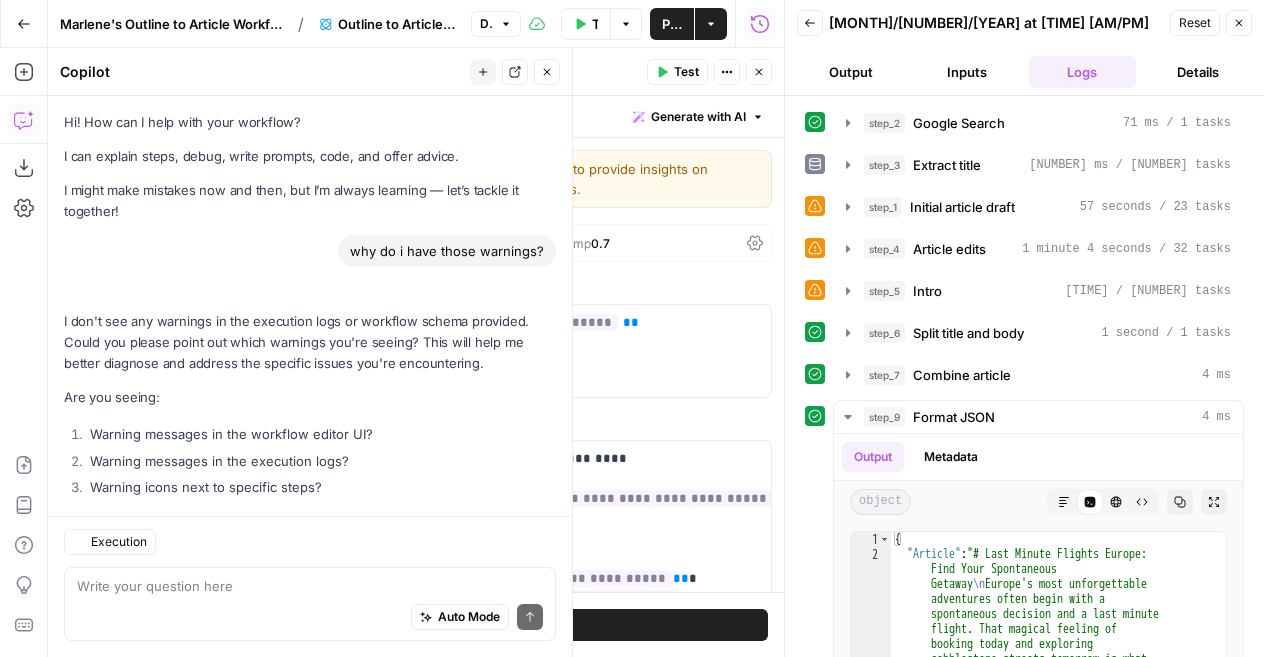 scroll, scrollTop: 0, scrollLeft: 0, axis: both 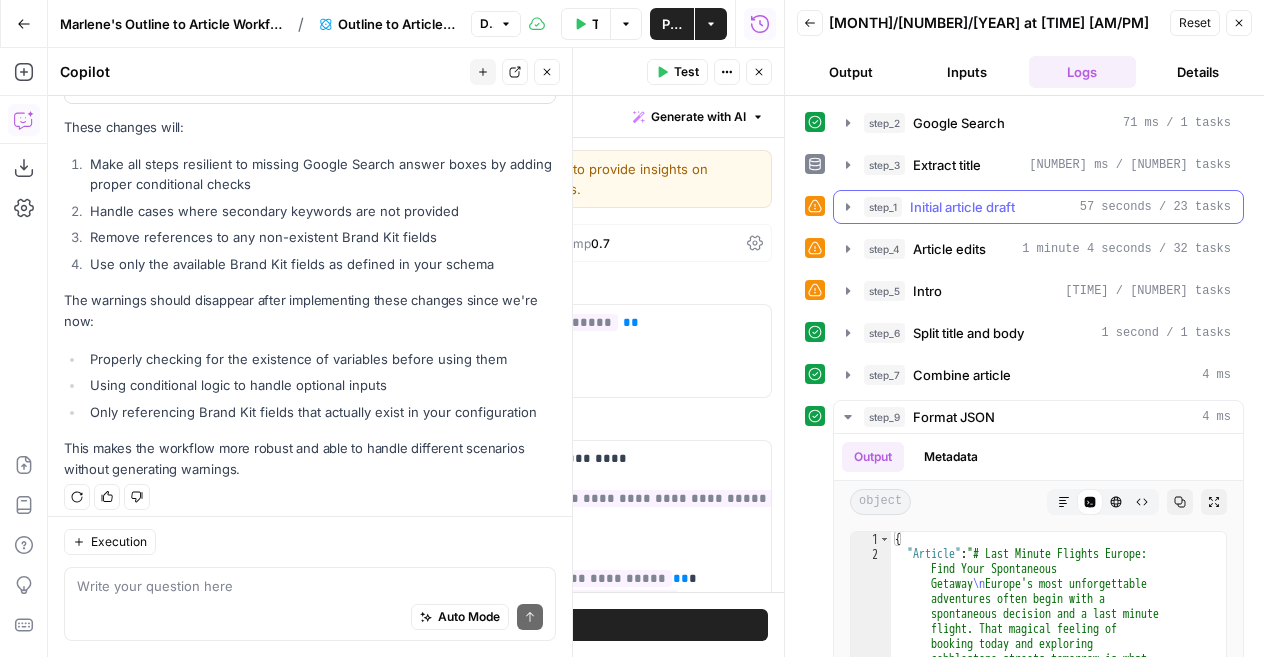 click on "Initial article draft" at bounding box center [962, 207] 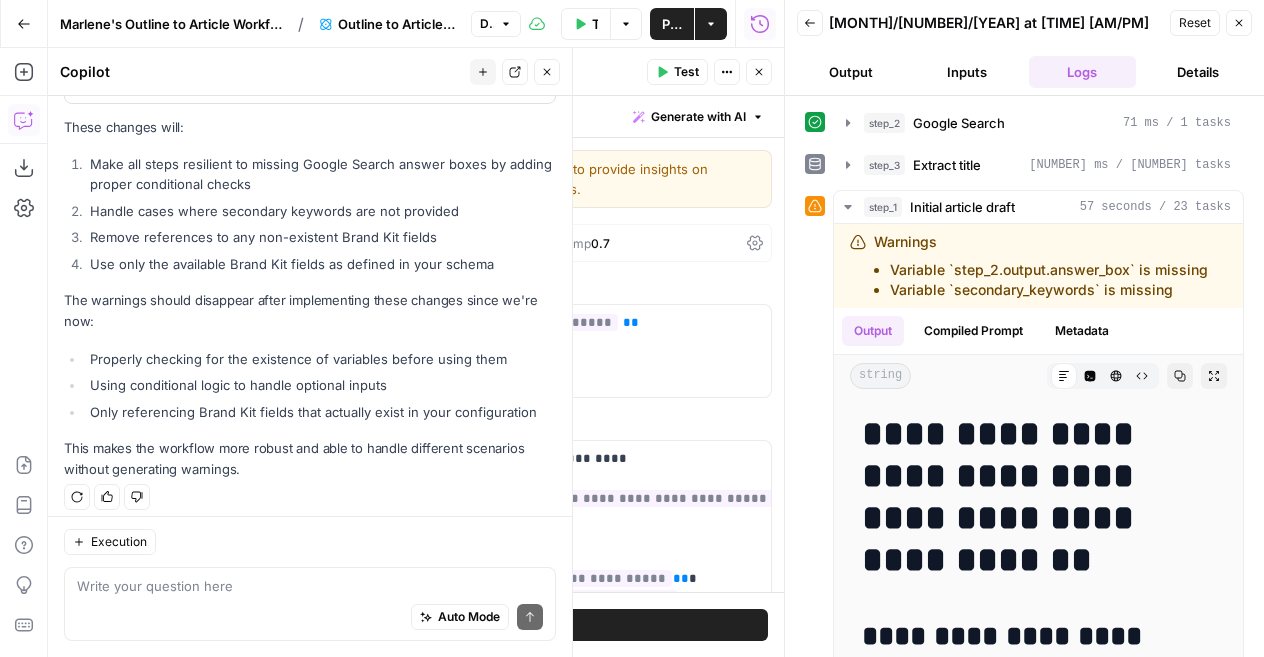 click 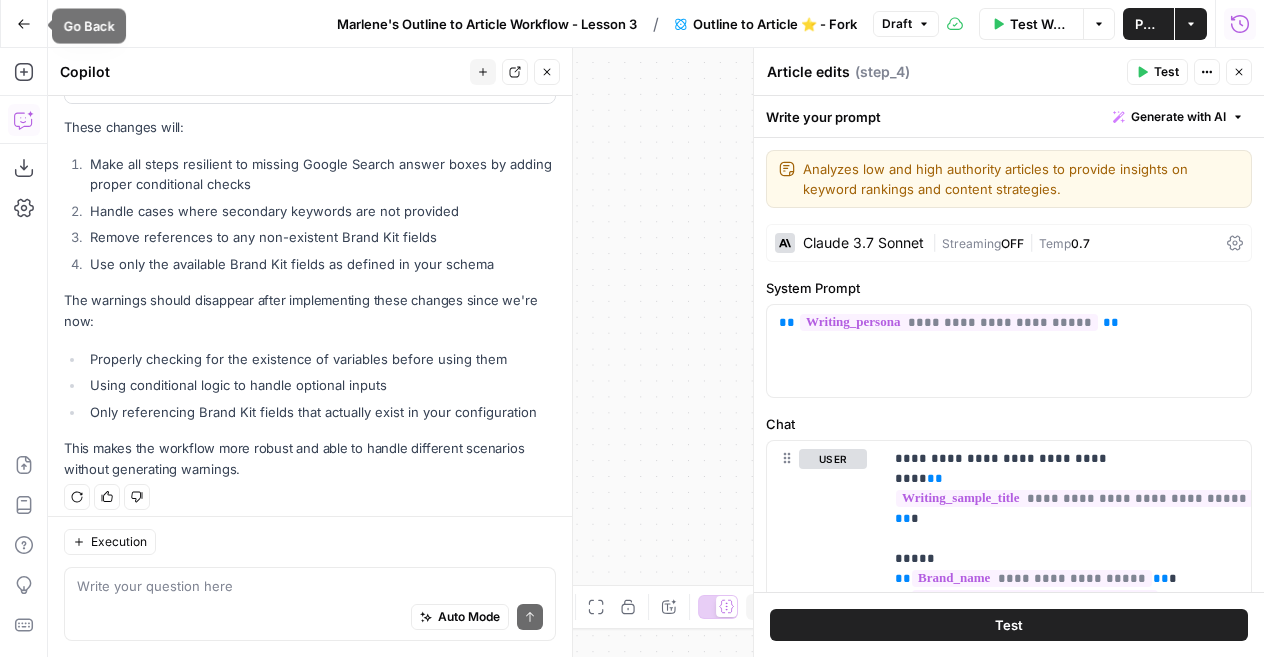 click on "Go Back" at bounding box center (24, 24) 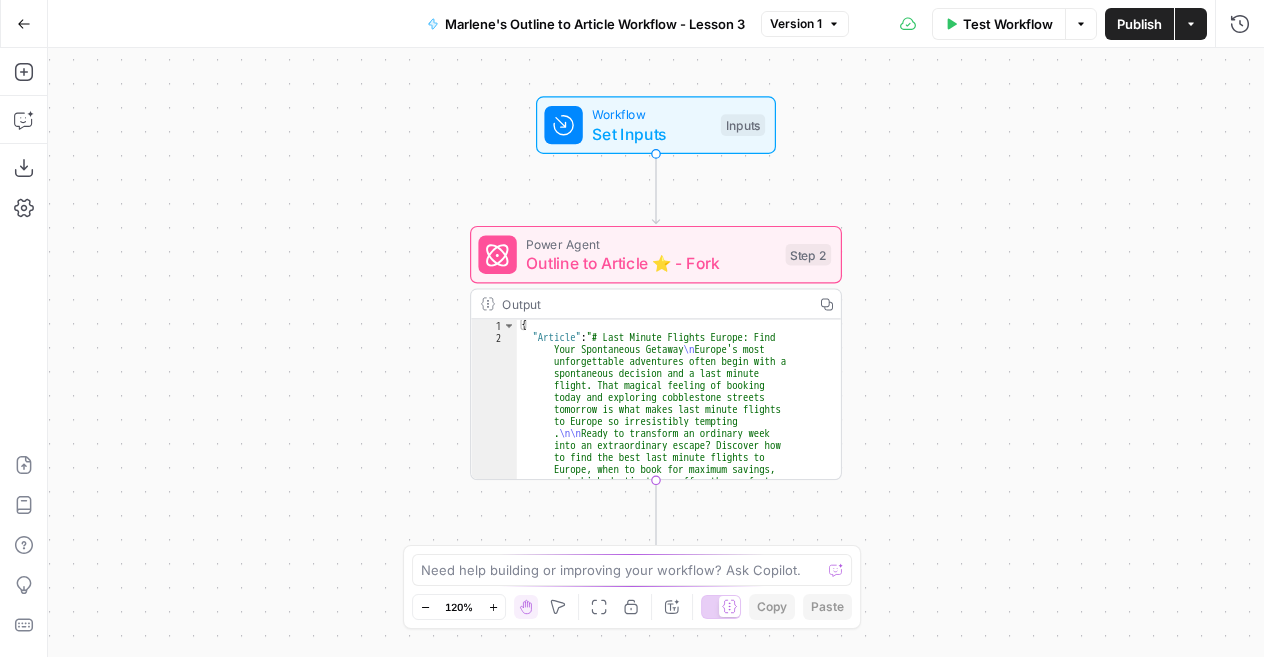 click 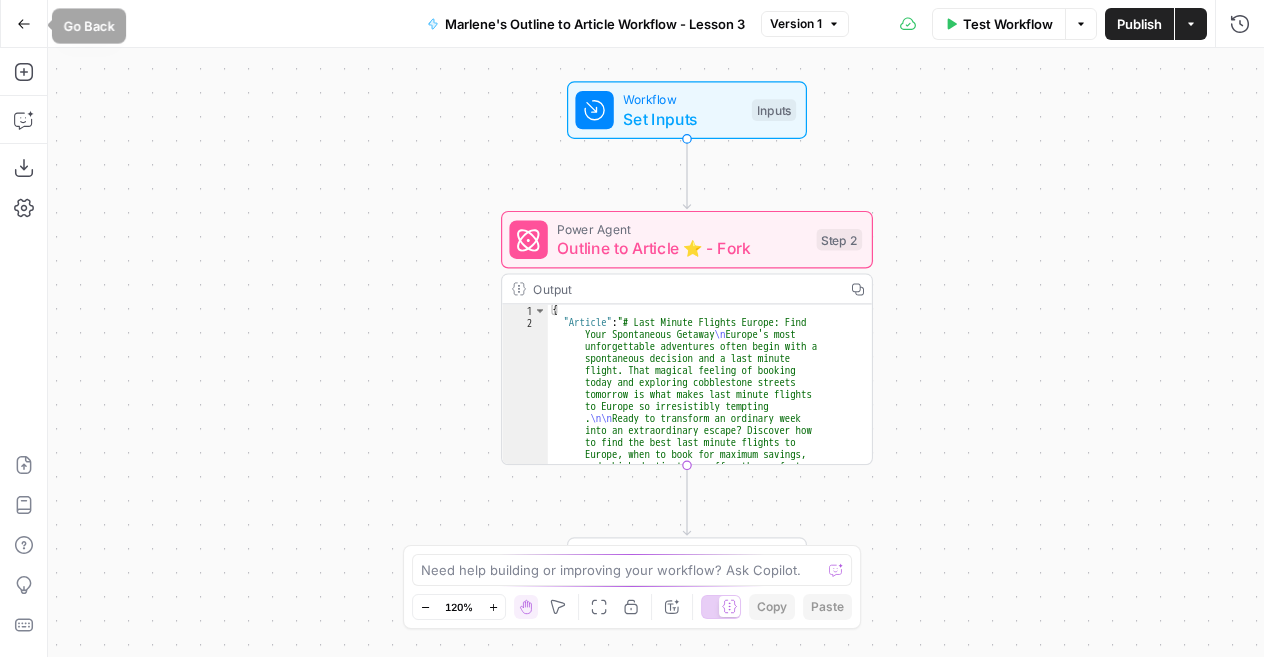 click on "Go Back" at bounding box center (24, 24) 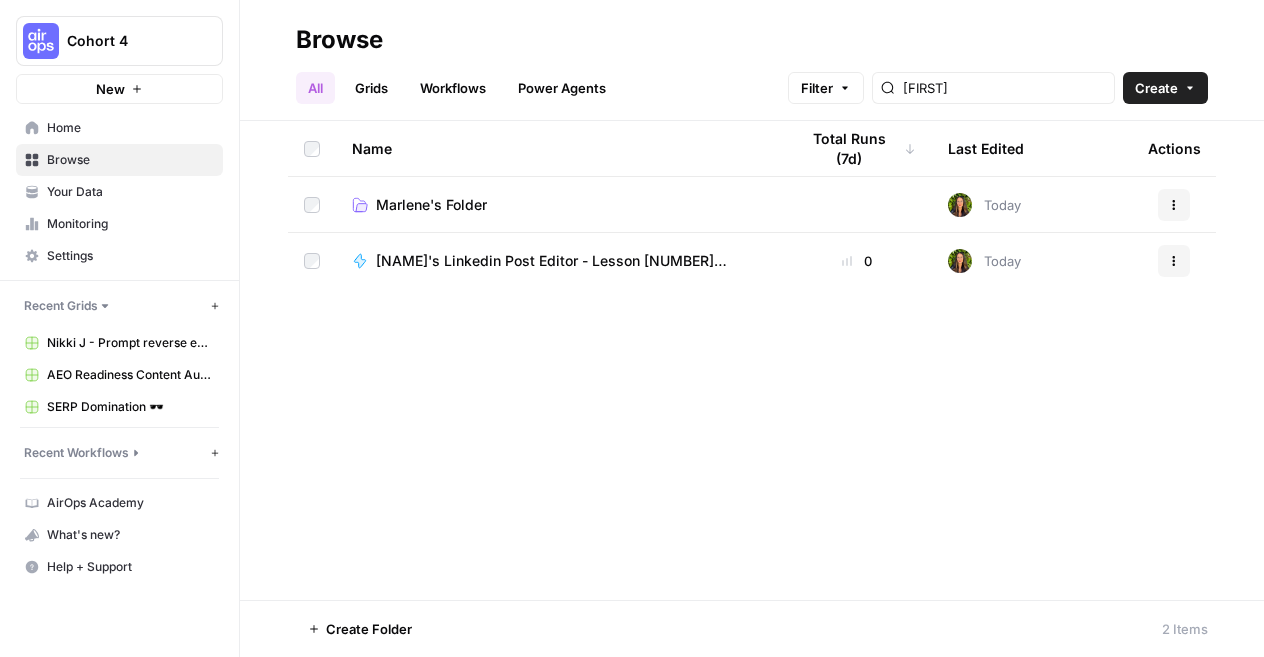 click on "Actions" at bounding box center [1174, 261] 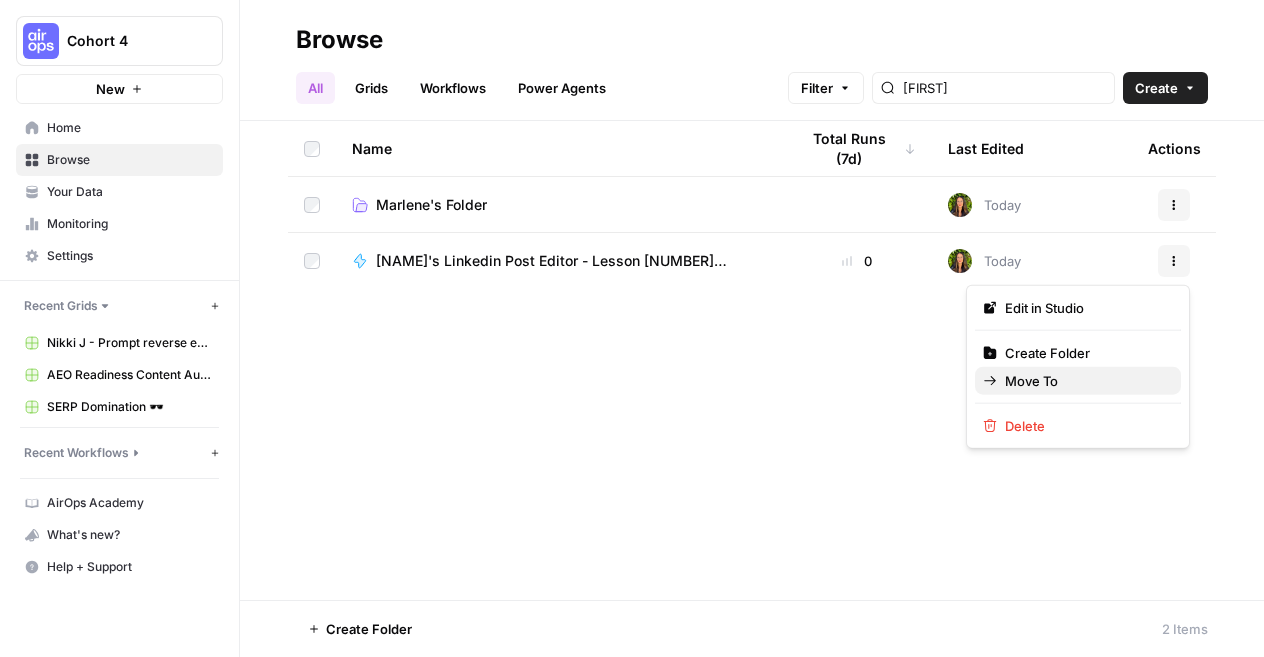click on "Move To" at bounding box center [1085, 381] 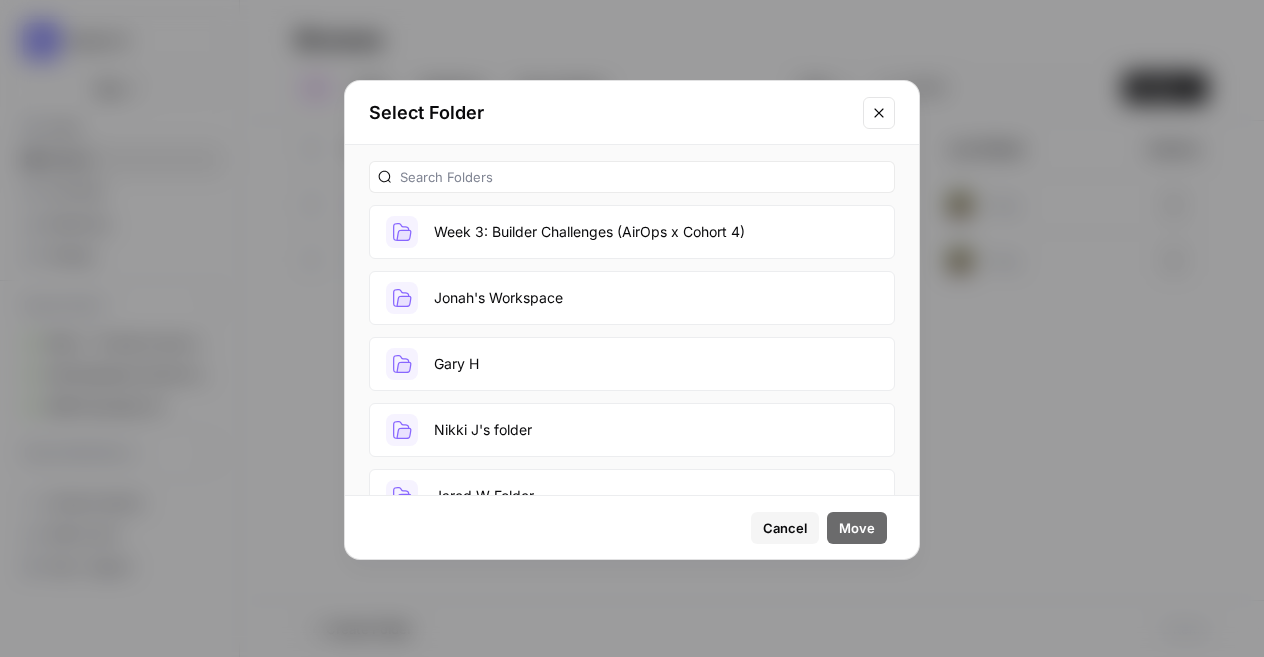 click at bounding box center [632, 177] 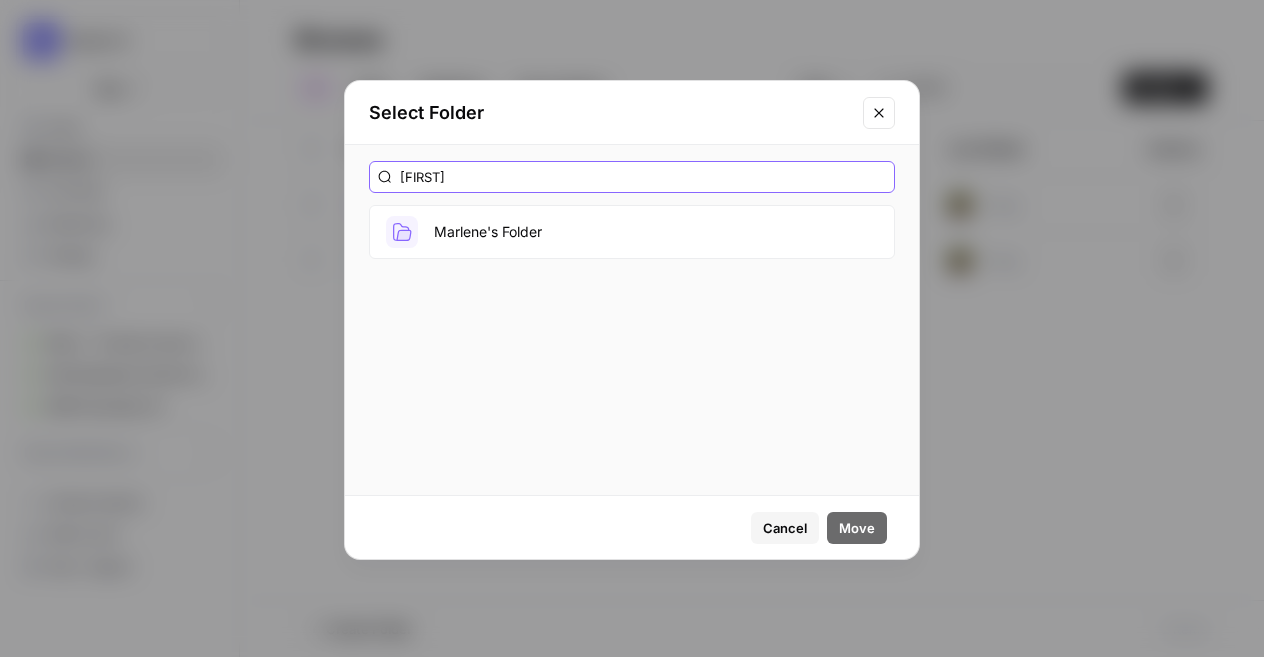 type on "[FIRST]" 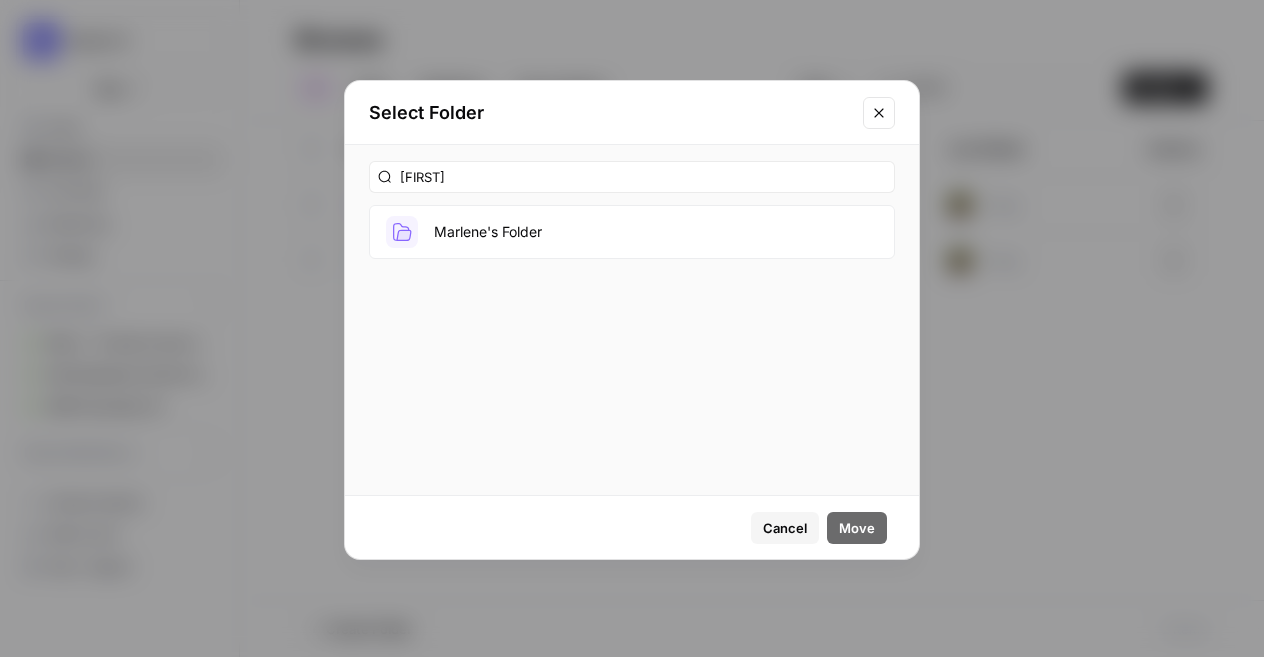 click on "Marlene's Folder" at bounding box center [632, 232] 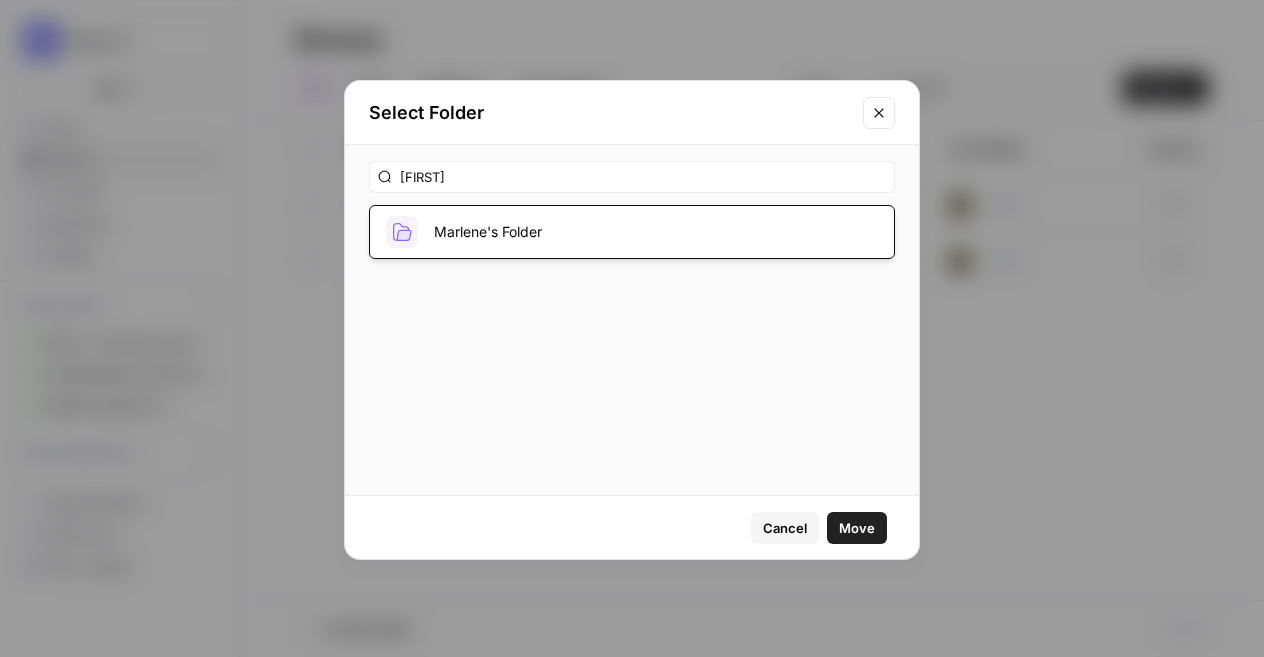 click on "Move" at bounding box center (857, 528) 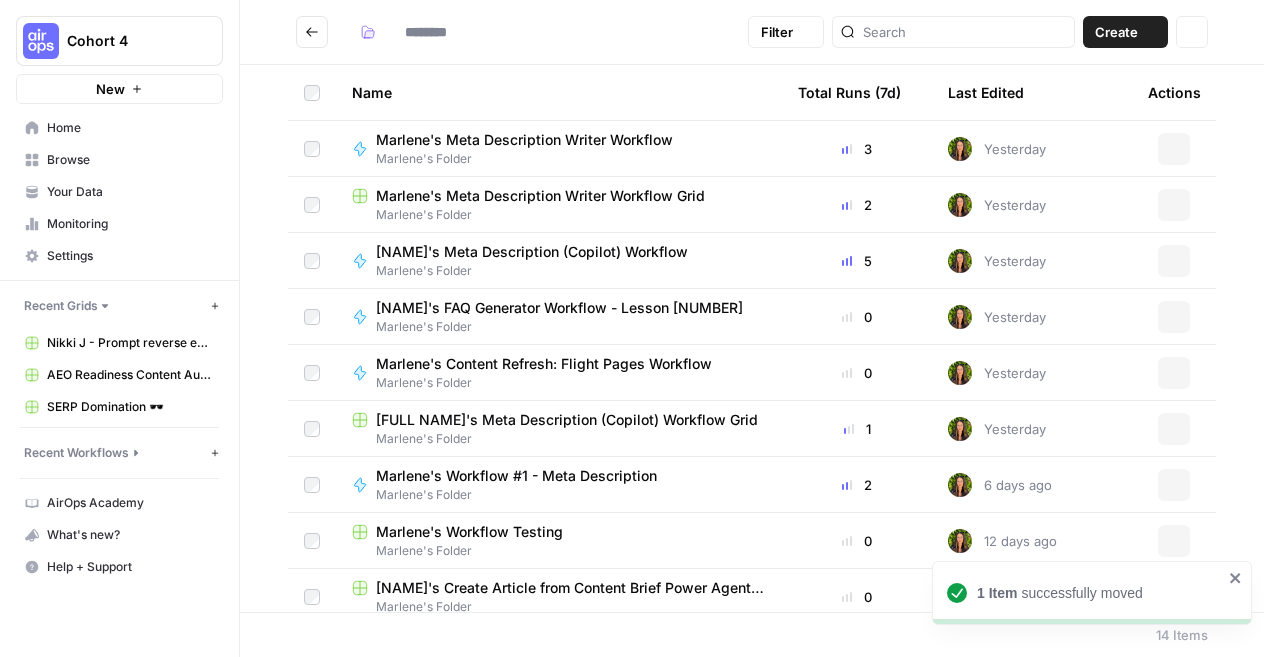 type on "**********" 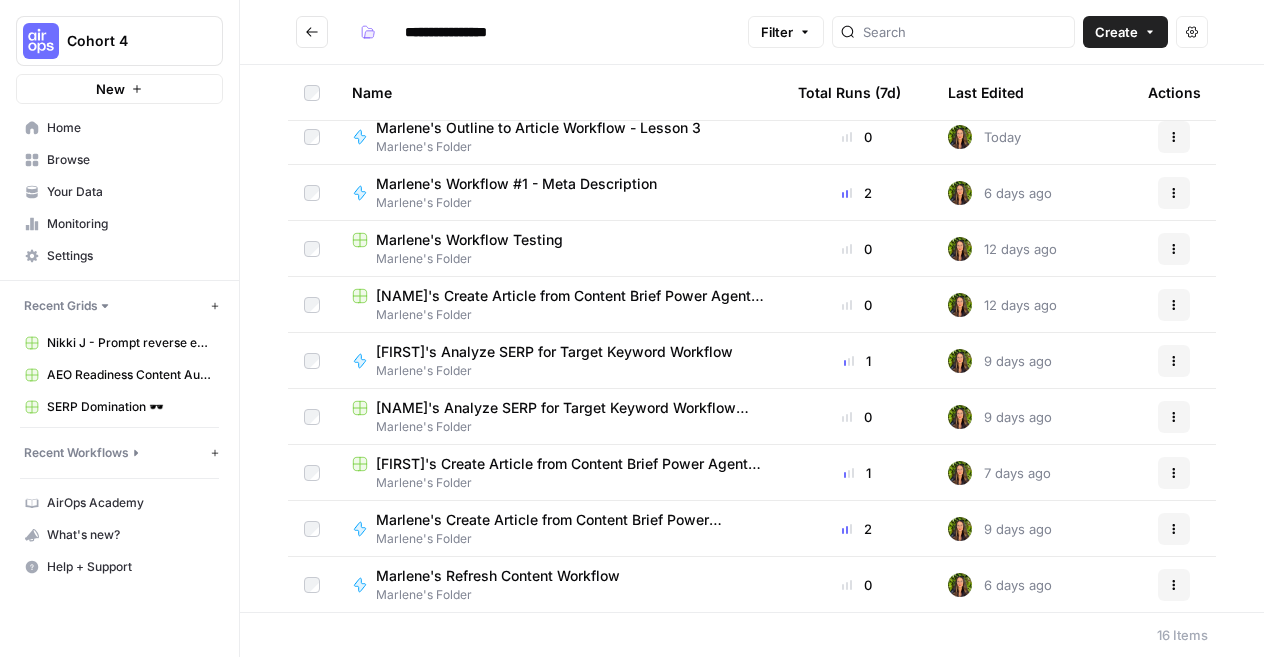 scroll, scrollTop: 0, scrollLeft: 0, axis: both 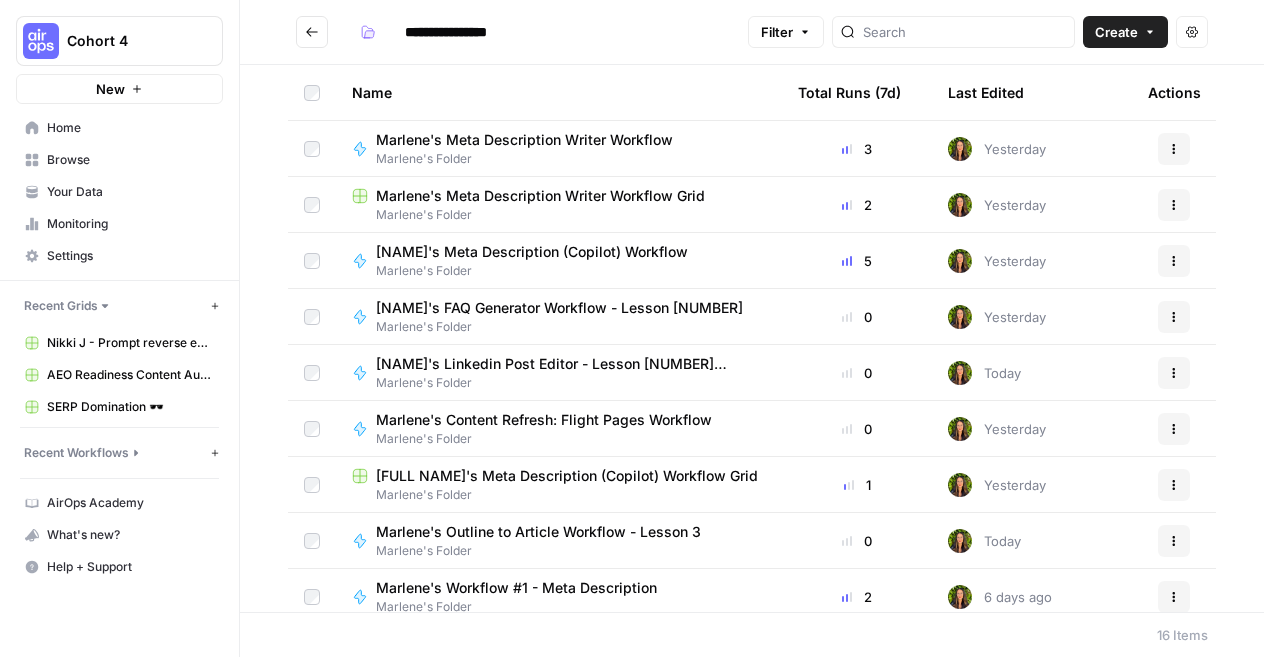 click at bounding box center [312, 32] 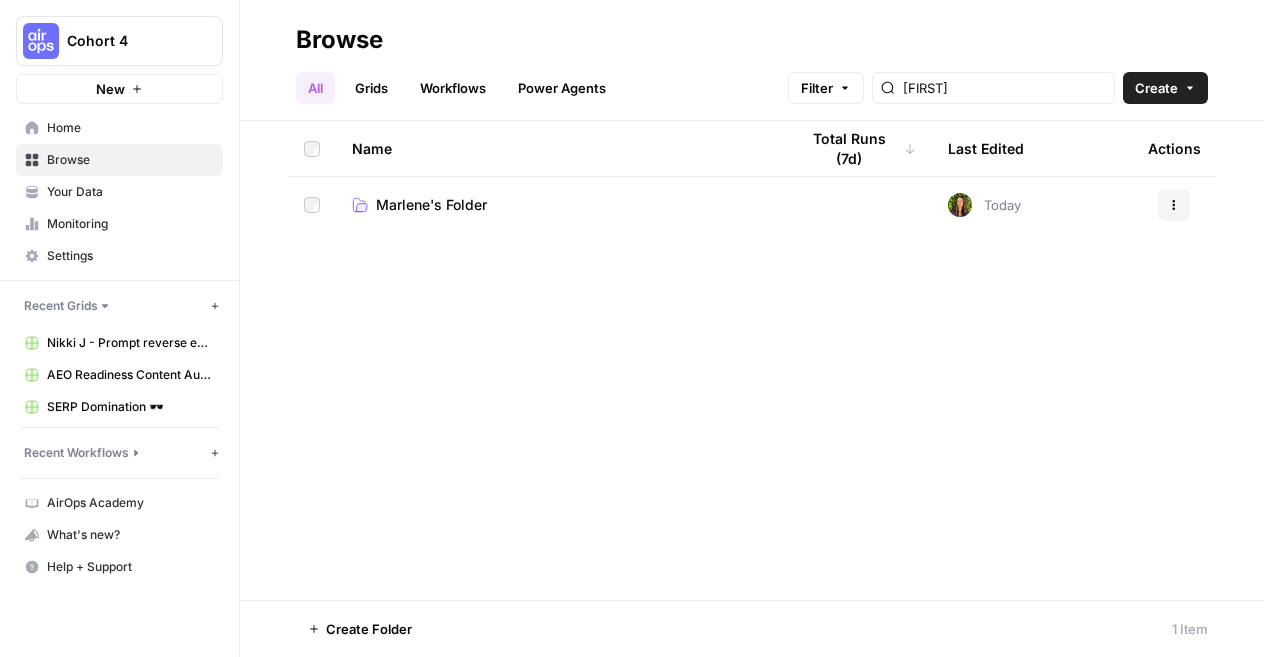 click on "Marlene's Folder" at bounding box center [431, 205] 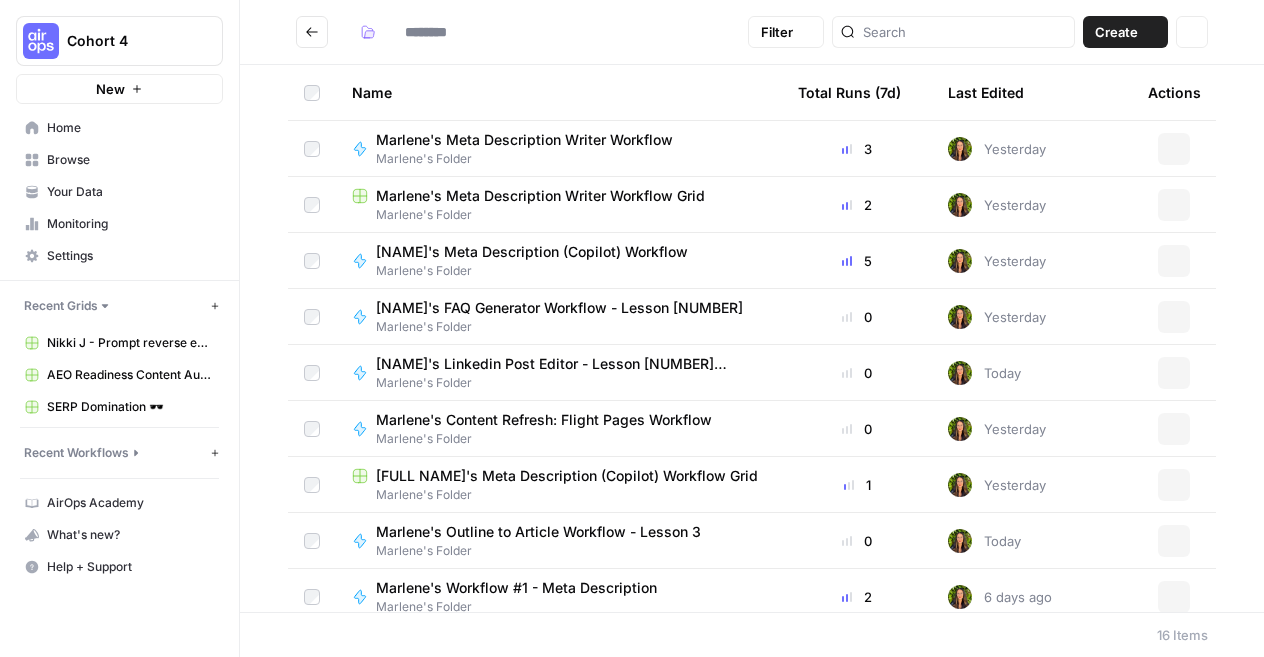 type on "**********" 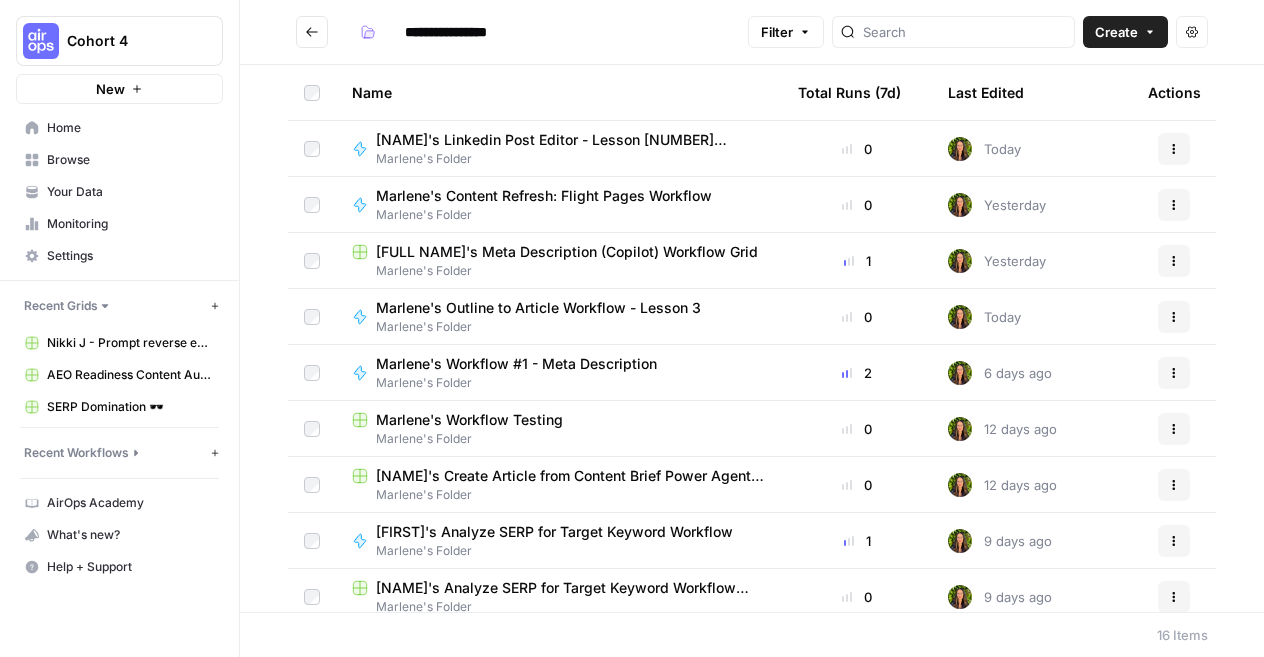 scroll, scrollTop: 404, scrollLeft: 0, axis: vertical 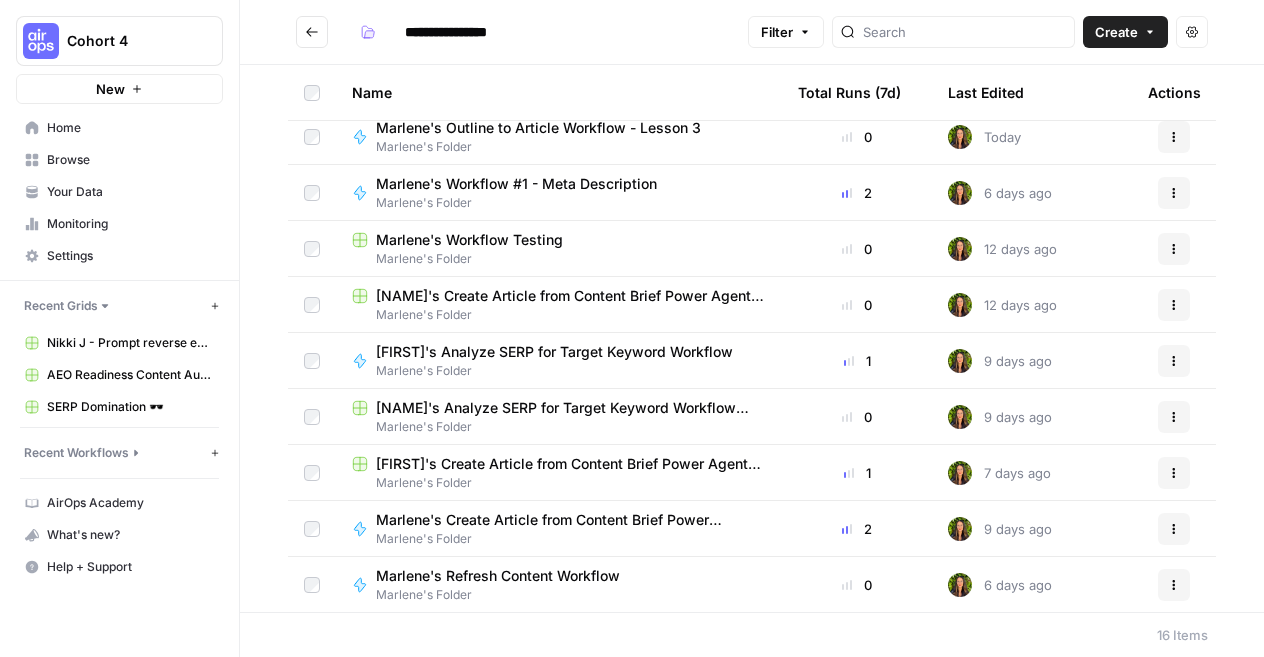 click on "[FIRST]'s Create Article from Content Brief Power Agent Grid" at bounding box center [571, 464] 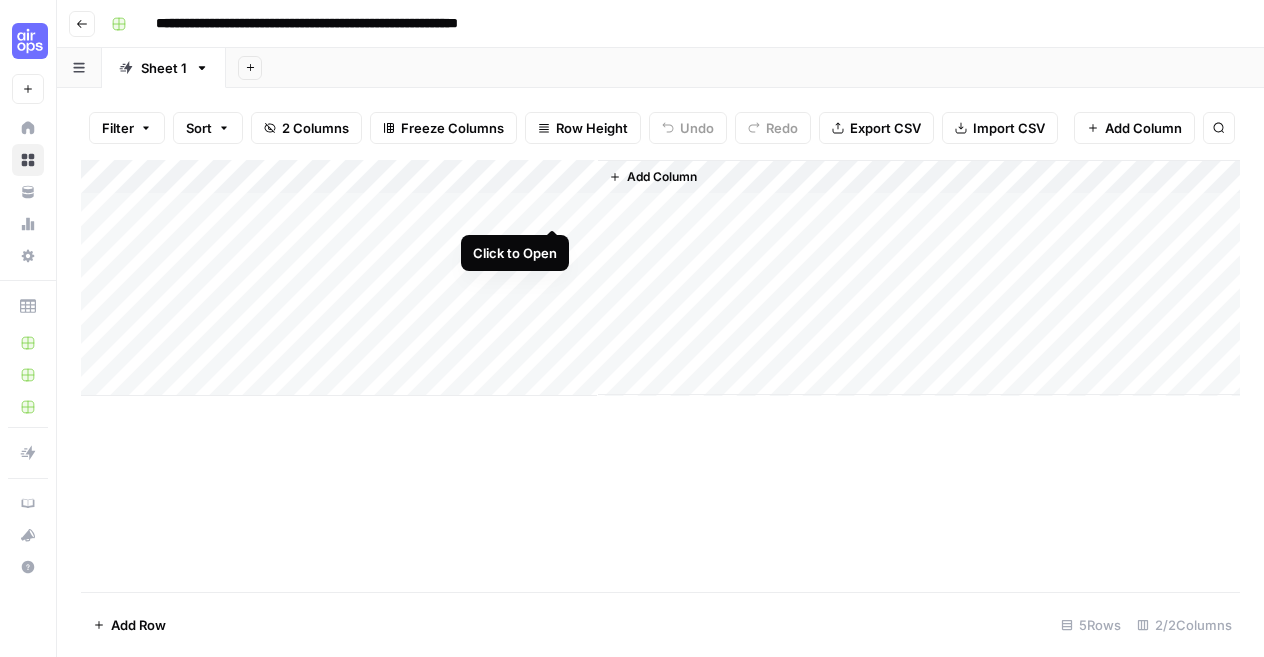 click on "Add Column" at bounding box center (660, 278) 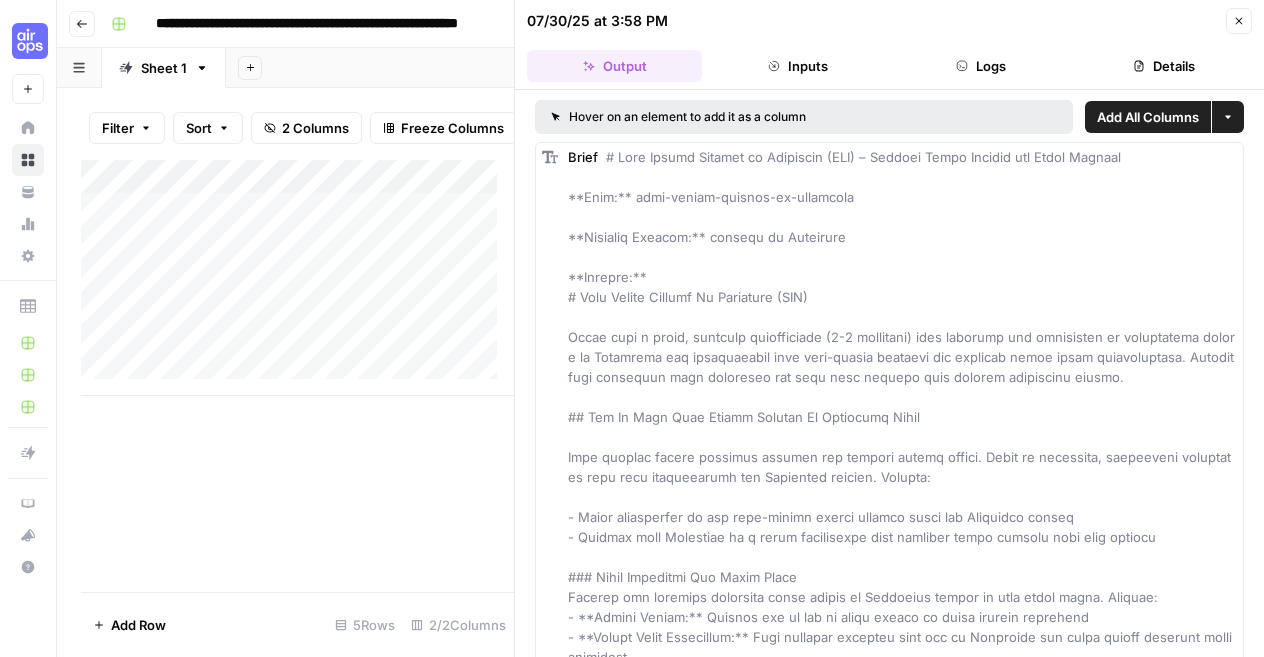 click on "Add All Columns" at bounding box center (1148, 117) 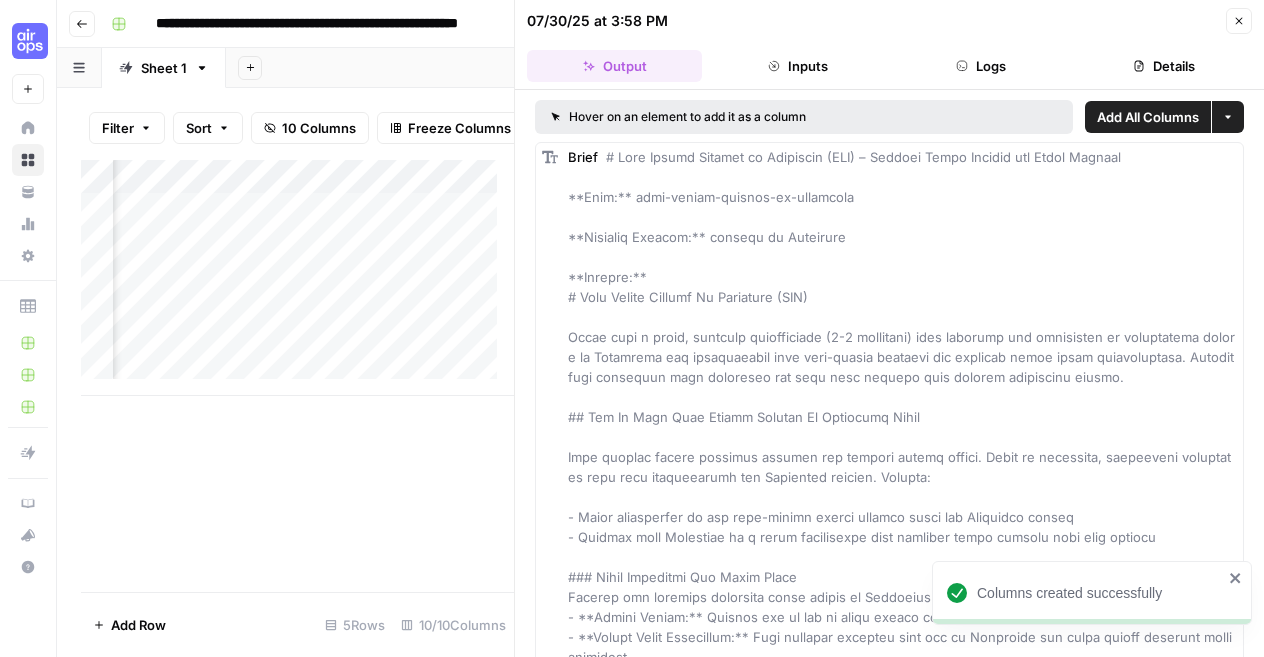 scroll, scrollTop: 0, scrollLeft: 430, axis: horizontal 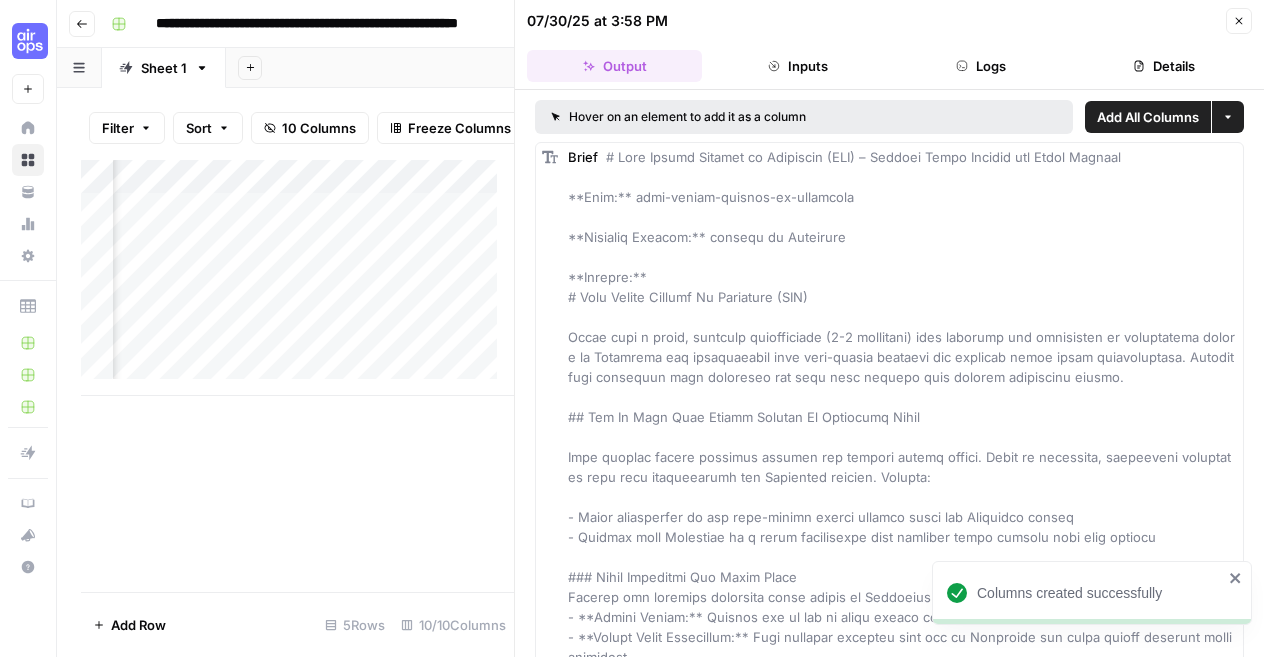 click 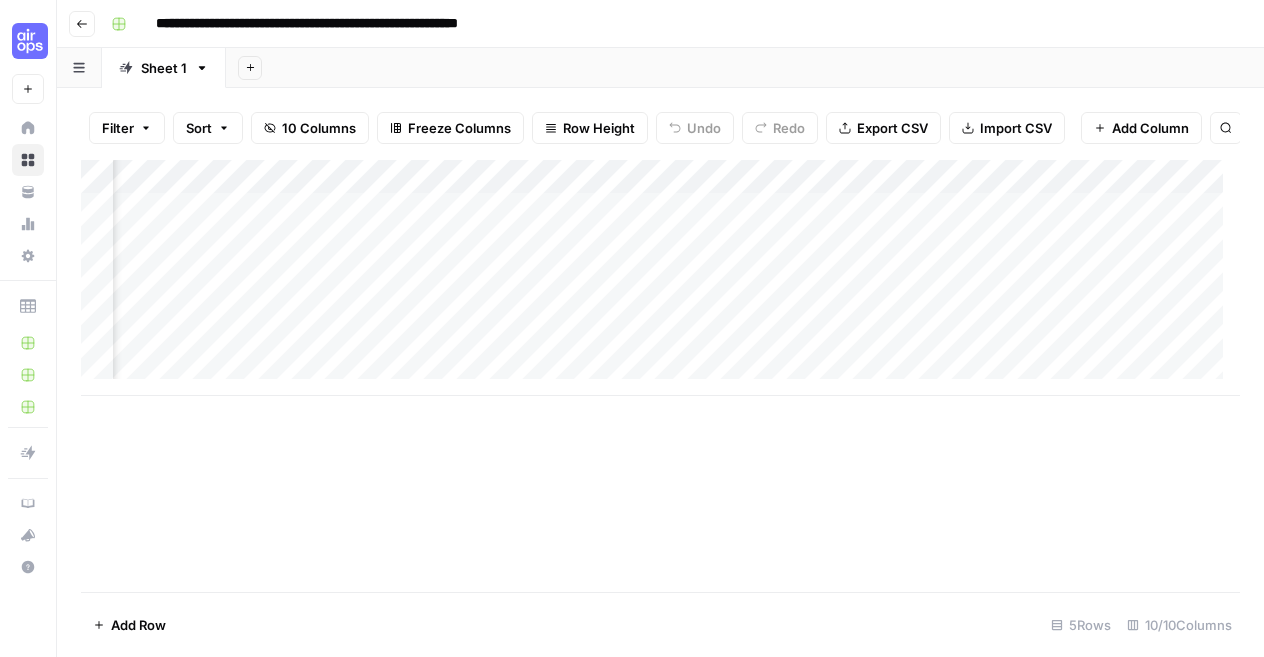 click on "Add Column" at bounding box center (660, 278) 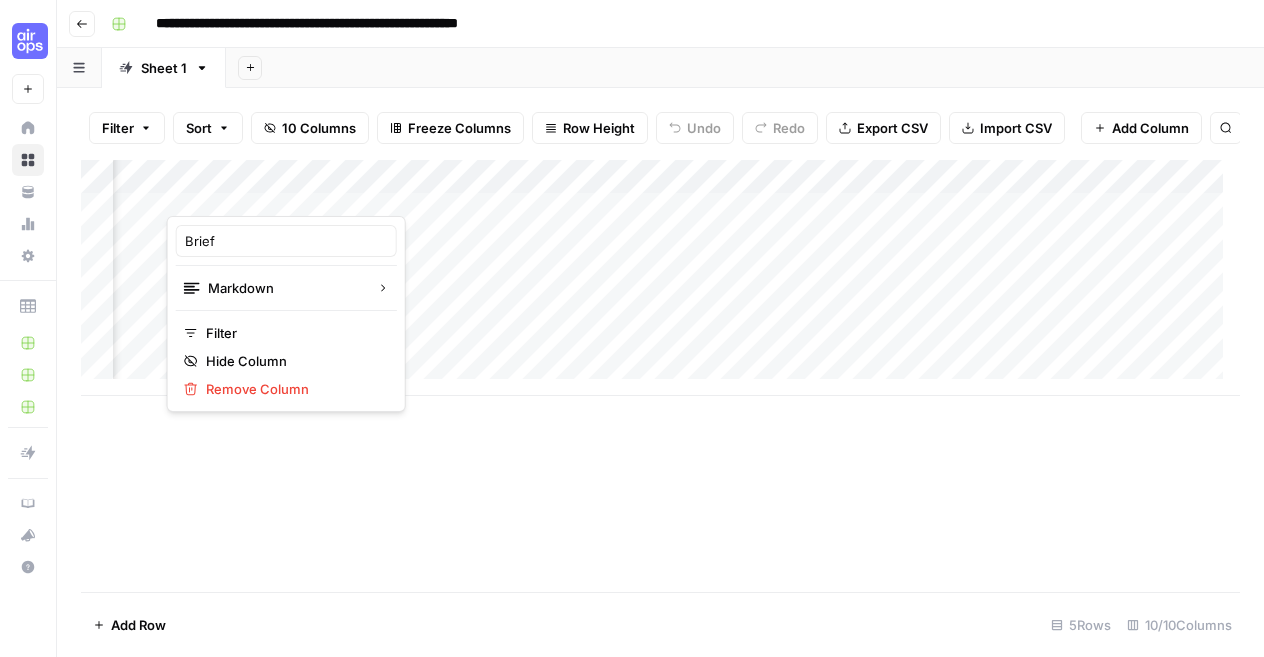 click on "Add Column" at bounding box center (660, 278) 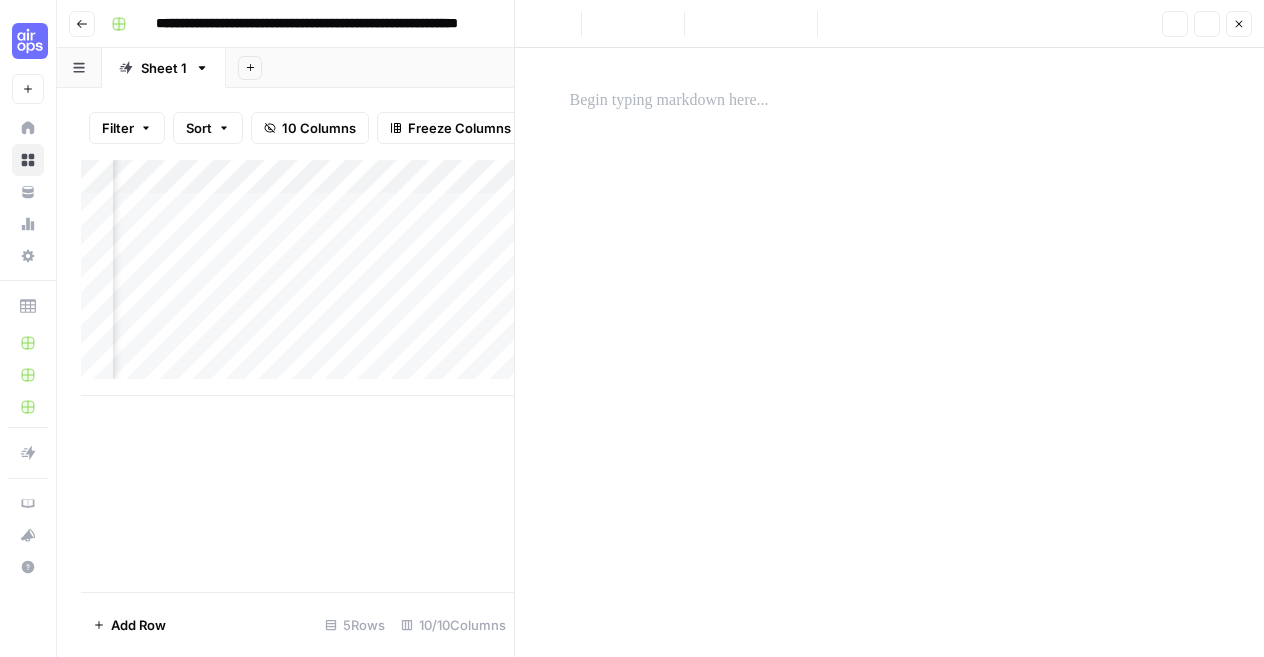 click on "Add Column" at bounding box center (297, 278) 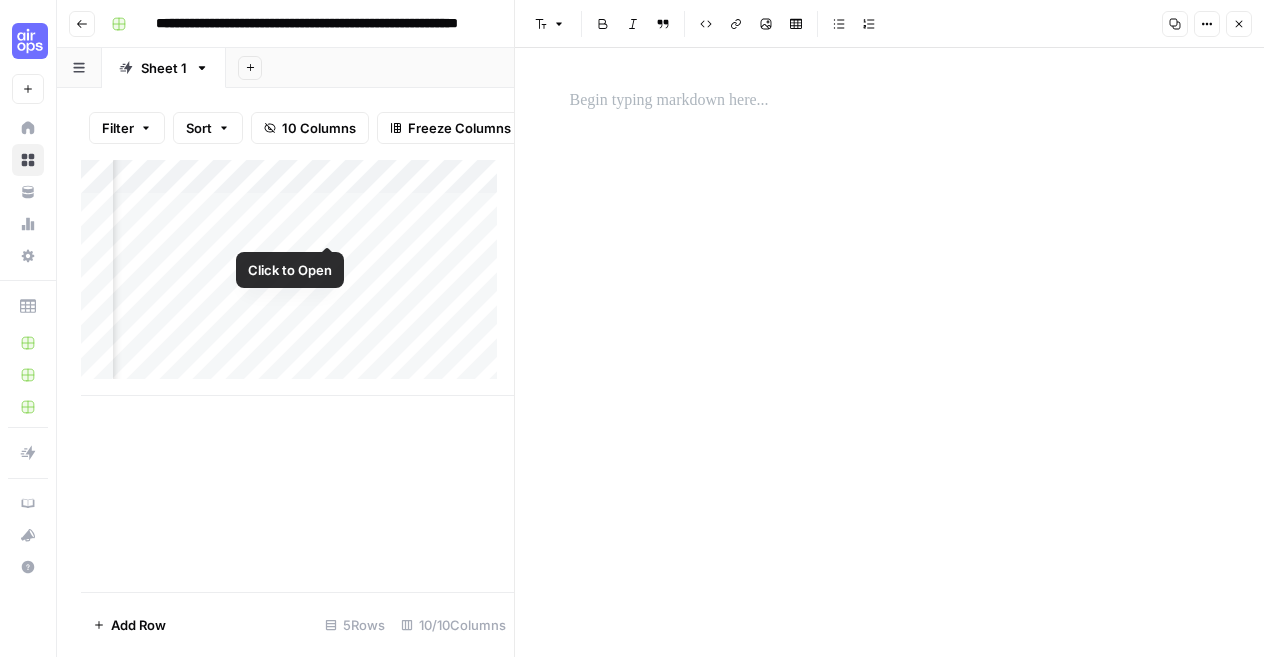 click on "Add Column" at bounding box center (297, 278) 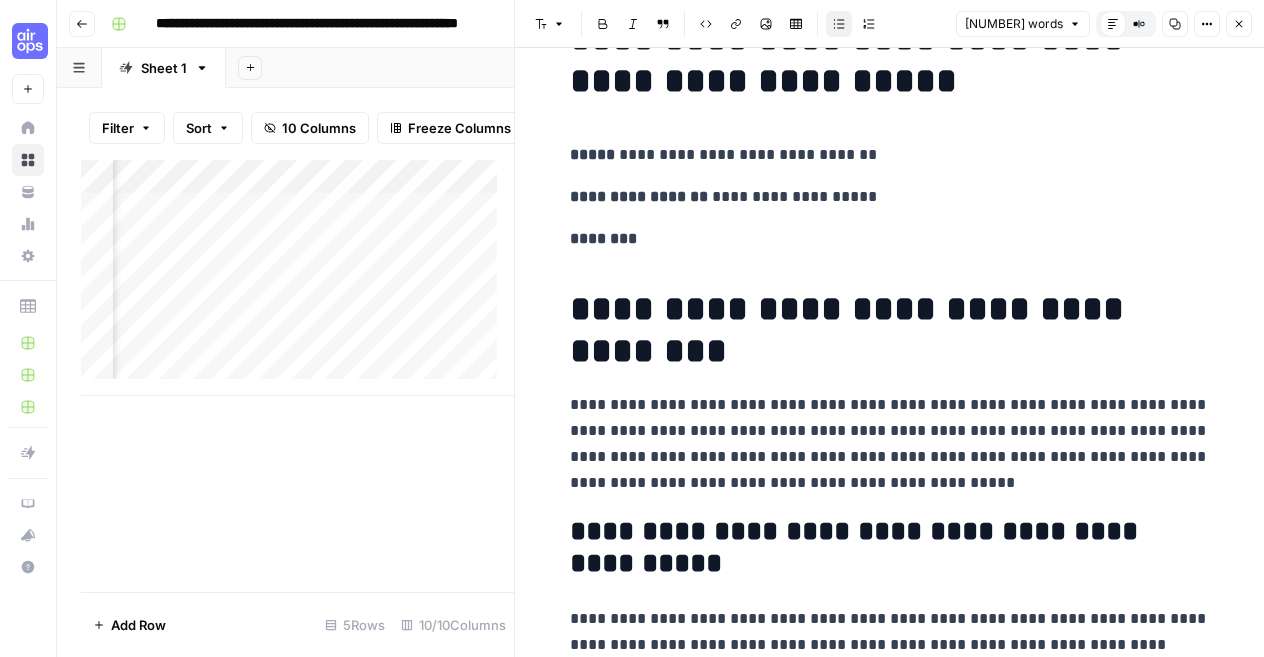 scroll, scrollTop: 0, scrollLeft: 0, axis: both 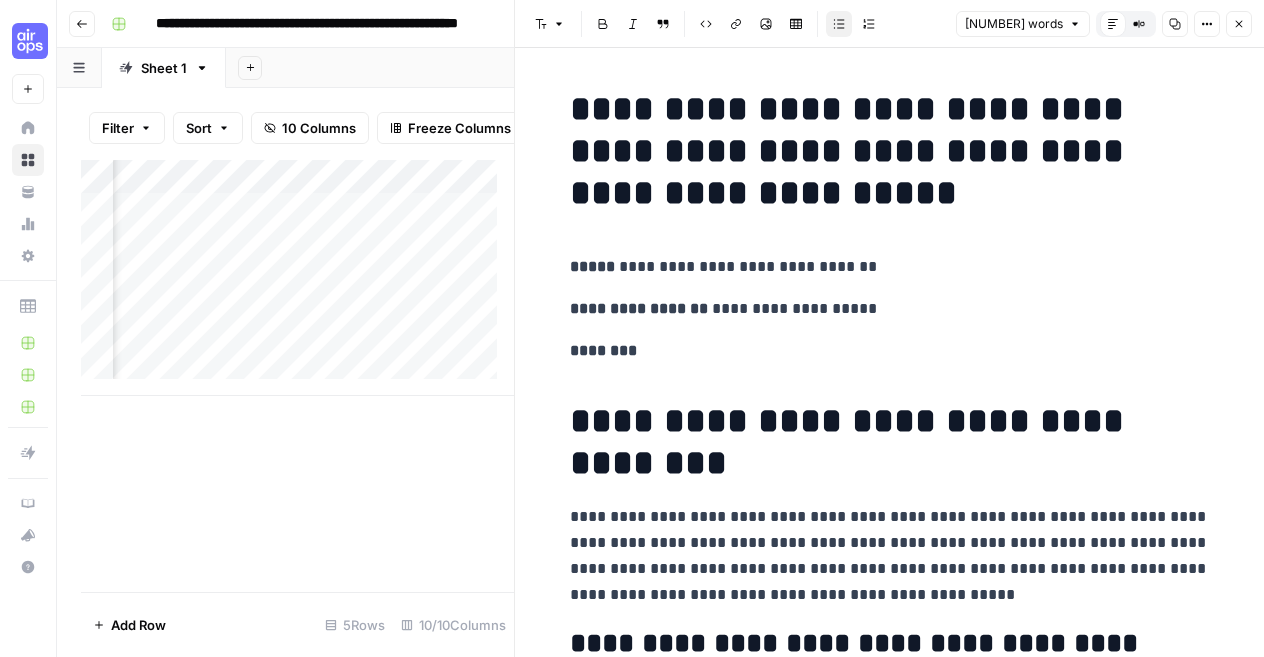click 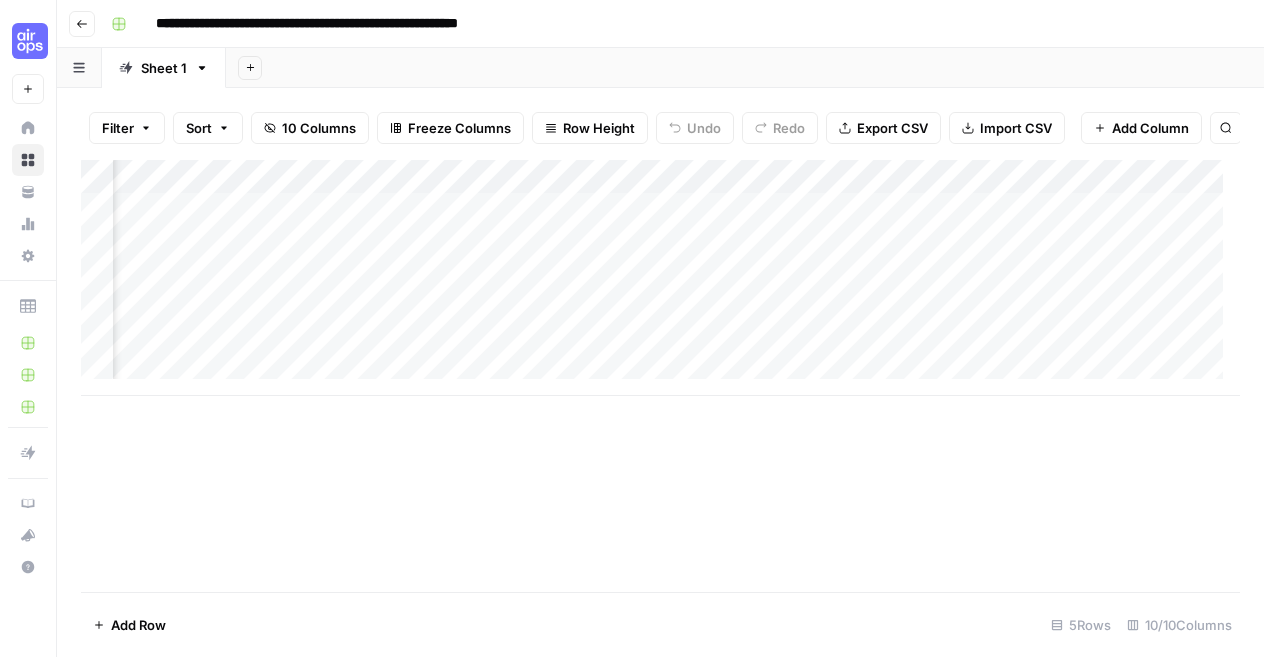 scroll, scrollTop: 0, scrollLeft: 657, axis: horizontal 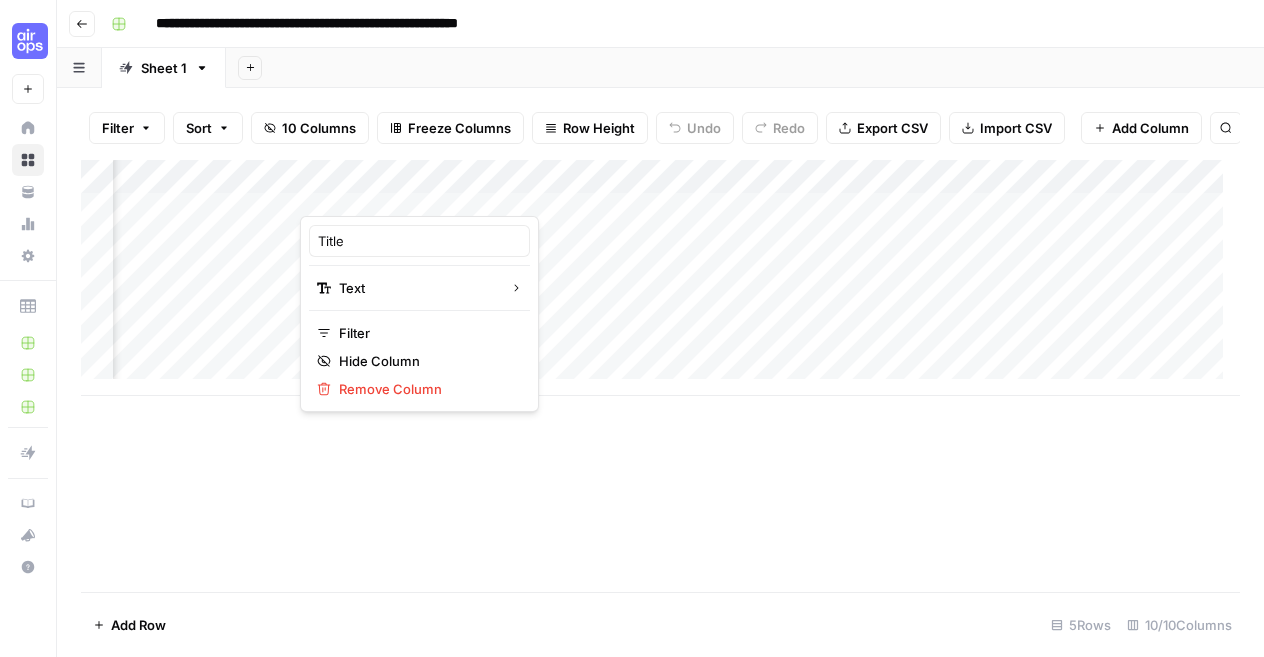 click at bounding box center [390, 196] 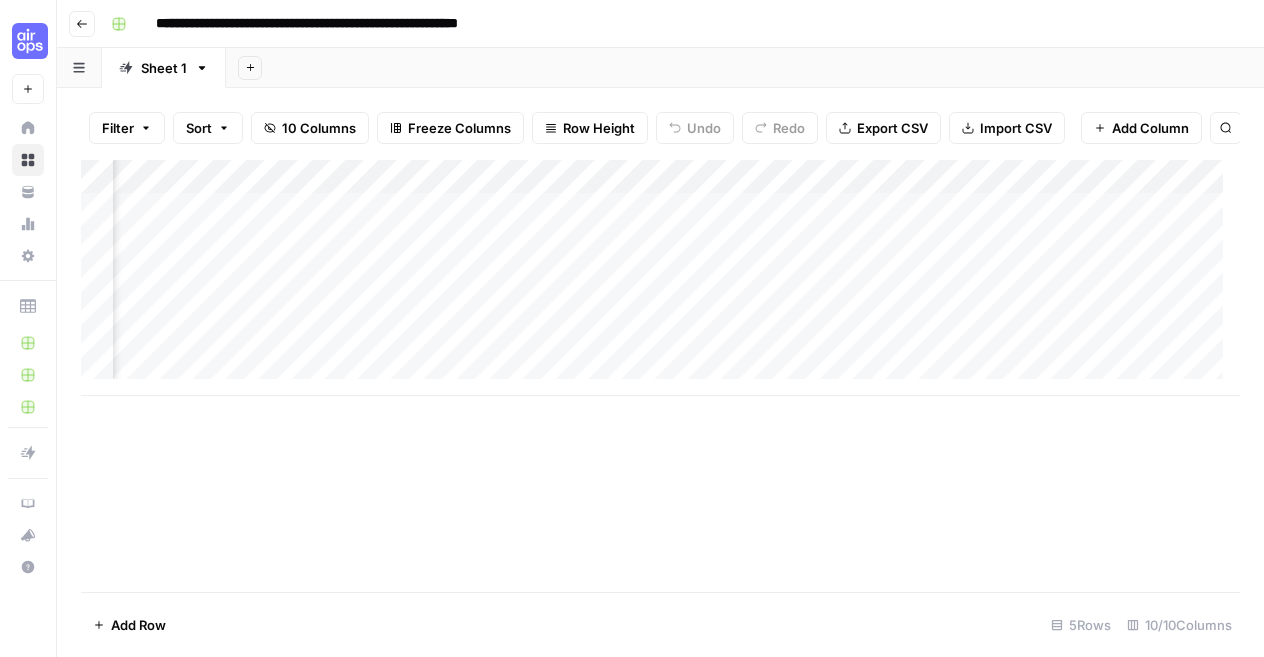 click on "Add Column" at bounding box center [660, 278] 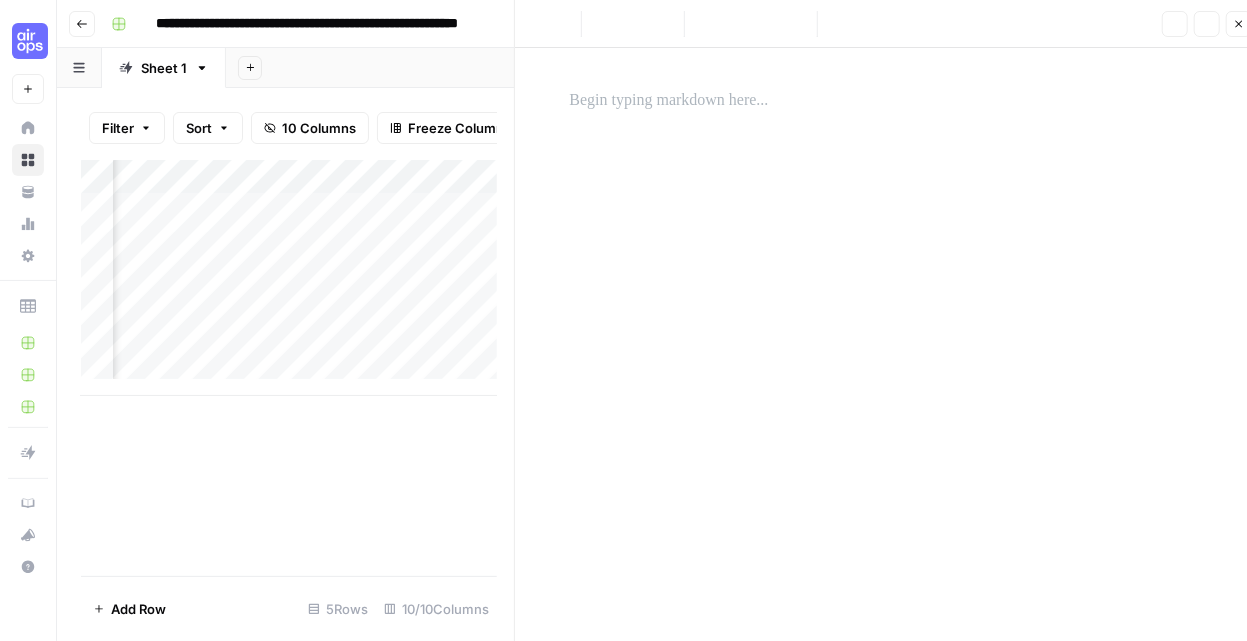 click on "Add Column" at bounding box center [297, 278] 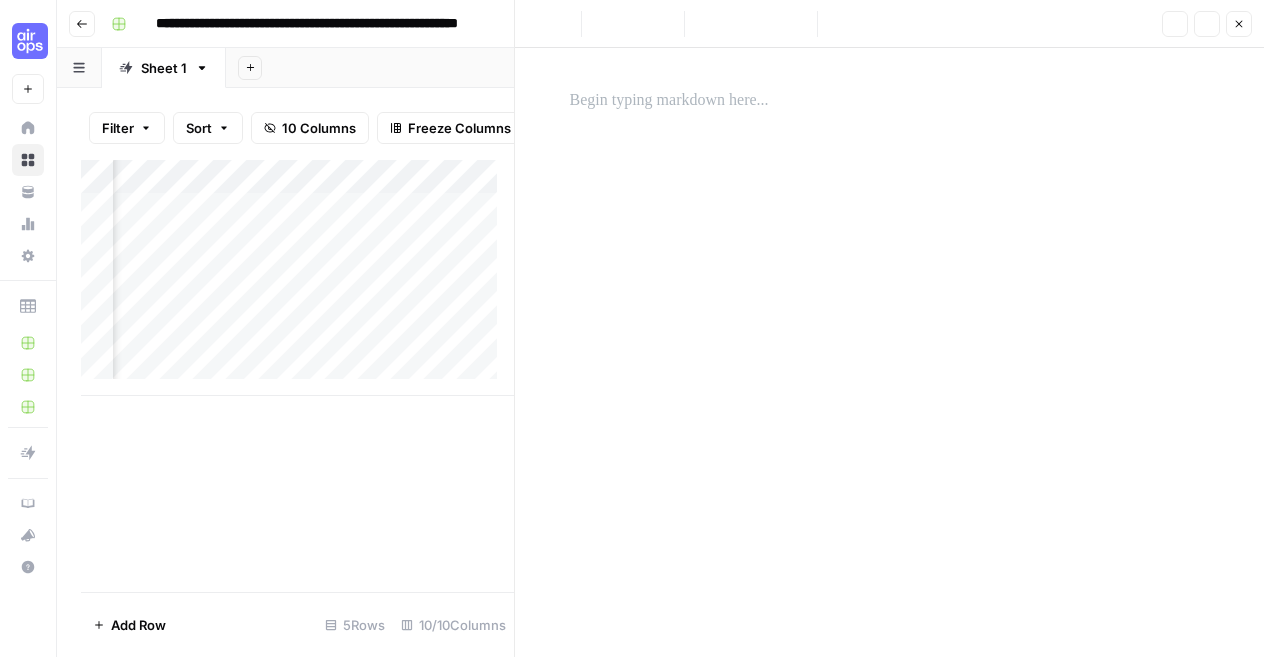 click on "Add Column" at bounding box center (297, 278) 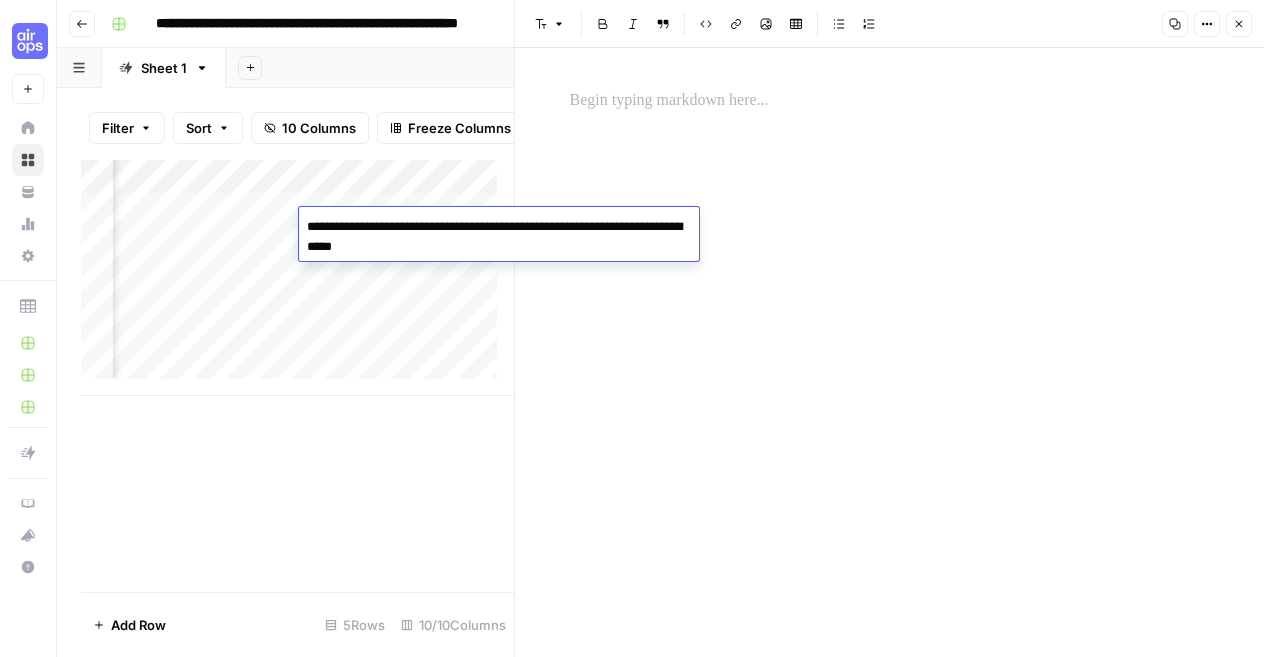click on "Add Column" at bounding box center (297, 376) 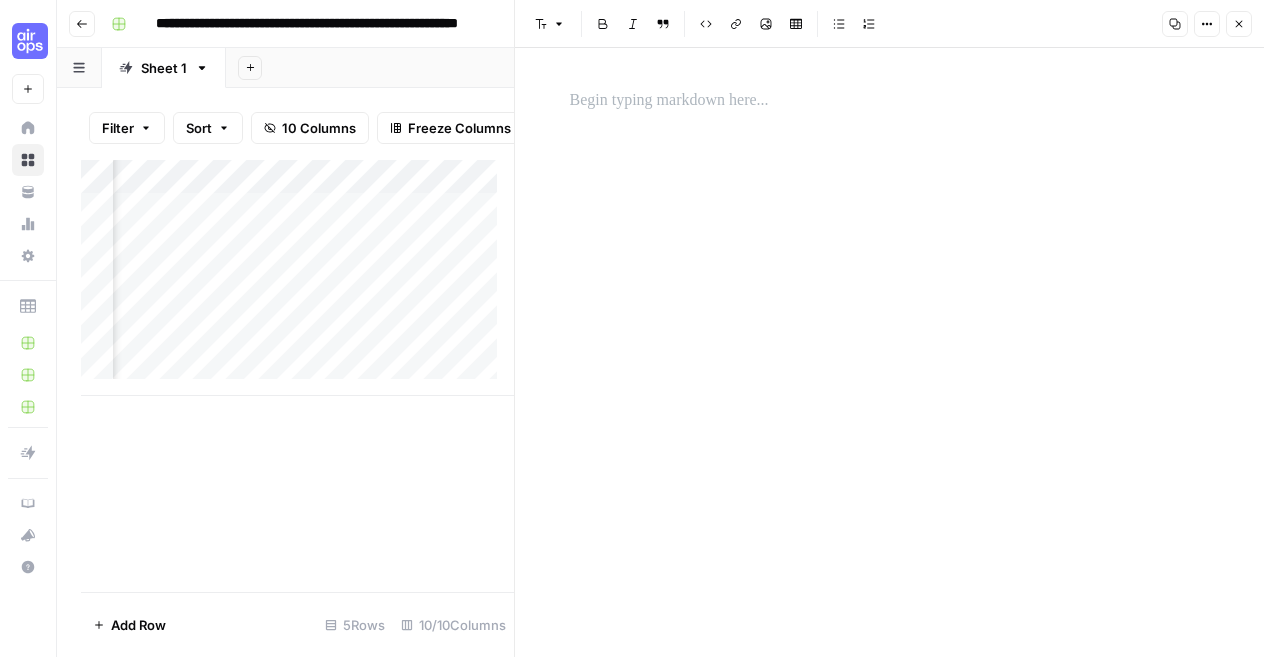 click 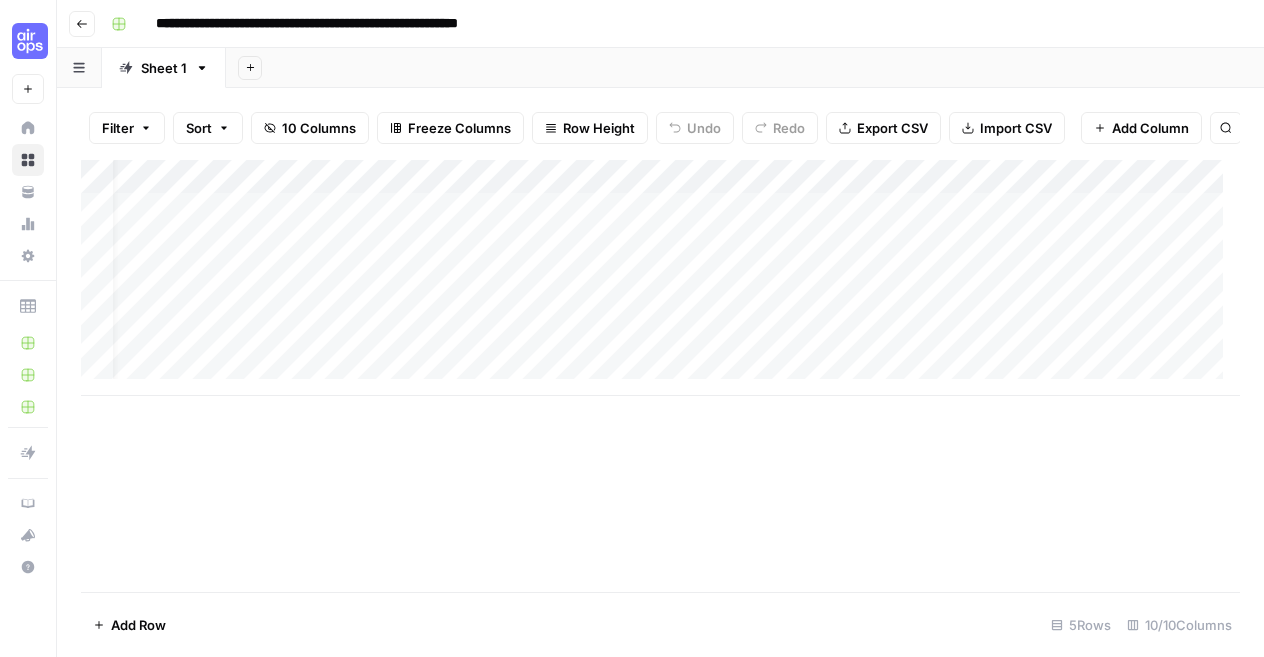 scroll, scrollTop: 0, scrollLeft: 38, axis: horizontal 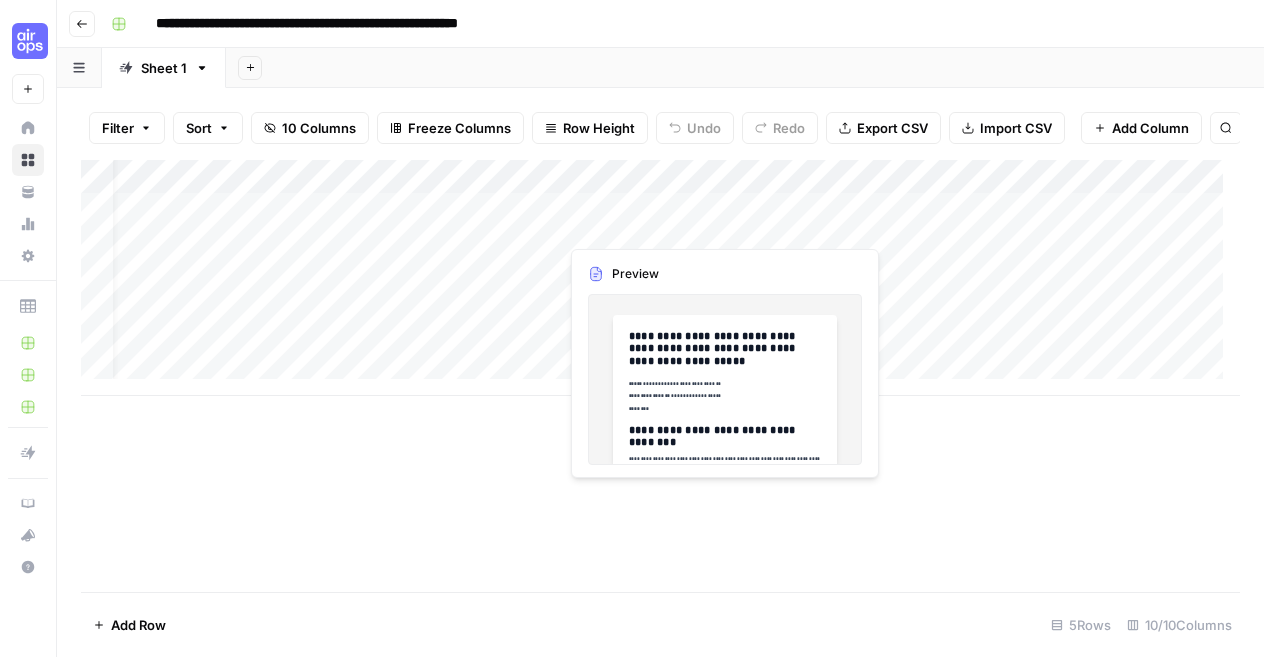 click on "Add Column" at bounding box center (660, 278) 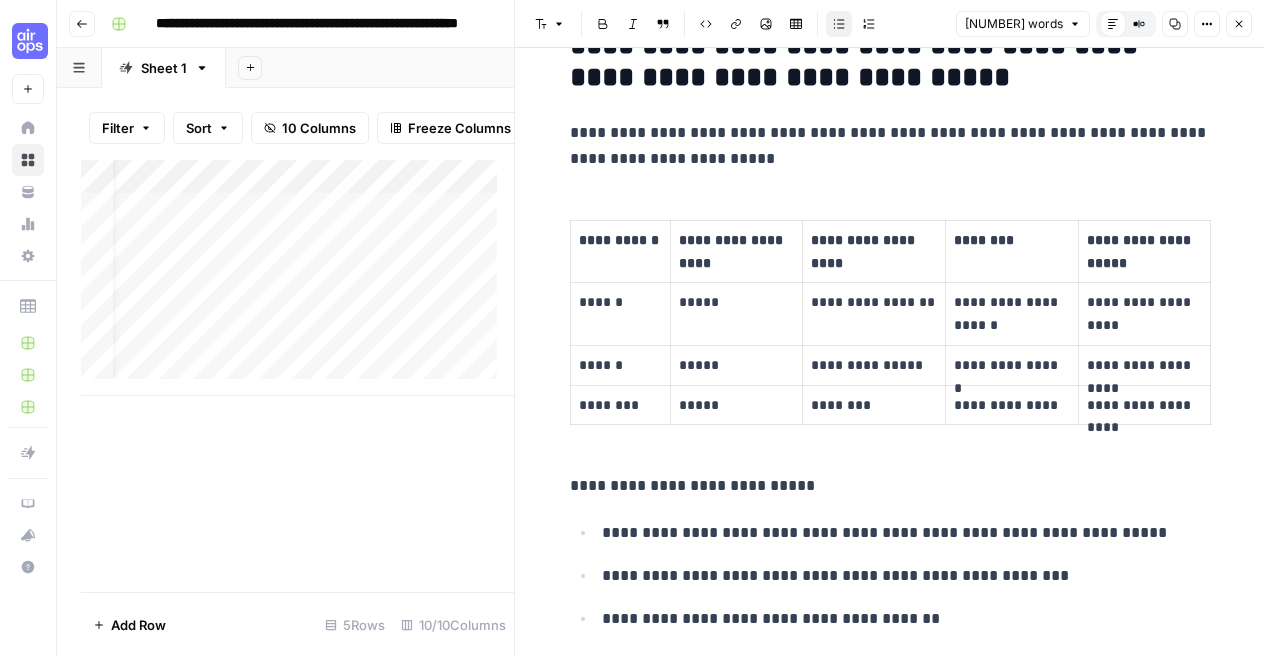 scroll, scrollTop: 3094, scrollLeft: 0, axis: vertical 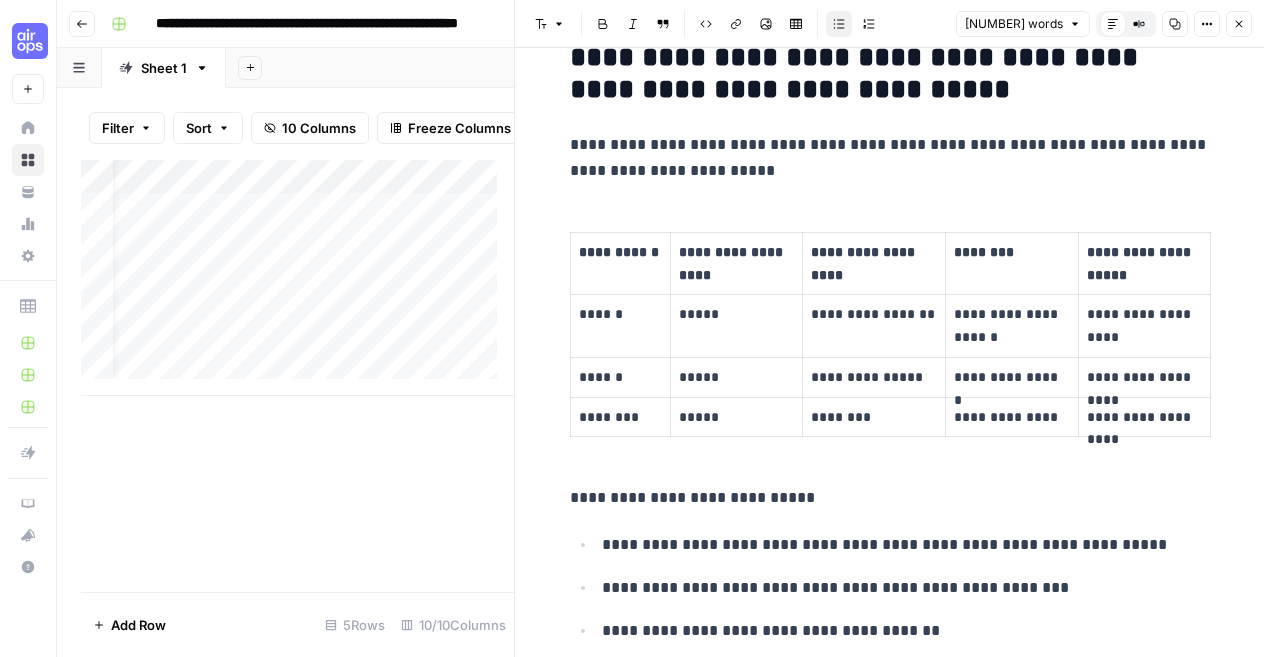 click on "Add Column" at bounding box center [297, 376] 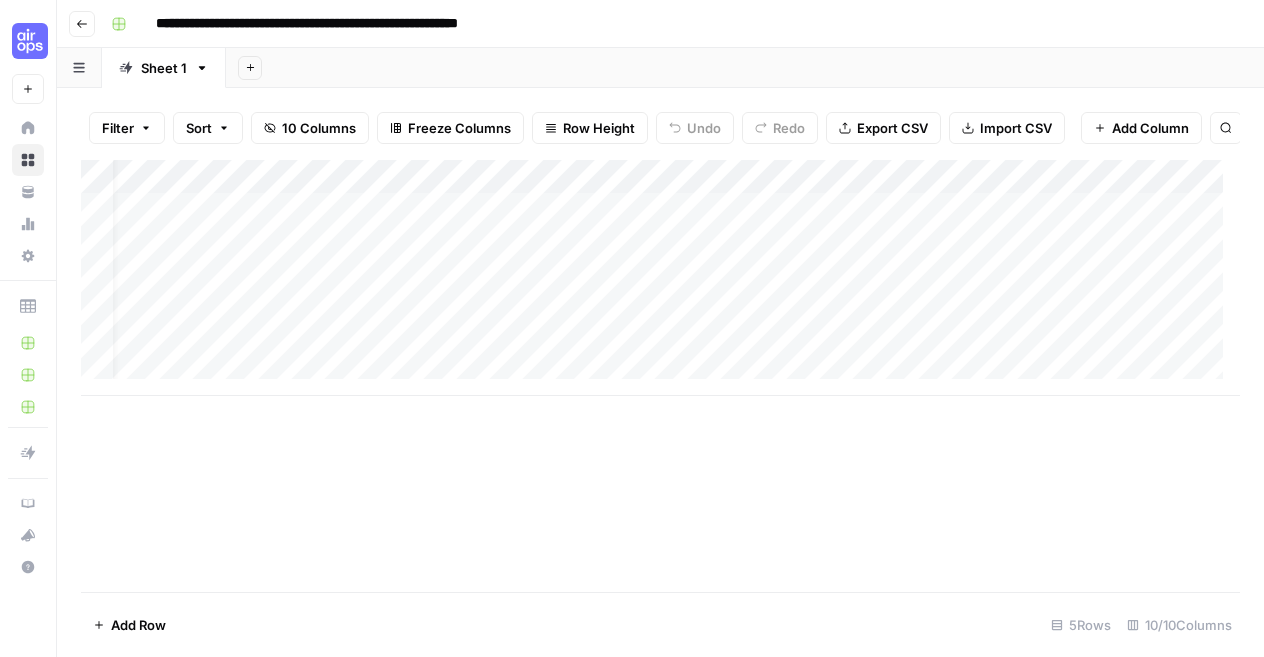click on "Add Column" at bounding box center (660, 278) 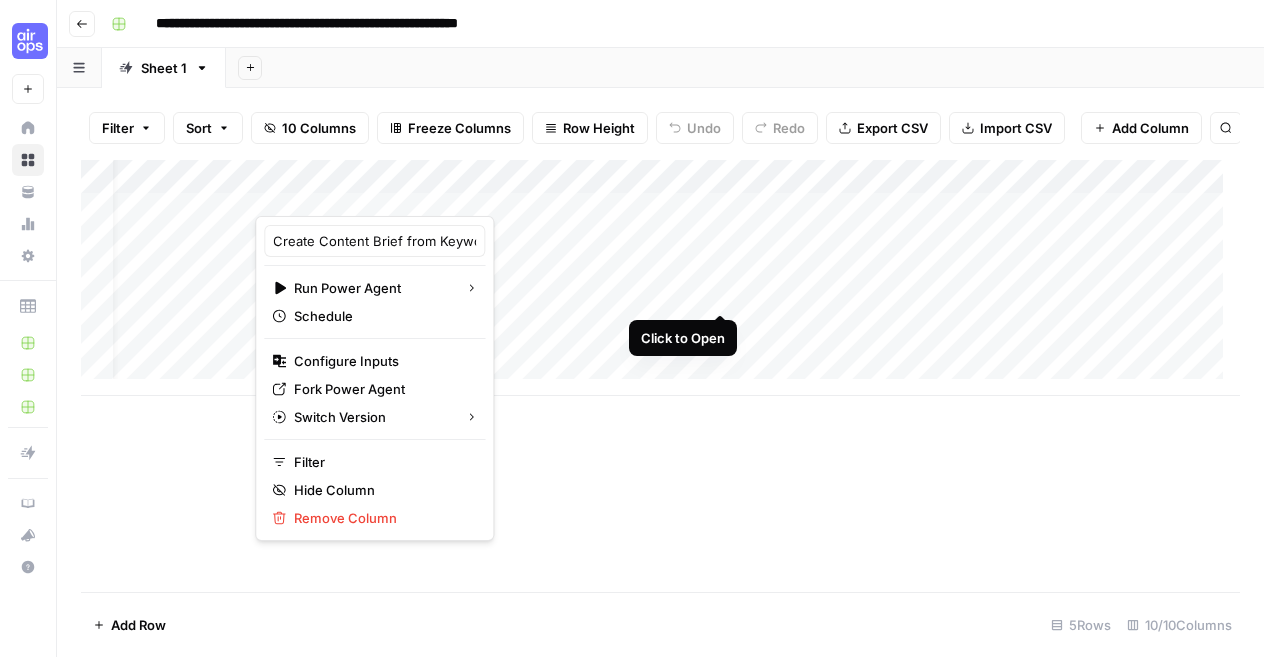 click on "Add Column" at bounding box center (660, 376) 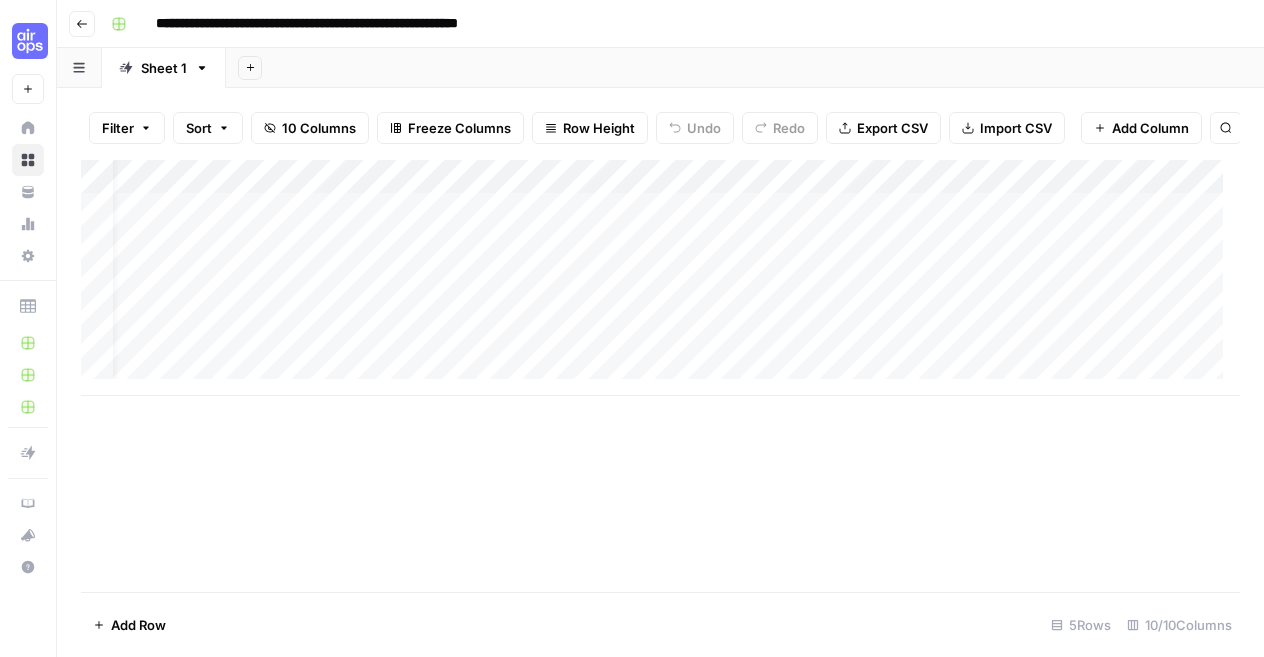 click on "Add Column" at bounding box center (660, 278) 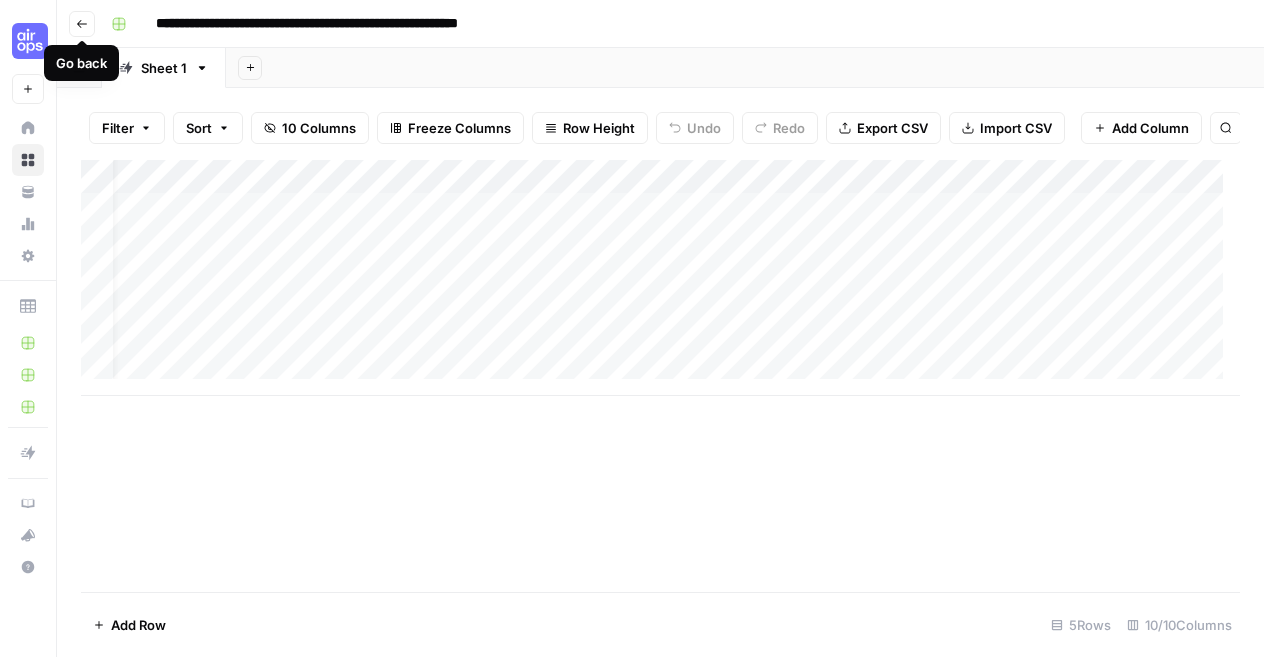 click 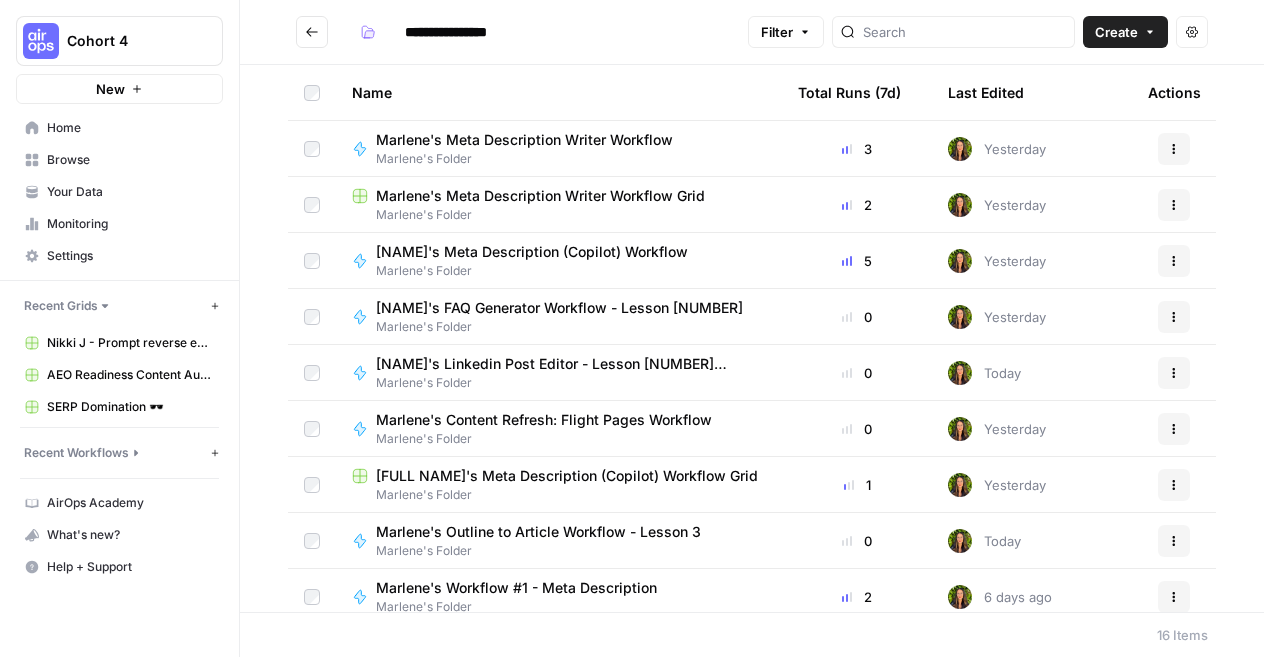 type on "**********" 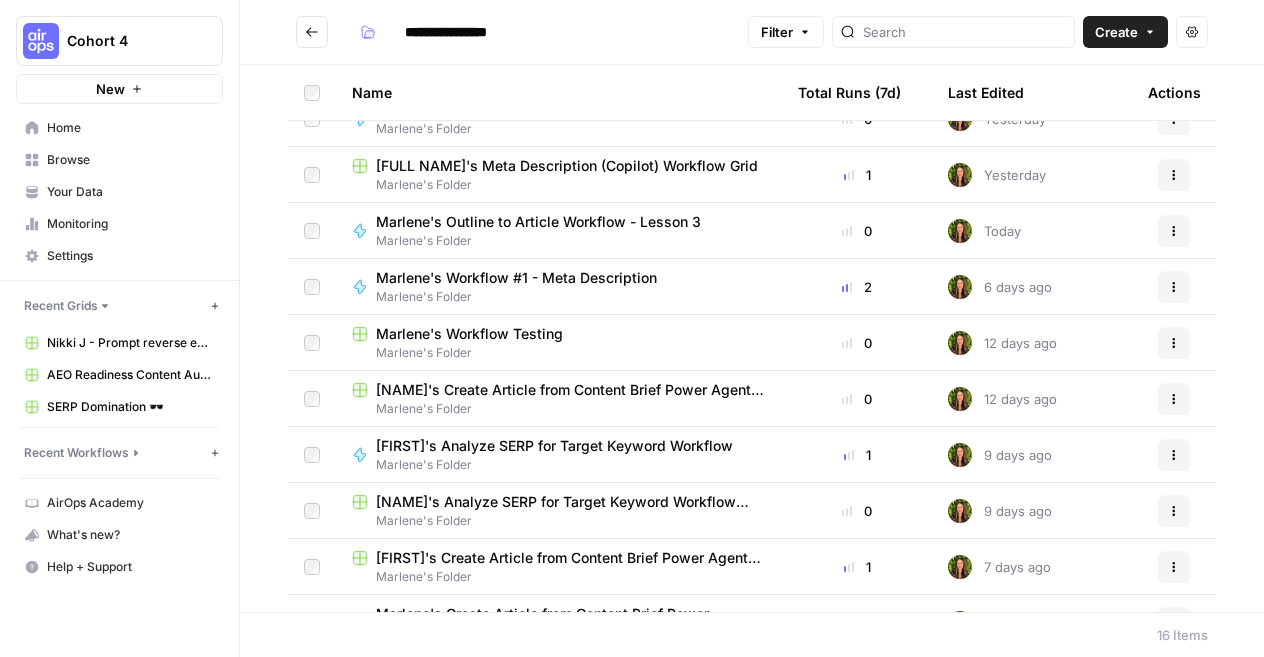scroll, scrollTop: 404, scrollLeft: 0, axis: vertical 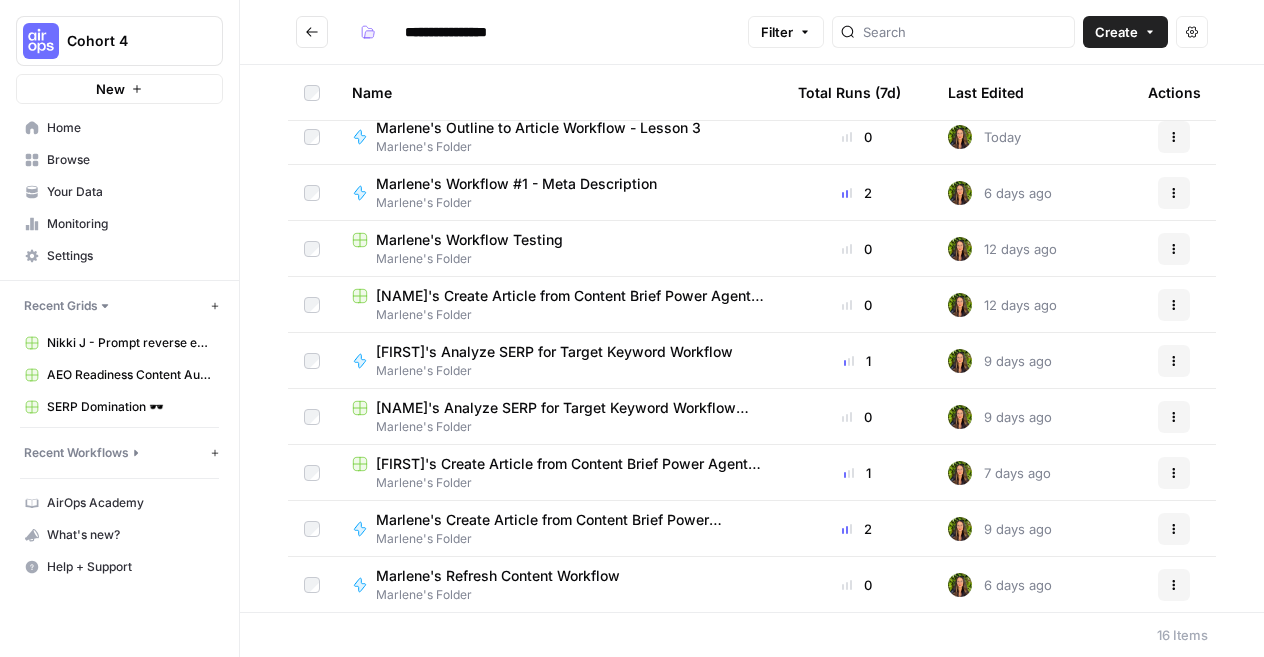 click on "Marlene's Create Article from Content Brief Power Agent" at bounding box center [563, 520] 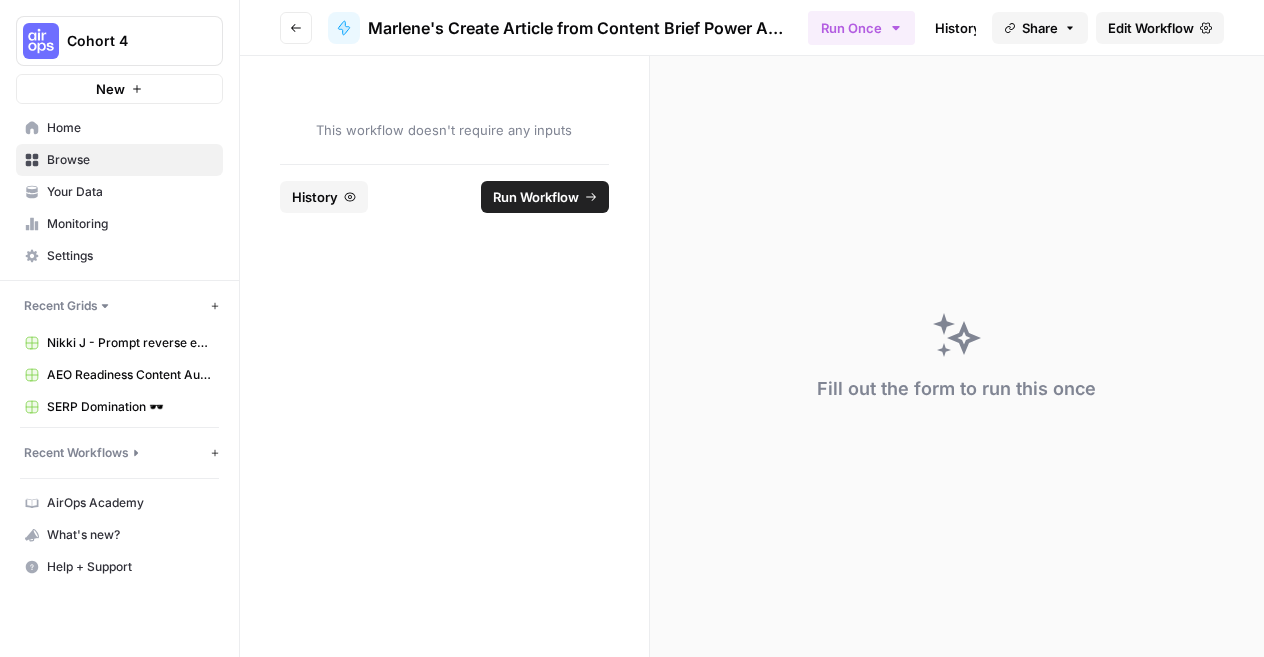 click on "Edit Workflow" at bounding box center (1151, 28) 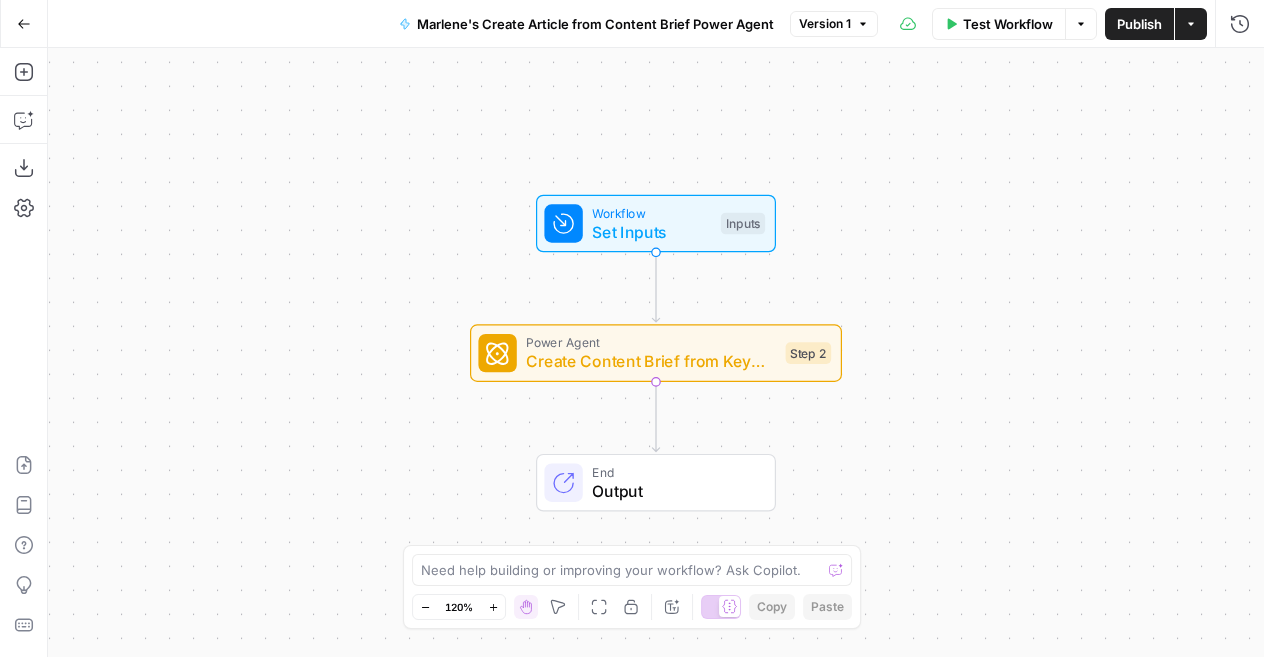 click 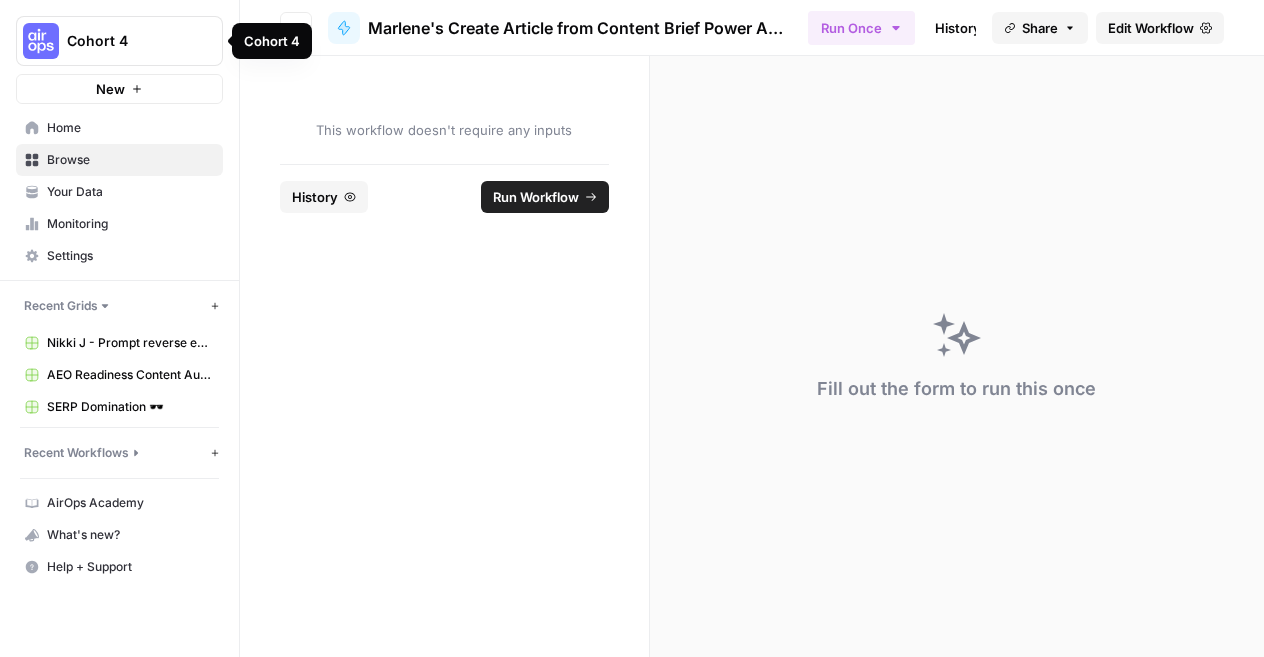 click on "Go back" at bounding box center (296, 28) 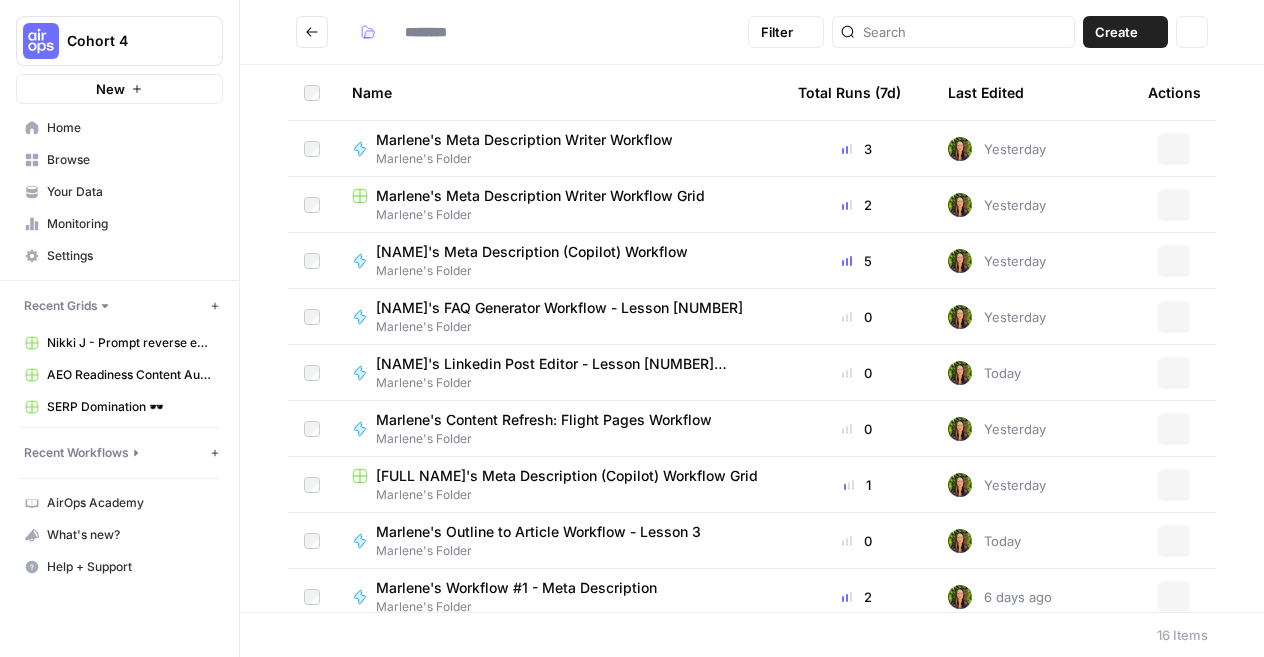 type on "**********" 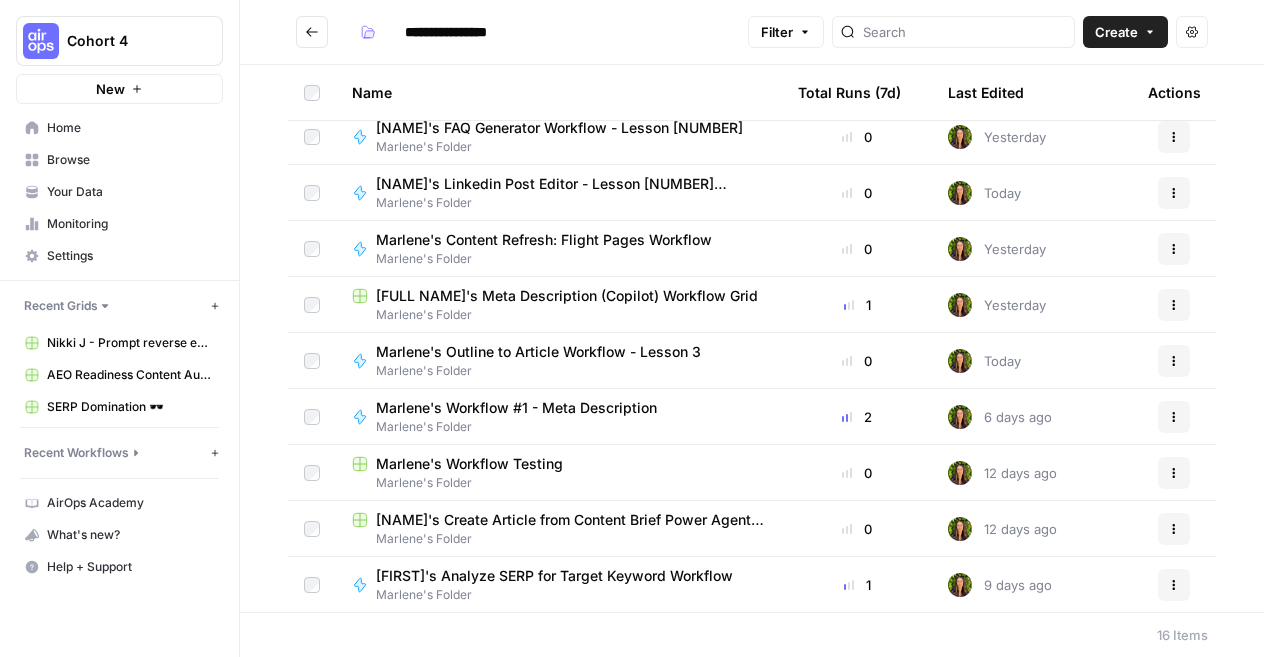 scroll, scrollTop: 404, scrollLeft: 0, axis: vertical 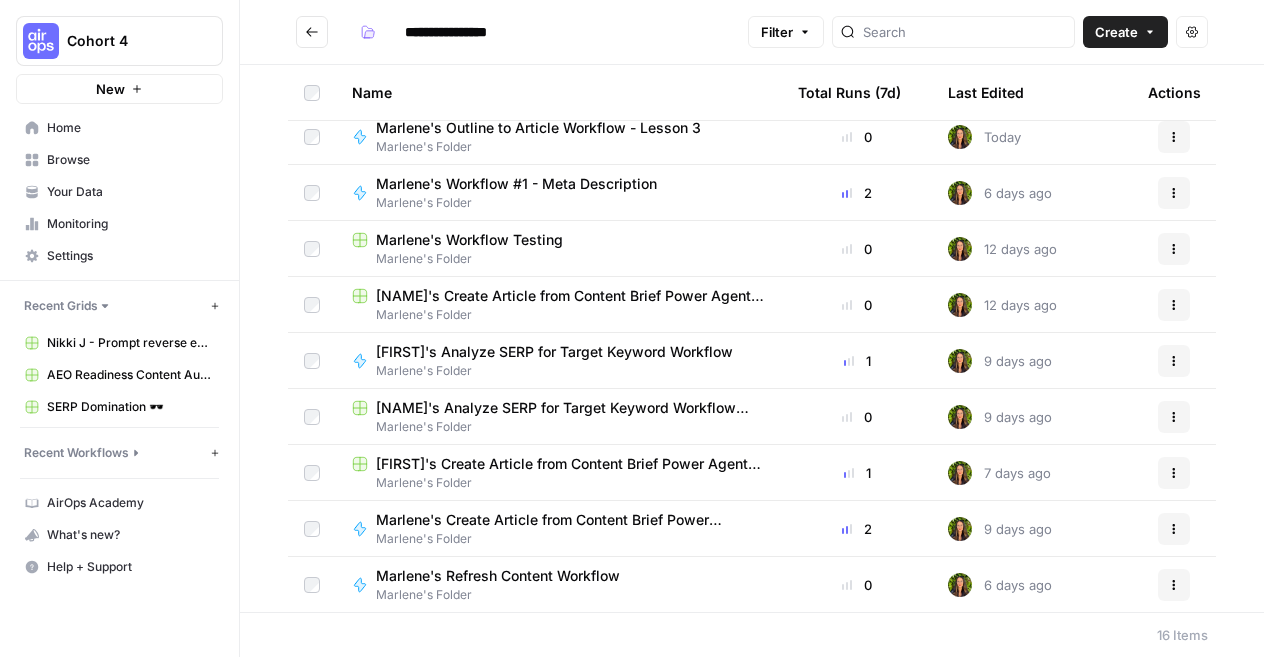 click on "Marlene's Create Article from Content Brief Power Agent" at bounding box center (563, 520) 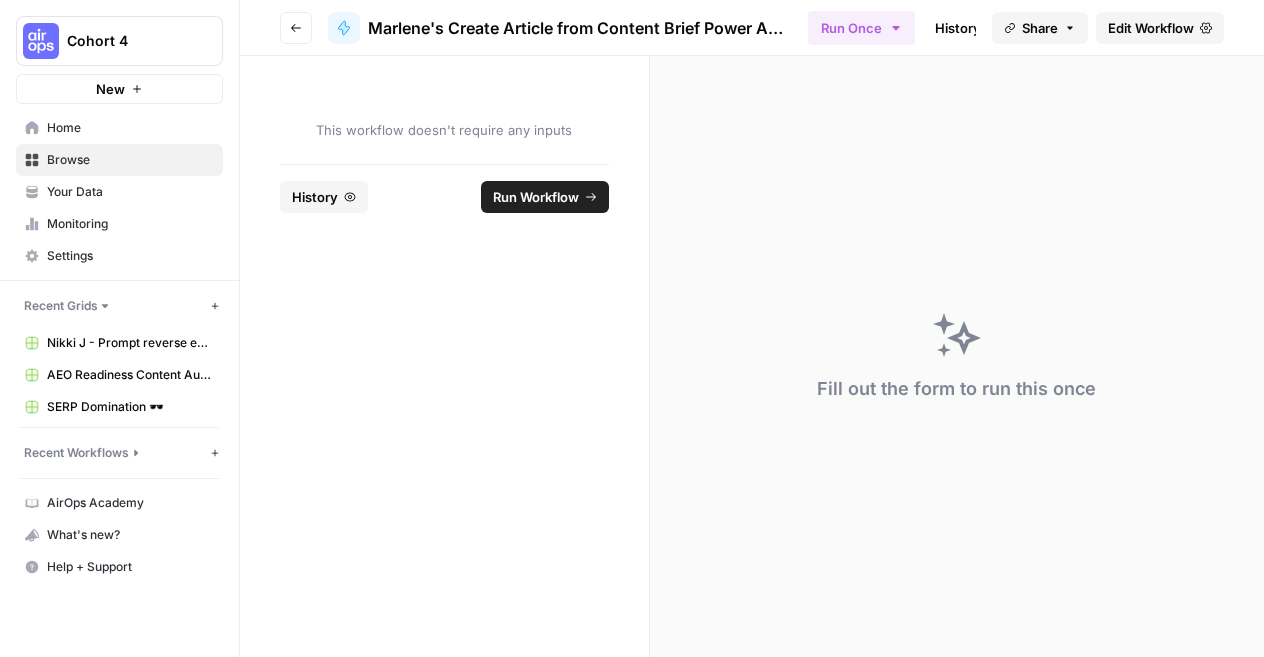 click on "Run Workflow" at bounding box center [536, 197] 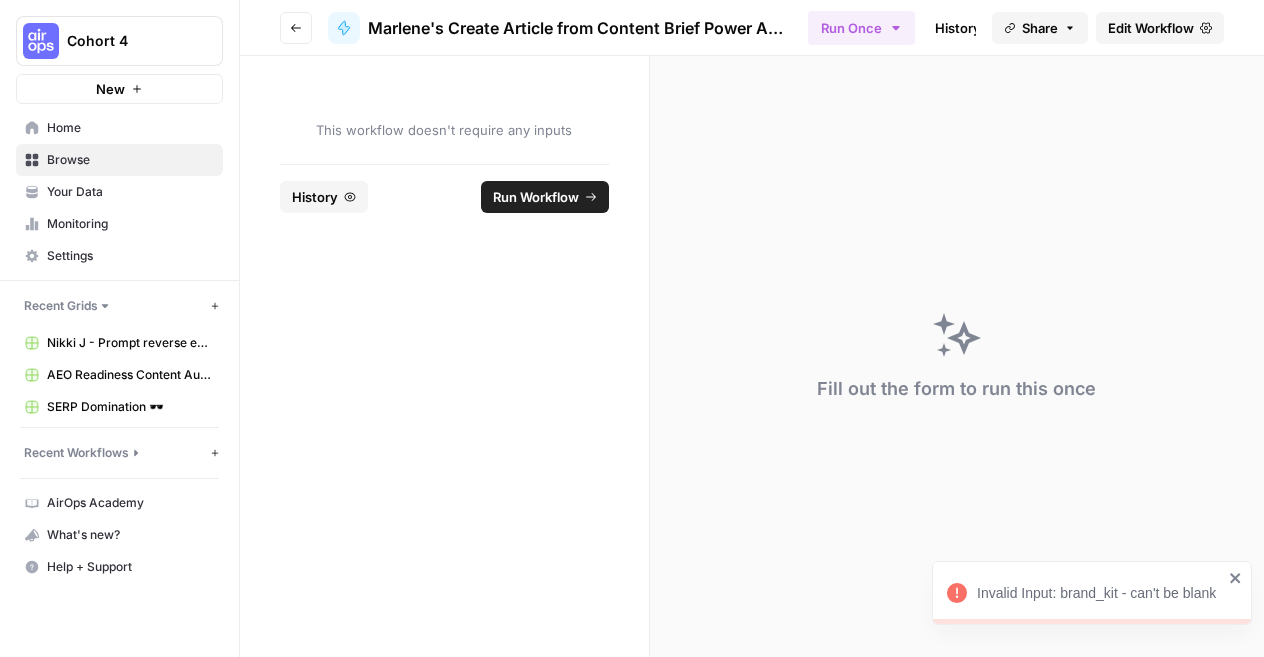 click on "Invalid Input: brand_kit - can't be blank" at bounding box center (1092, 593) 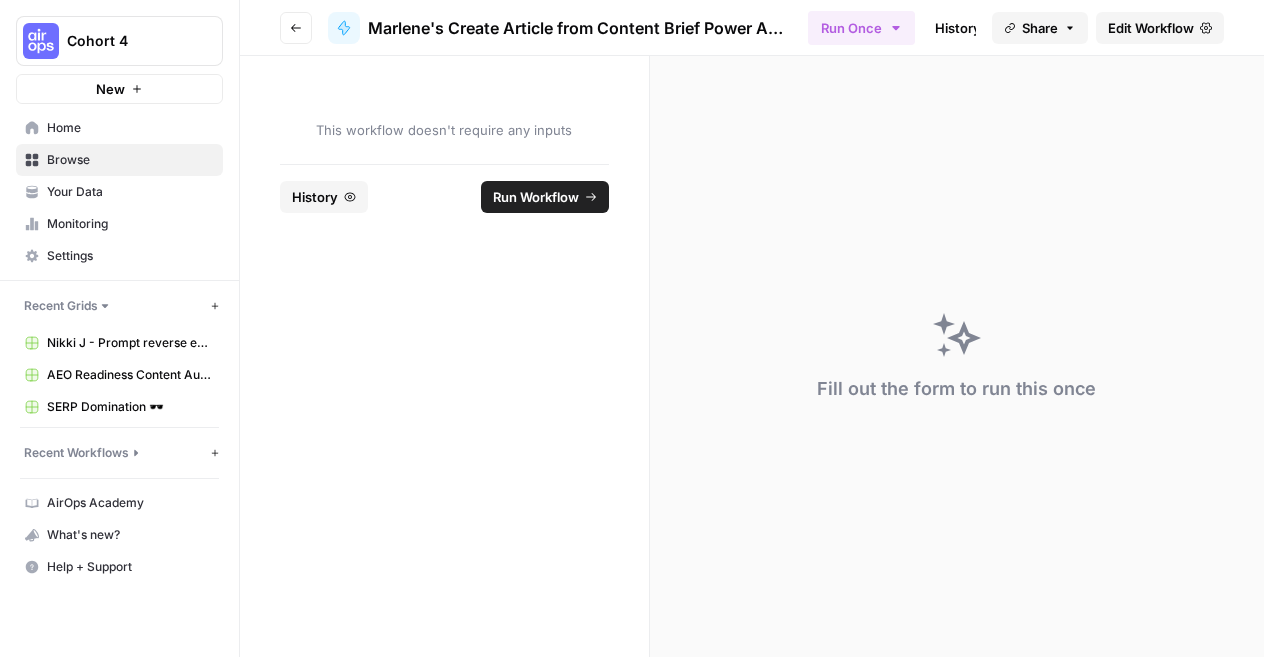 click on "Edit Workflow" at bounding box center (1151, 28) 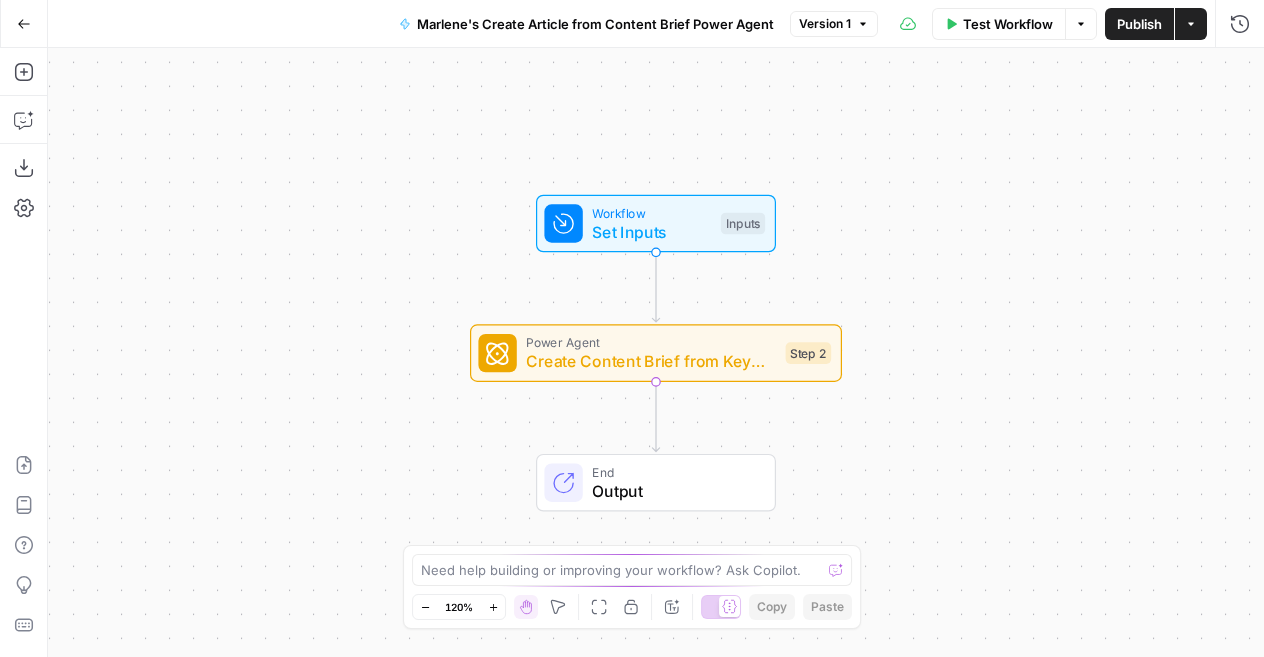 click on "Create Content Brief from Keyword - Fork" at bounding box center (651, 362) 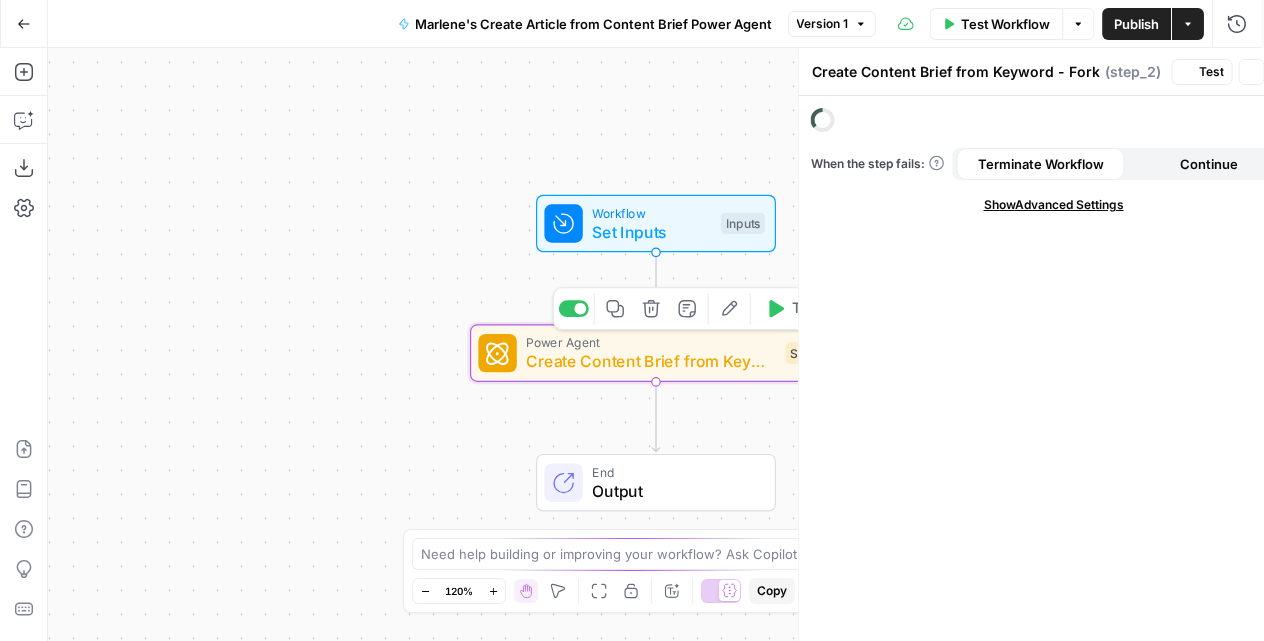 click on "Edit Agent" at bounding box center (729, 308) 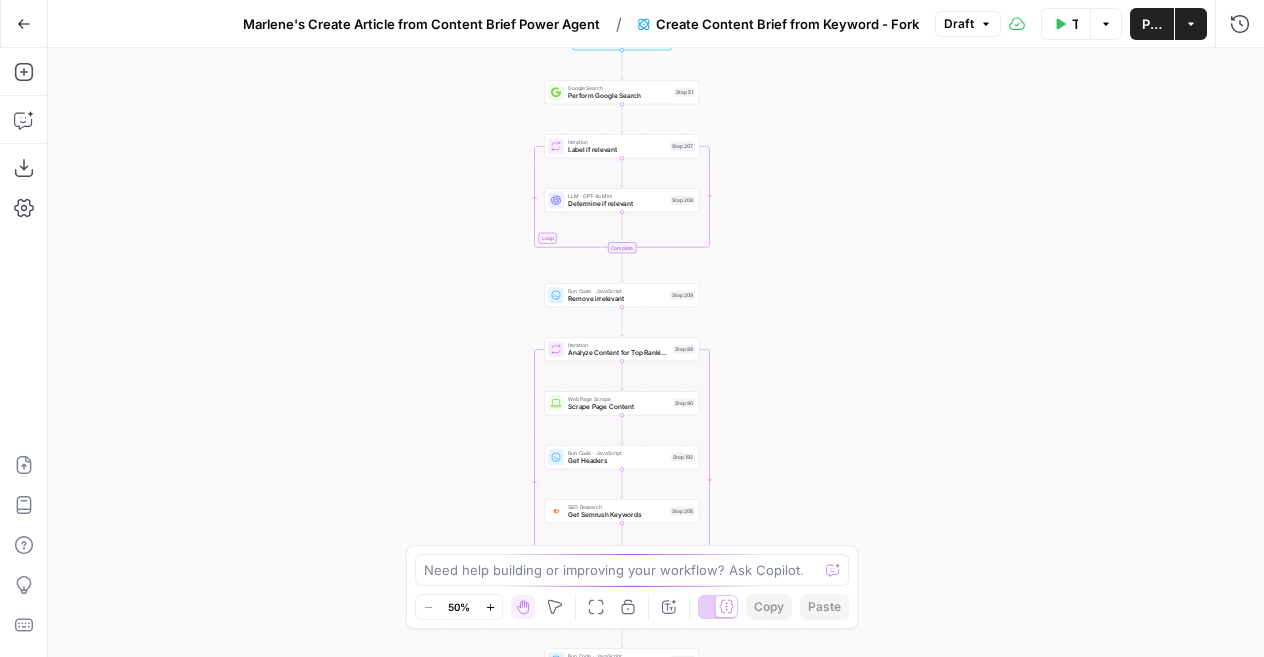 drag, startPoint x: 821, startPoint y: 205, endPoint x: 786, endPoint y: 409, distance: 206.98068 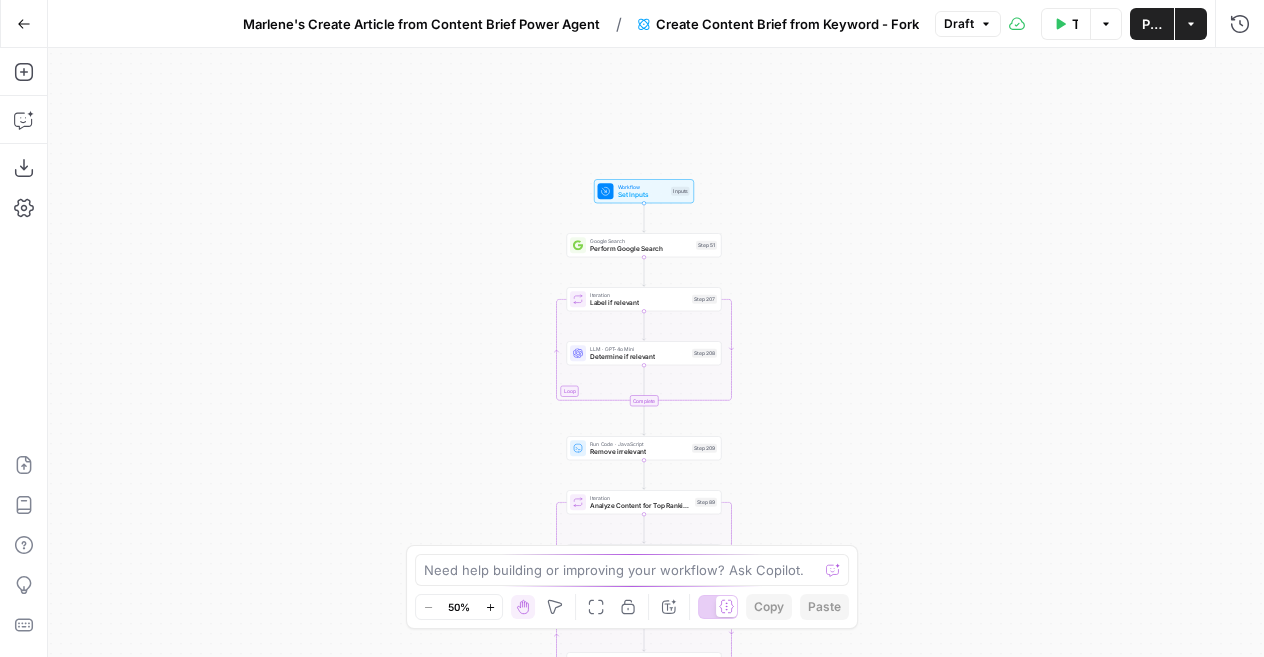 drag, startPoint x: 711, startPoint y: 171, endPoint x: 735, endPoint y: 330, distance: 160.80112 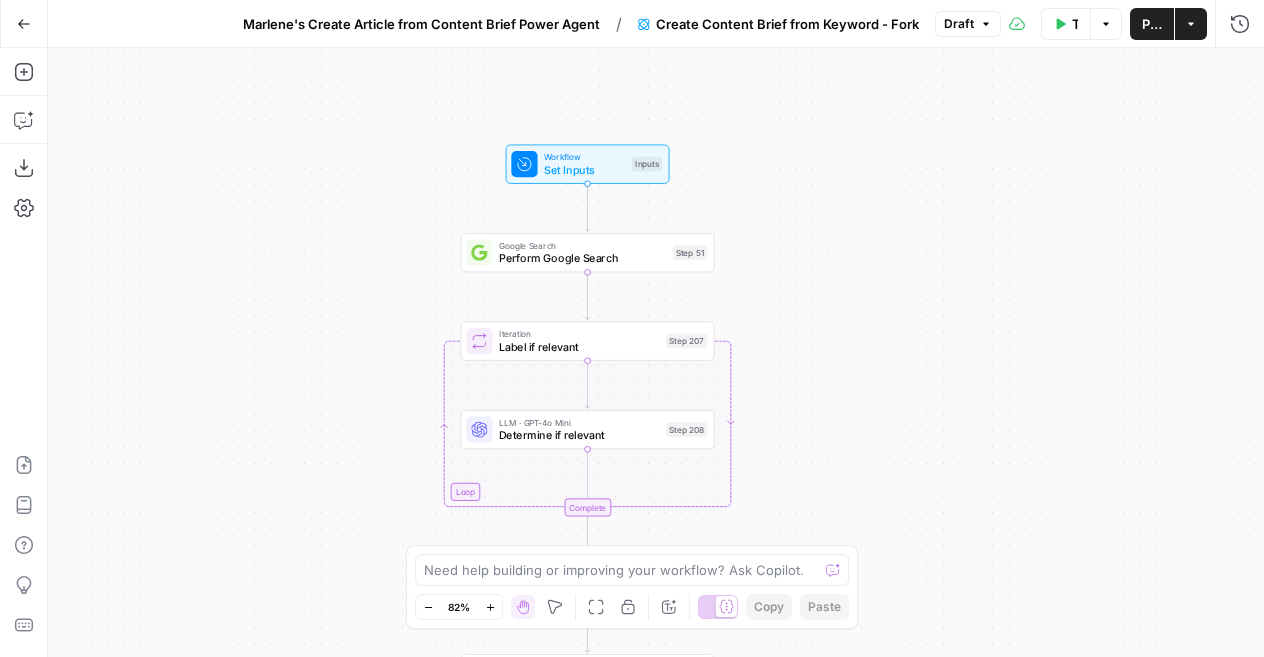 click on "Draft" at bounding box center [968, 24] 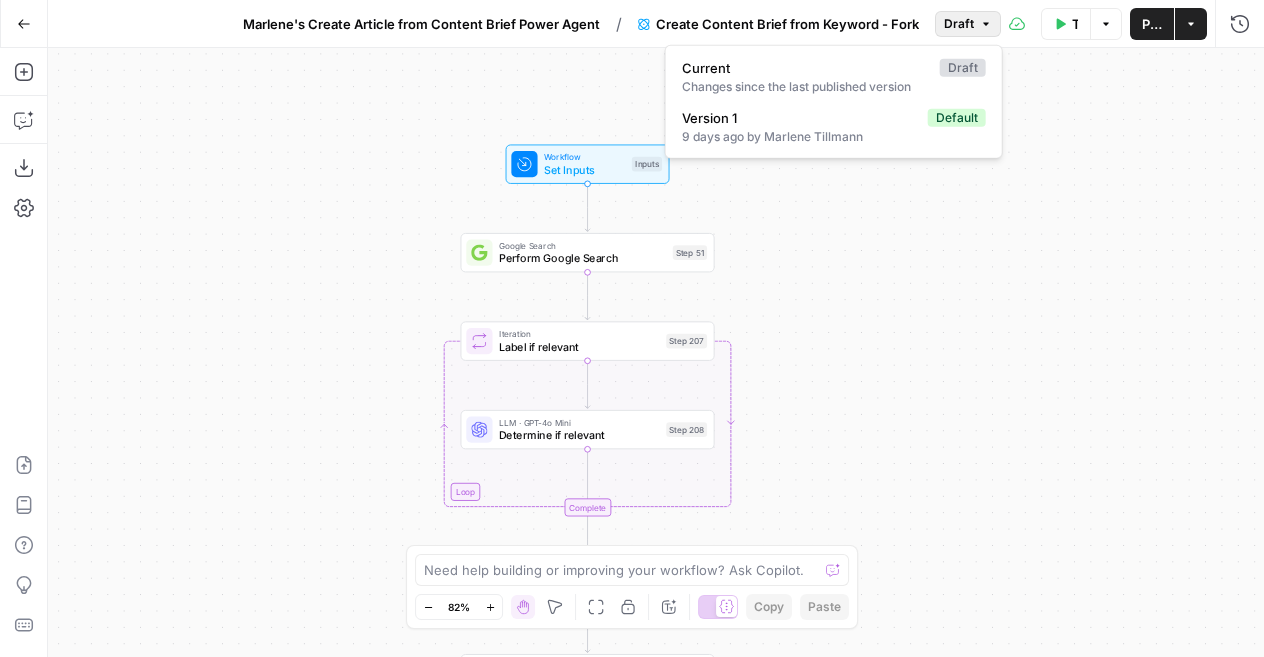 click on "Workflow Set Inputs Inputs Google Search Perform Google Search Step 51 Loop Iteration Label if relevant Step 207 LLM · GPT-4o Mini Determine if relevant Step 208 Complete Run Code · JavaScript Remove irrelevant Step 209 Loop Iteration Analyze Content for Top Ranking Pages Step 89 Web Page Scrape Scrape Page Content Step 90 Run Code · JavaScript Get Headers Step 192 SEO Research Get Semrush Keywords Step 206 Format JSON Format JSON Output Step 96 Complete Run Code · JavaScript Structure Competitor Keywords Step 212 LLM · Claude 3.7 Sonnet Analyze Titles Step 198 LLM · GPT-4o Extract Titles Step 214 Human Review Review Title Selection Step 202 LLM · Perplexity Sonar Pro Perplexity Research Step 218 LLM · O1 Analysis + Outline Step 197 LLM · GPT-4.1 Extract Brief Step 204 LLM · Claude 3.7 Sonnet Develop outline Step 219 LLM · GPT-4.1 Extract only outline Step 220 Write Liquid Text Combine Brief Step 205 Format JSON JSON Step 203 End Output" at bounding box center [656, 352] 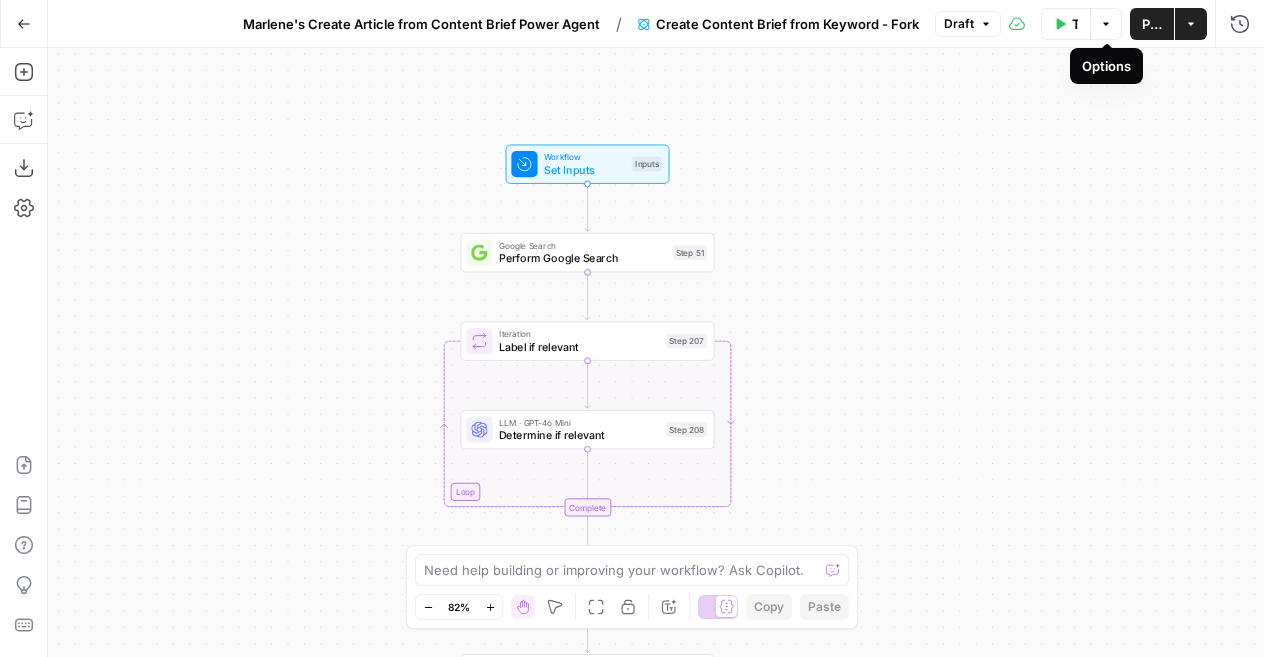 click 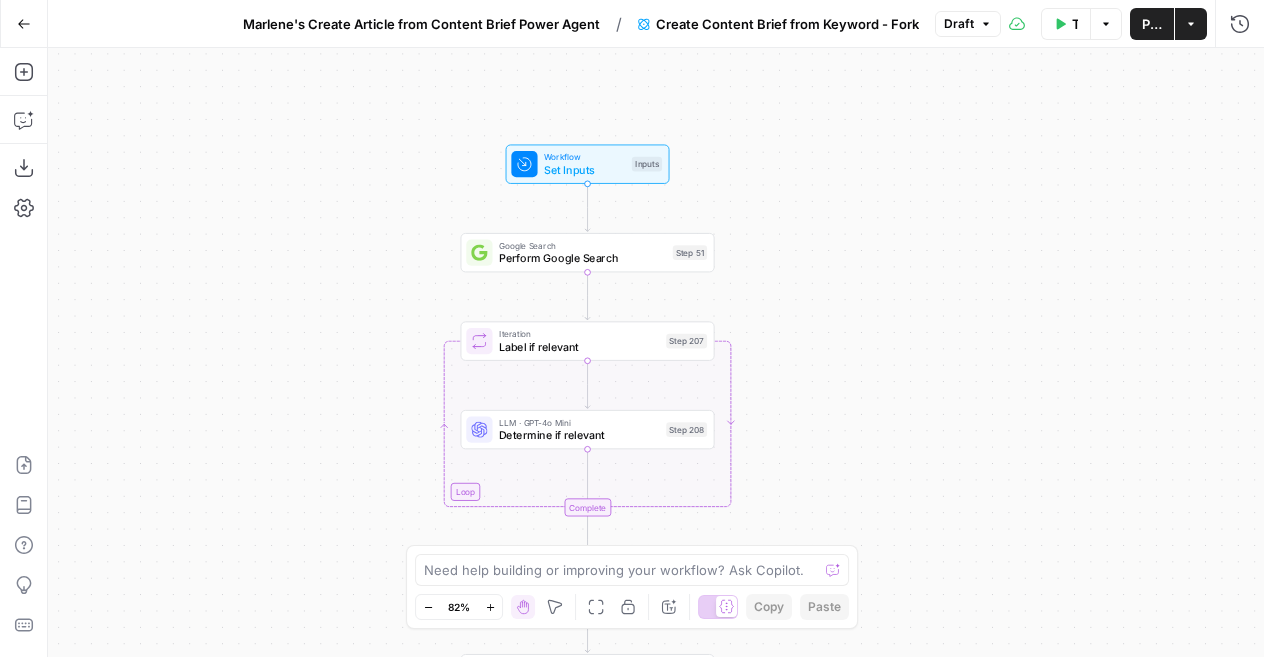 click on "Workflow Set Inputs Inputs Google Search Perform Google Search Step 51 Loop Iteration Label if relevant Step 207 LLM · GPT-4o Mini Determine if relevant Step 208 Complete Run Code · JavaScript Remove irrelevant Step 209 Loop Iteration Analyze Content for Top Ranking Pages Step 89 Web Page Scrape Scrape Page Content Step 90 Run Code · JavaScript Get Headers Step 192 SEO Research Get Semrush Keywords Step 206 Format JSON Format JSON Output Step 96 Complete Run Code · JavaScript Structure Competitor Keywords Step 212 LLM · Claude 3.7 Sonnet Analyze Titles Step 198 LLM · GPT-4o Extract Titles Step 214 Human Review Review Title Selection Step 202 LLM · Perplexity Sonar Pro Perplexity Research Step 218 LLM · O1 Analysis + Outline Step 197 LLM · GPT-4.1 Extract Brief Step 204 LLM · Claude 3.7 Sonnet Develop outline Step 219 LLM · GPT-4.1 Extract only outline Step 220 Write Liquid Text Combine Brief Step 205 Format JSON JSON Step 203 End Output" at bounding box center (656, 352) 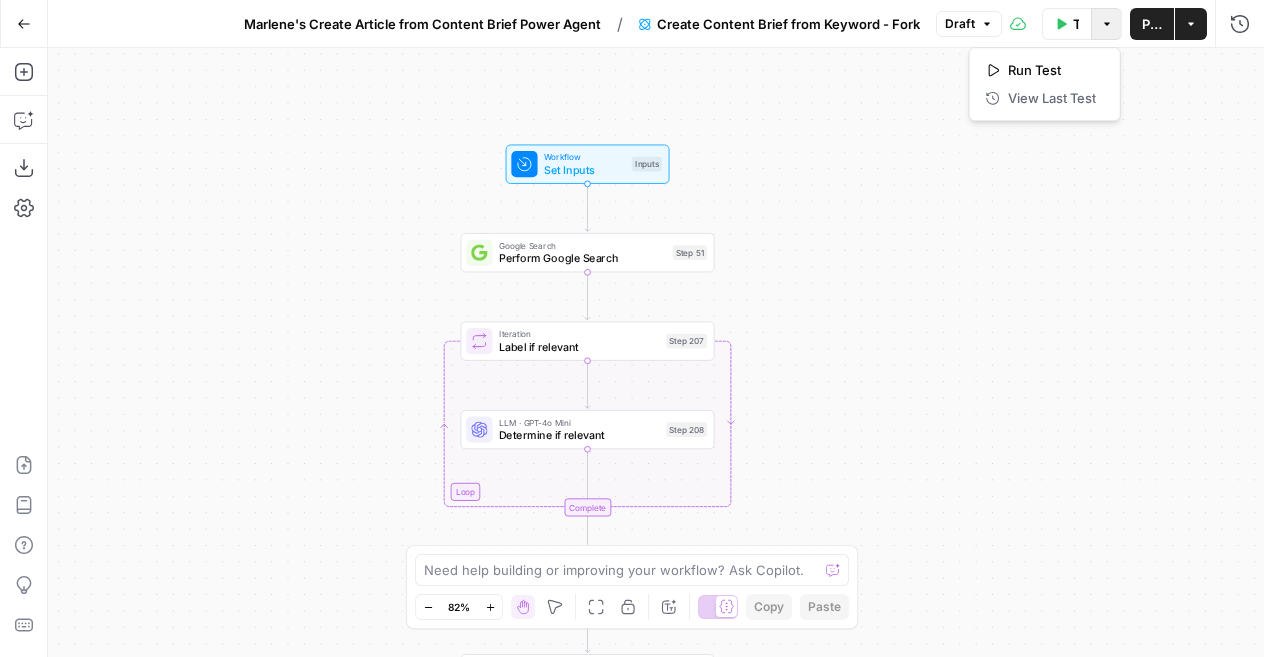 click on "Workflow Set Inputs Inputs Google Search Perform Google Search Step 51 Loop Iteration Label if relevant Step 207 LLM · GPT-4o Mini Determine if relevant Step 208 Complete Run Code · JavaScript Remove irrelevant Step 209 Loop Iteration Analyze Content for Top Ranking Pages Step 89 Web Page Scrape Scrape Page Content Step 90 Run Code · JavaScript Get Headers Step 192 SEO Research Get Semrush Keywords Step 206 Format JSON Format JSON Output Step 96 Complete Run Code · JavaScript Structure Competitor Keywords Step 212 LLM · Claude 3.7 Sonnet Analyze Titles Step 198 LLM · GPT-4o Extract Titles Step 214 Human Review Review Title Selection Step 202 LLM · Perplexity Sonar Pro Perplexity Research Step 218 LLM · O1 Analysis + Outline Step 197 LLM · GPT-4.1 Extract Brief Step 204 LLM · Claude 3.7 Sonnet Develop outline Step 219 LLM · GPT-4.1 Extract only outline Step 220 Write Liquid Text Combine Brief Step 205 Format JSON JSON Step 203 End Output" at bounding box center (656, 352) 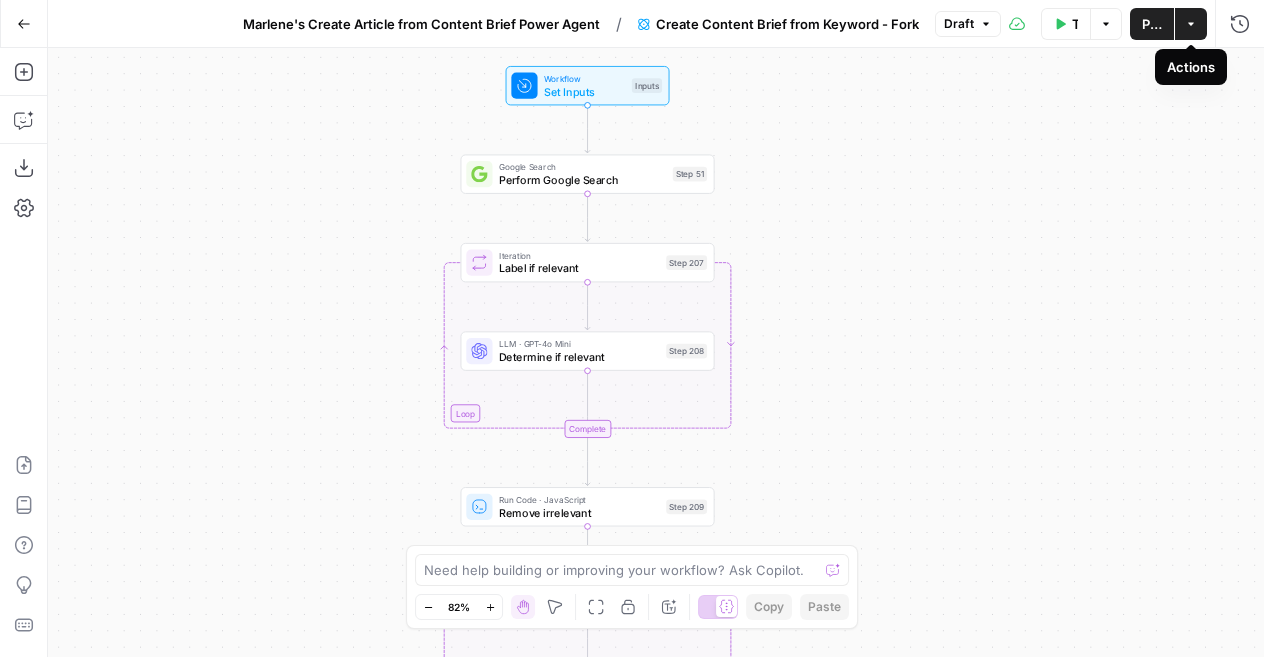 click on "Actions" at bounding box center [1191, 24] 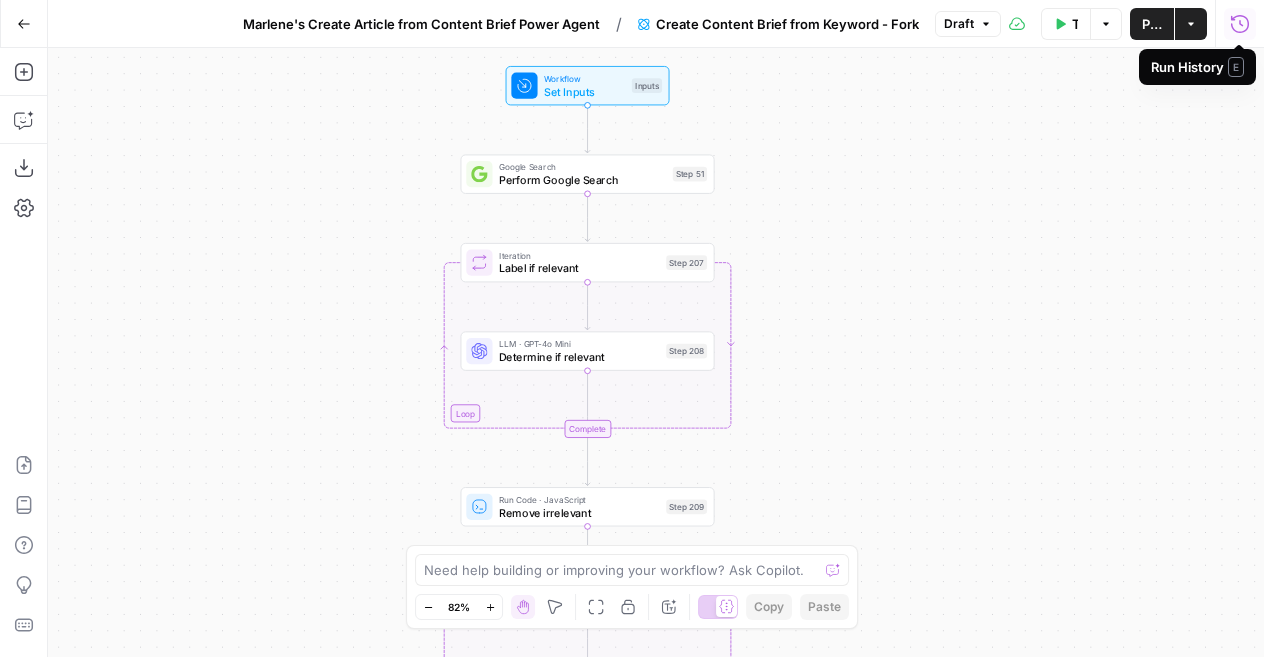 click 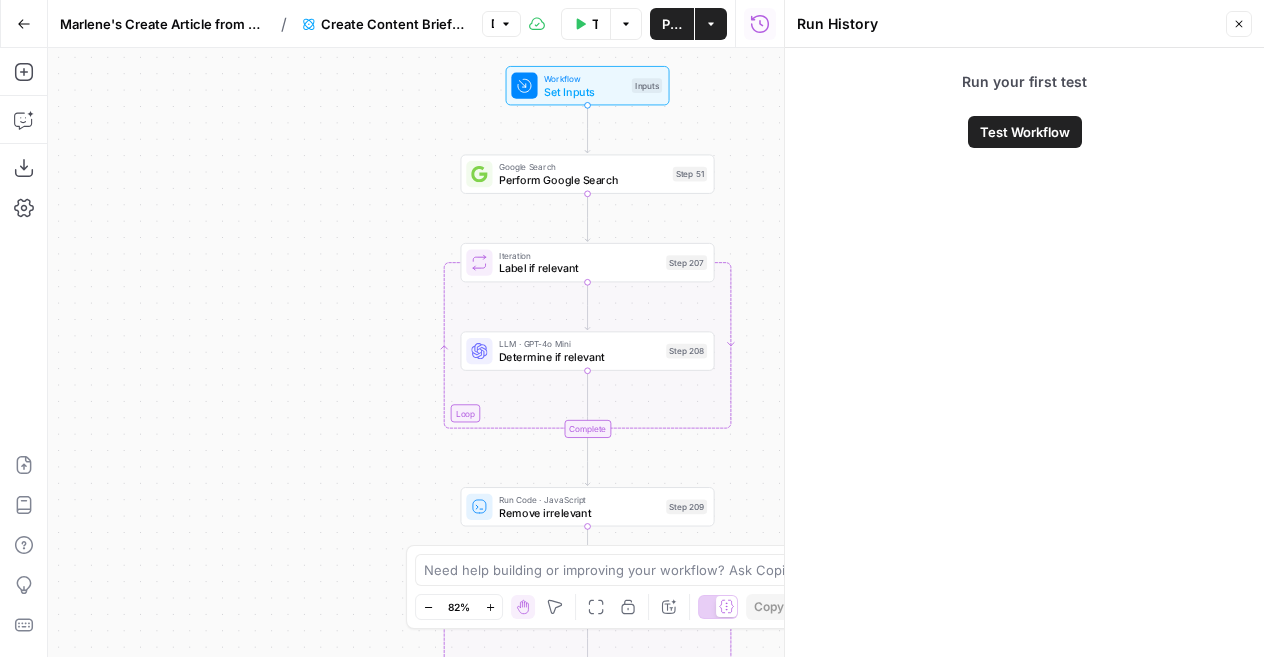 click on "Test Workflow" at bounding box center [1025, 132] 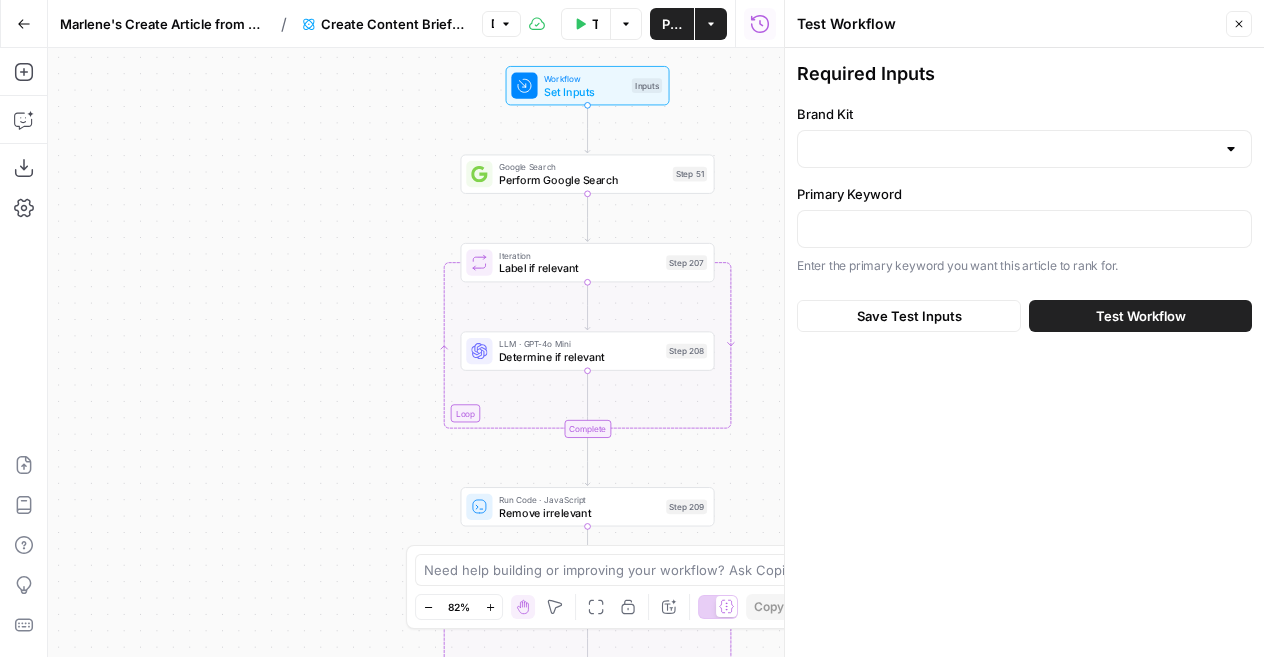 click at bounding box center (1024, 149) 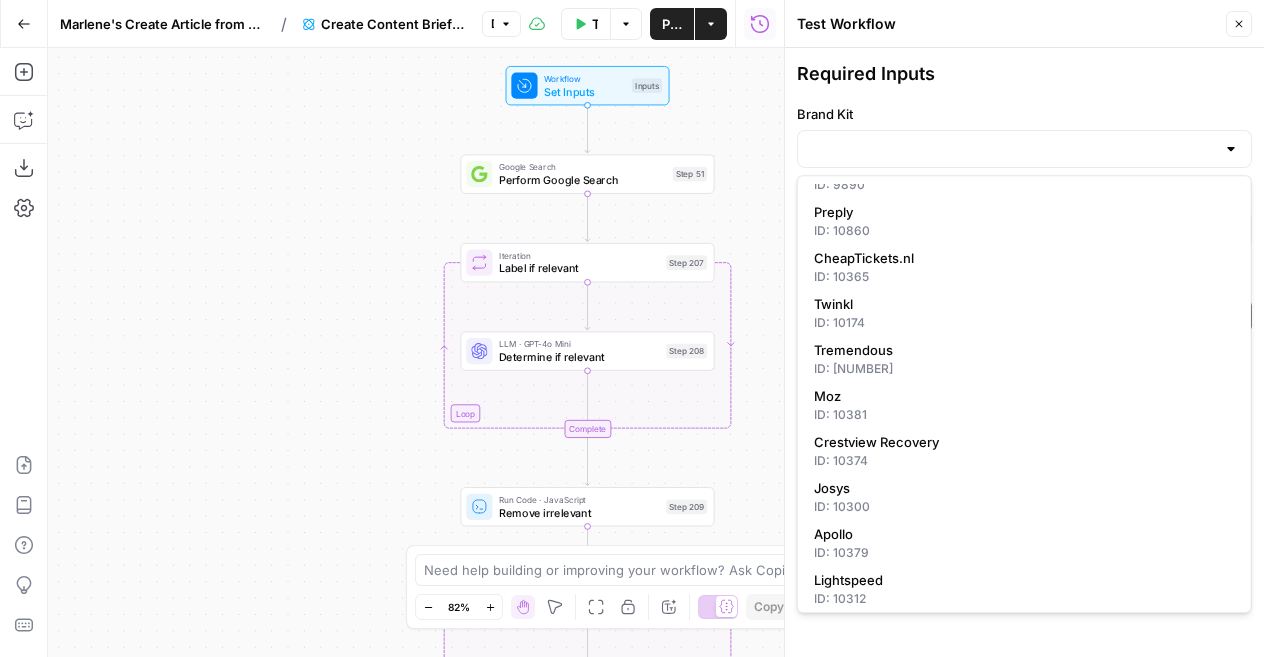scroll, scrollTop: 630, scrollLeft: 0, axis: vertical 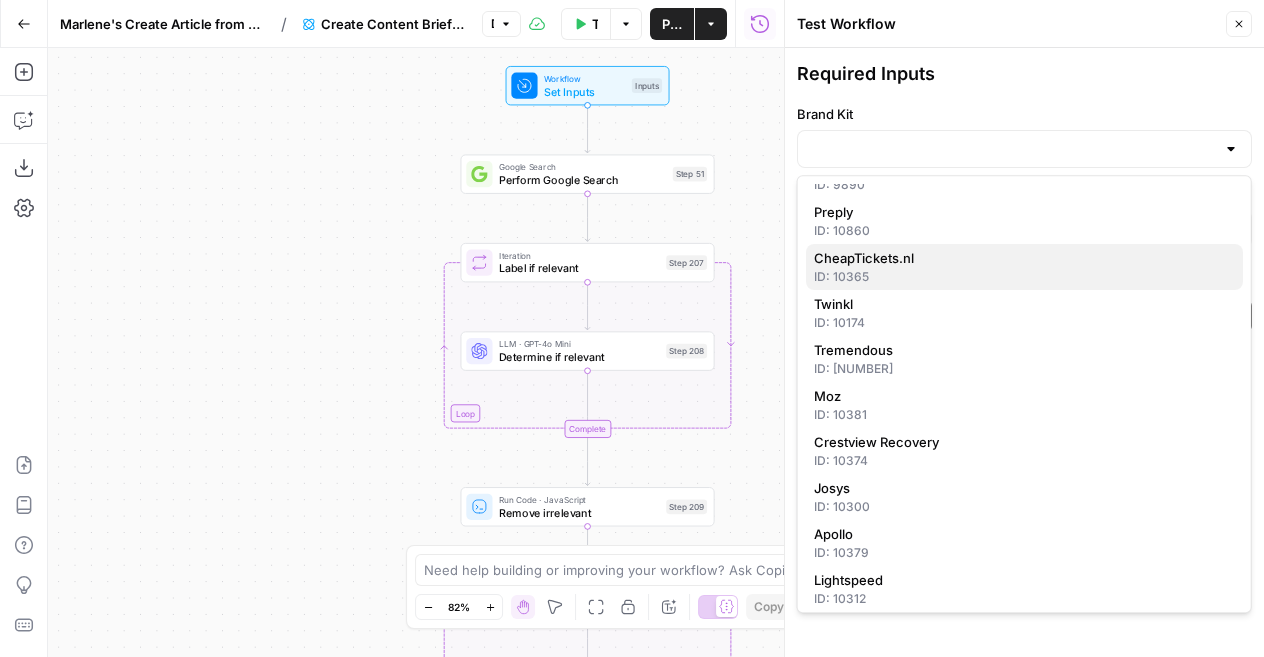 click on "ID: 10365" at bounding box center [1024, 277] 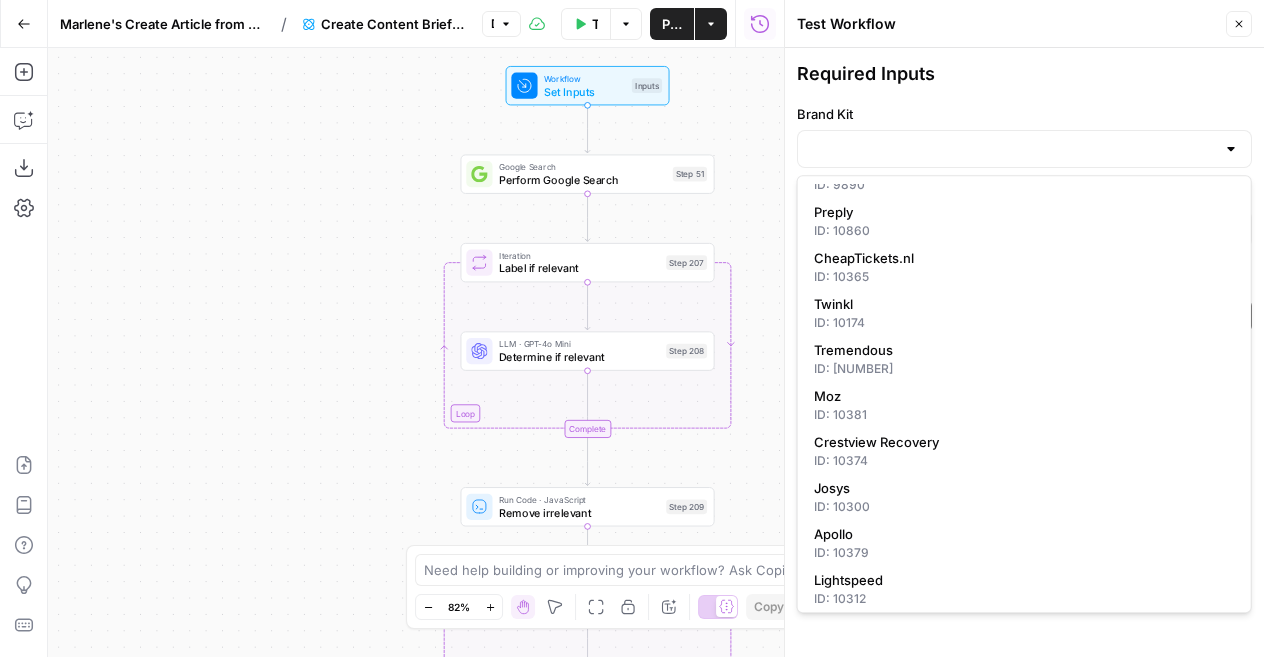 type on "CheapTickets.nl" 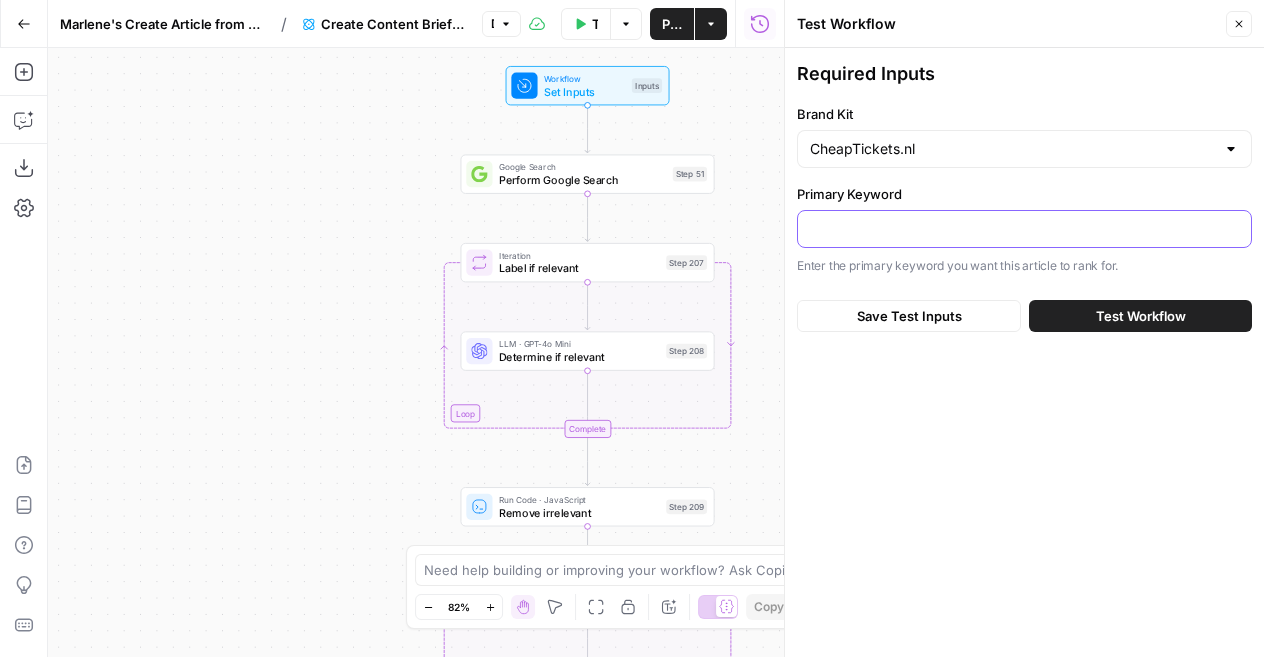 click on "Primary Keyword" at bounding box center [1024, 229] 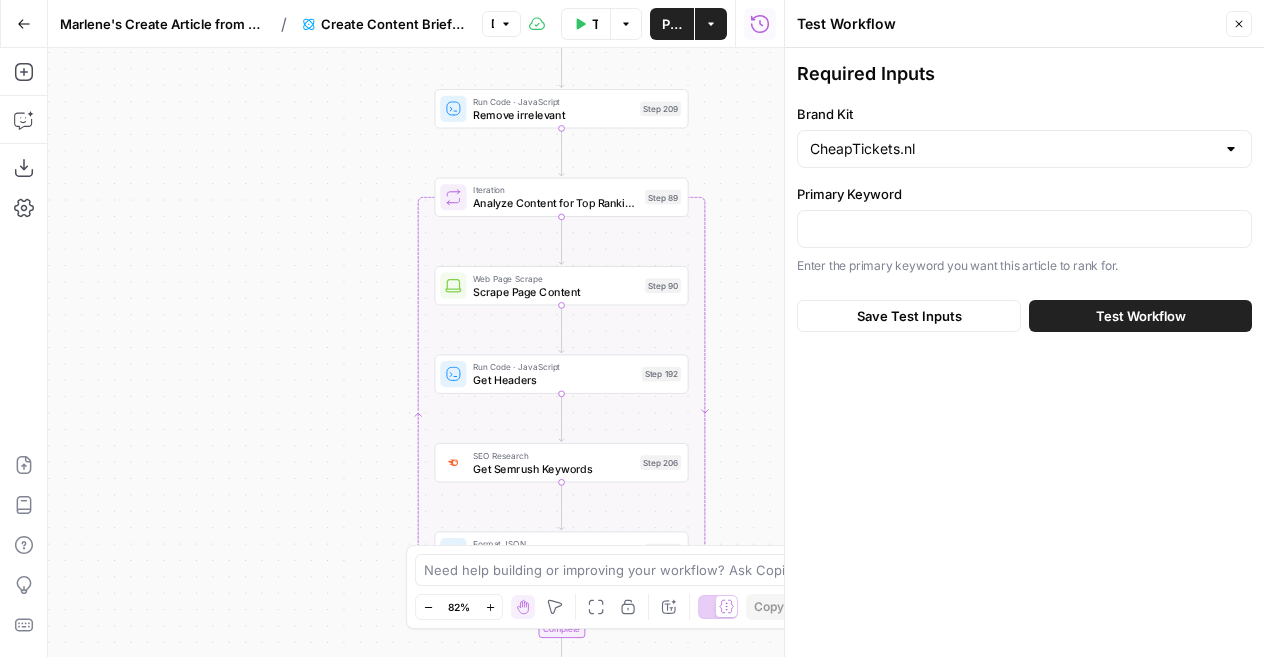 drag, startPoint x: 292, startPoint y: 299, endPoint x: 266, endPoint y: -99, distance: 398.84833 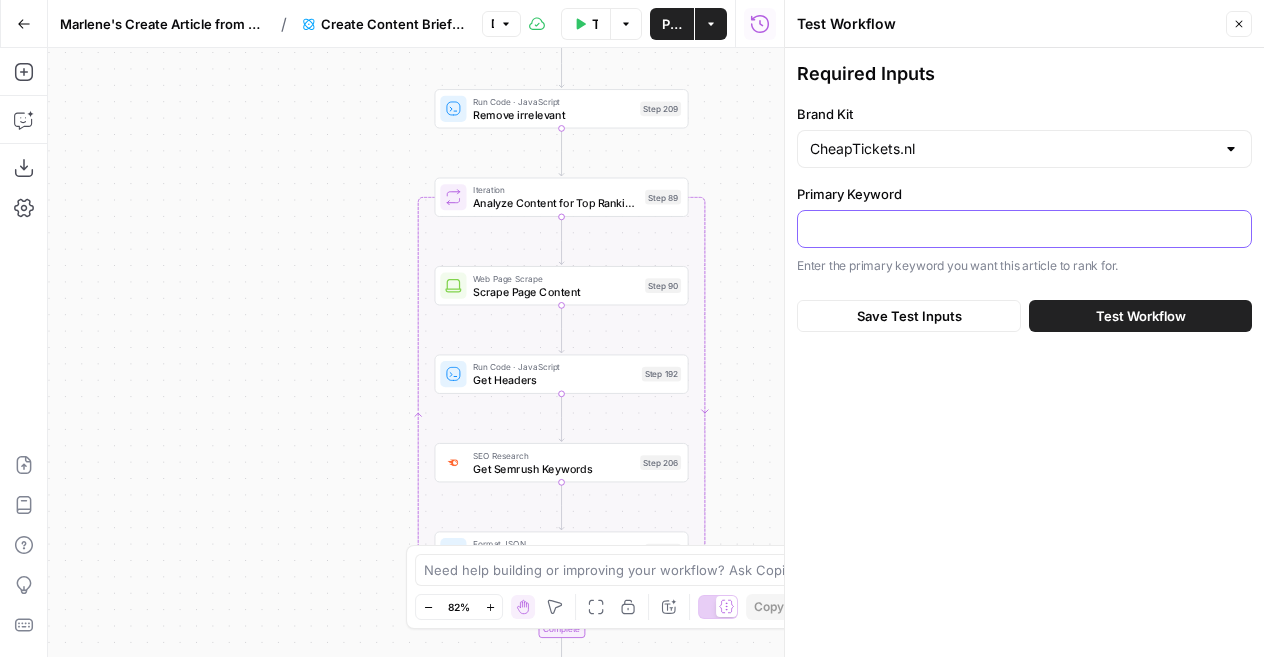 click on "Primary Keyword" at bounding box center (1024, 229) 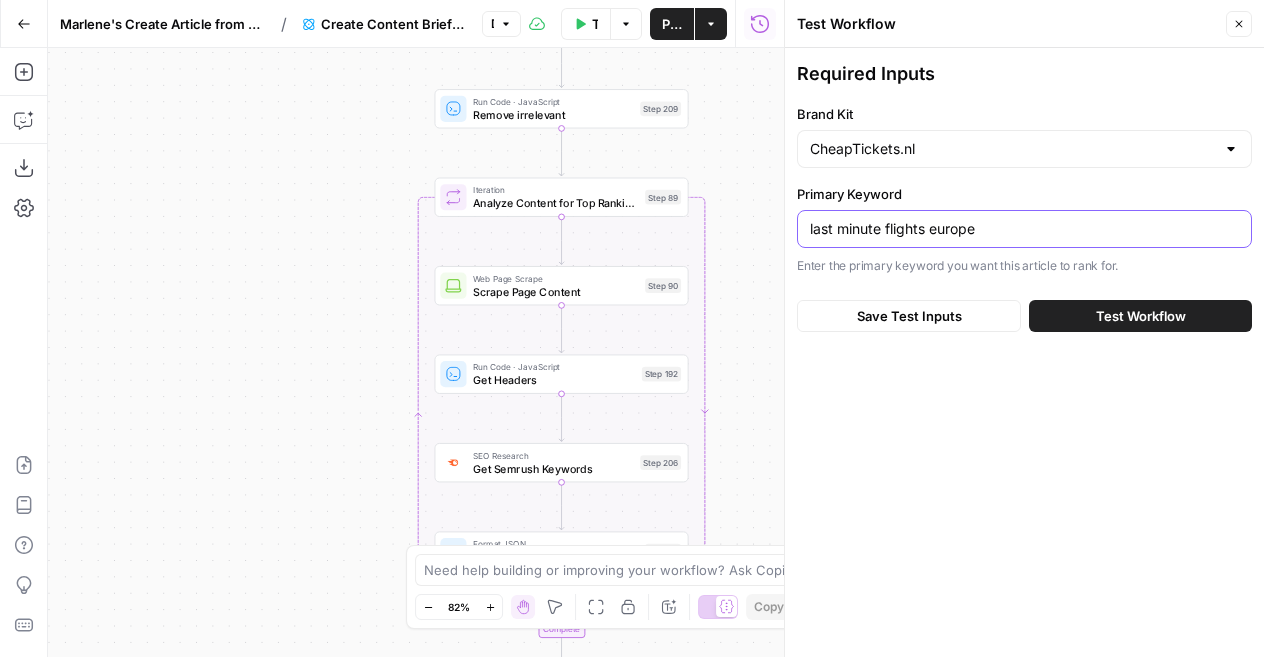 type on "last minute flights europe" 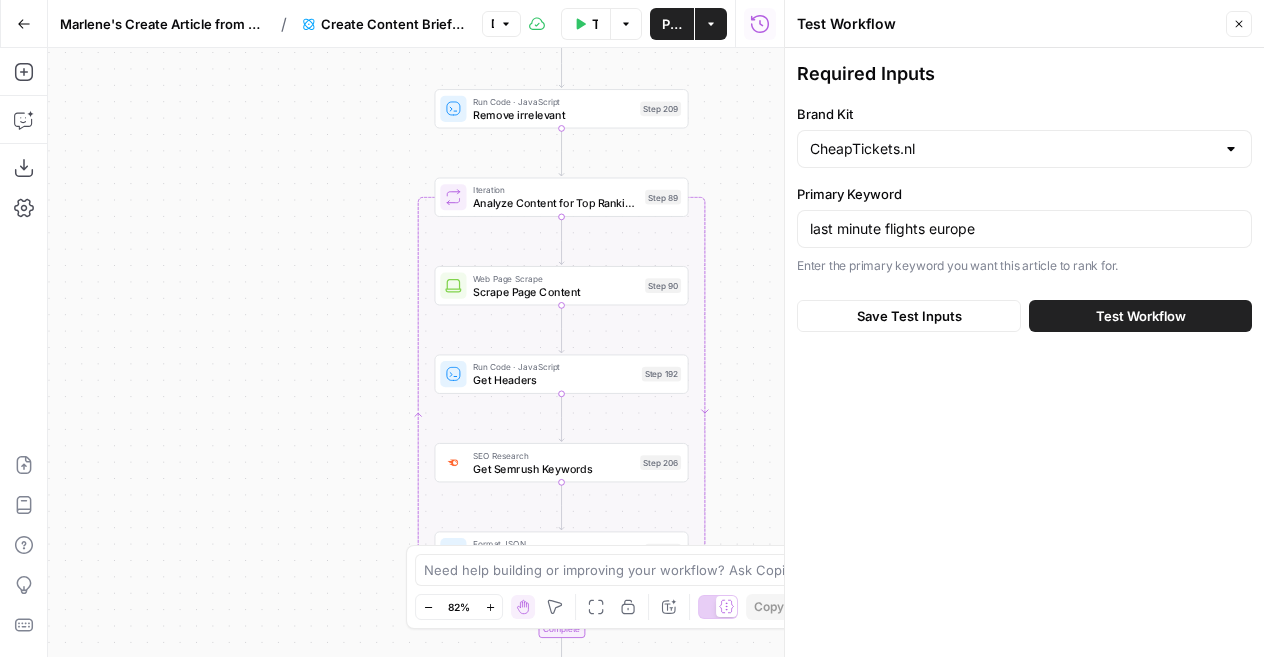 click on "Test Workflow" at bounding box center (1141, 316) 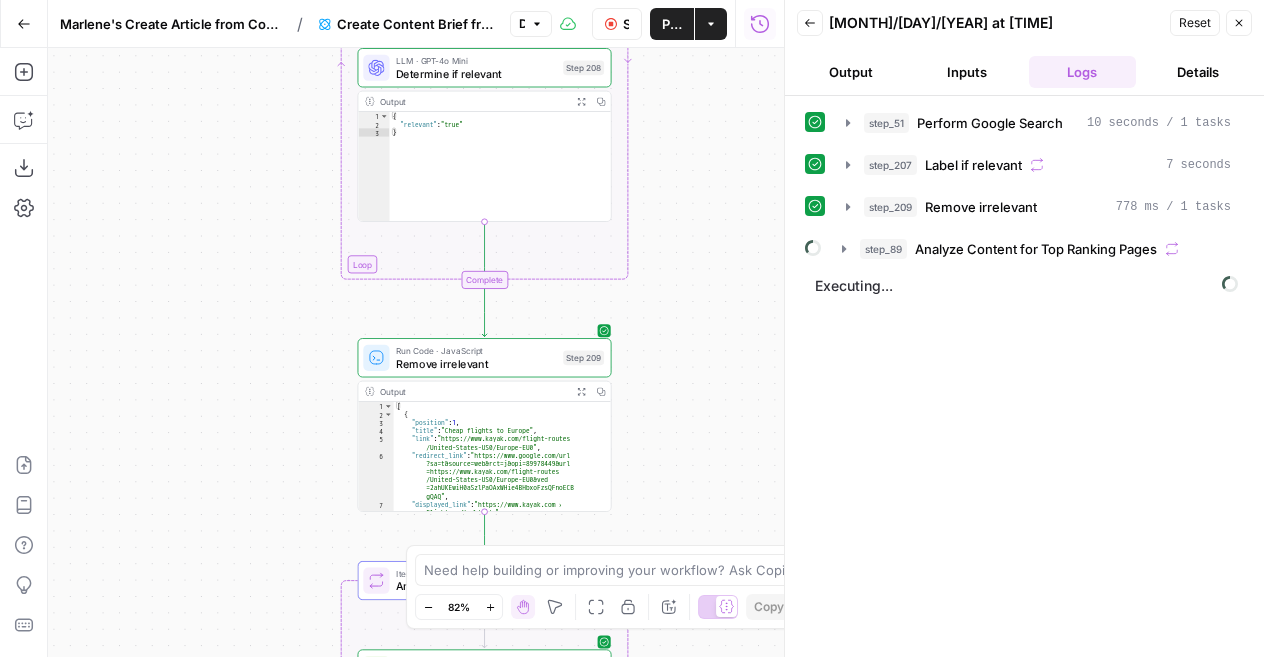 drag, startPoint x: 370, startPoint y: 203, endPoint x: 284, endPoint y: 506, distance: 314.96826 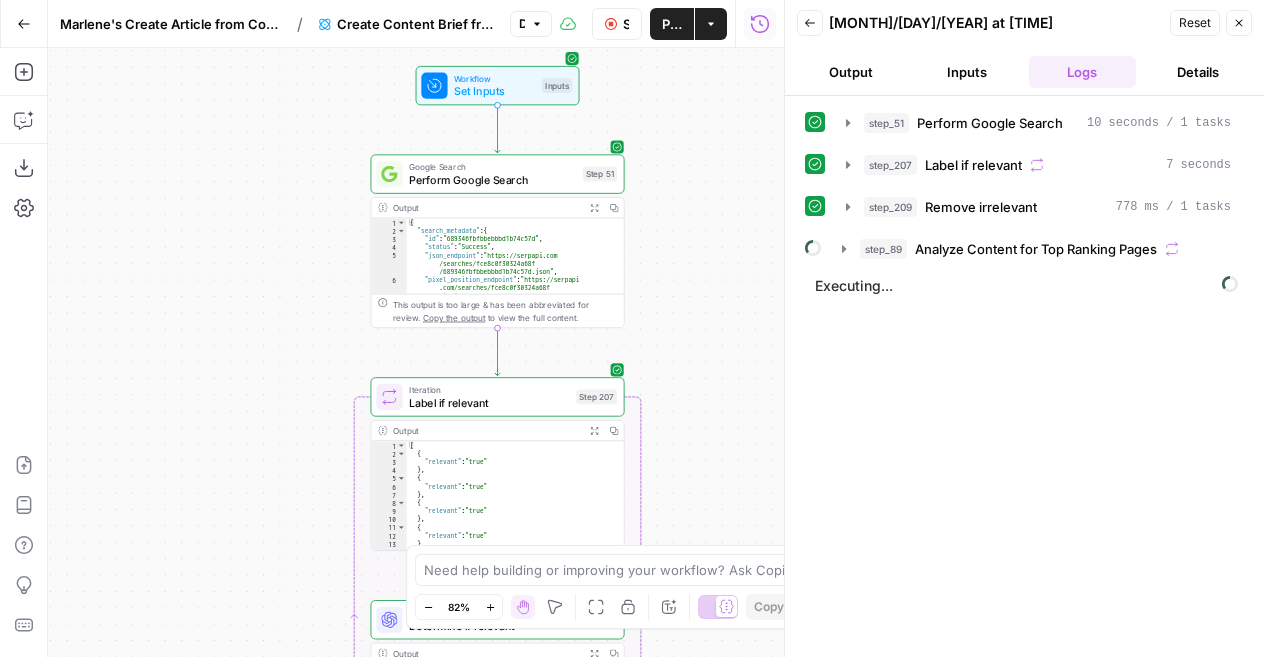 drag, startPoint x: 302, startPoint y: 191, endPoint x: 326, endPoint y: 691, distance: 500.57568 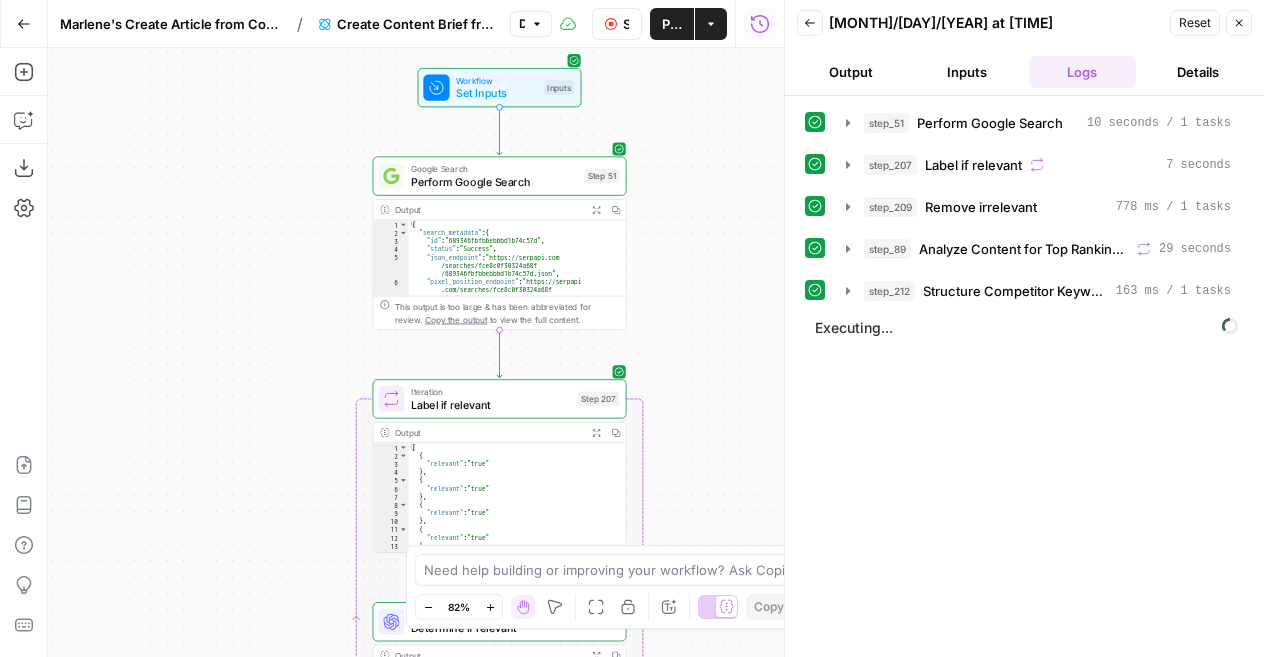 click on "Back 08/06/25 at 2:13 PM Reset Close Output Inputs Logs Details" at bounding box center [1024, 48] 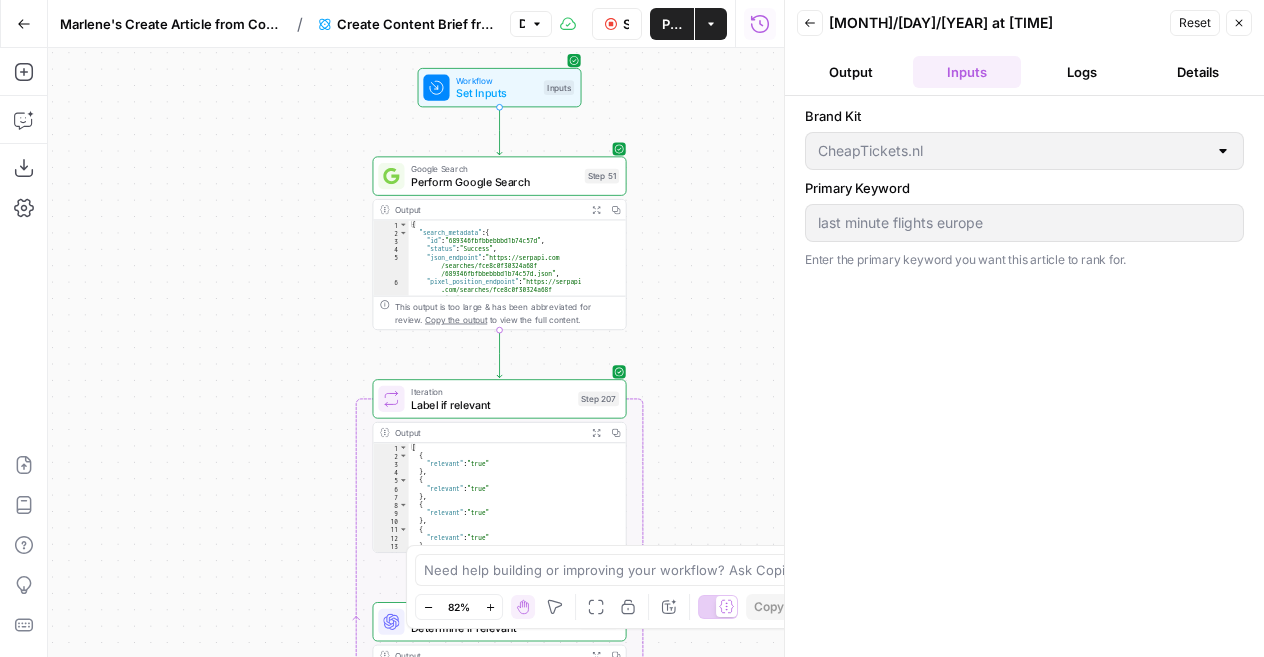 click on "Logs" at bounding box center (1083, 72) 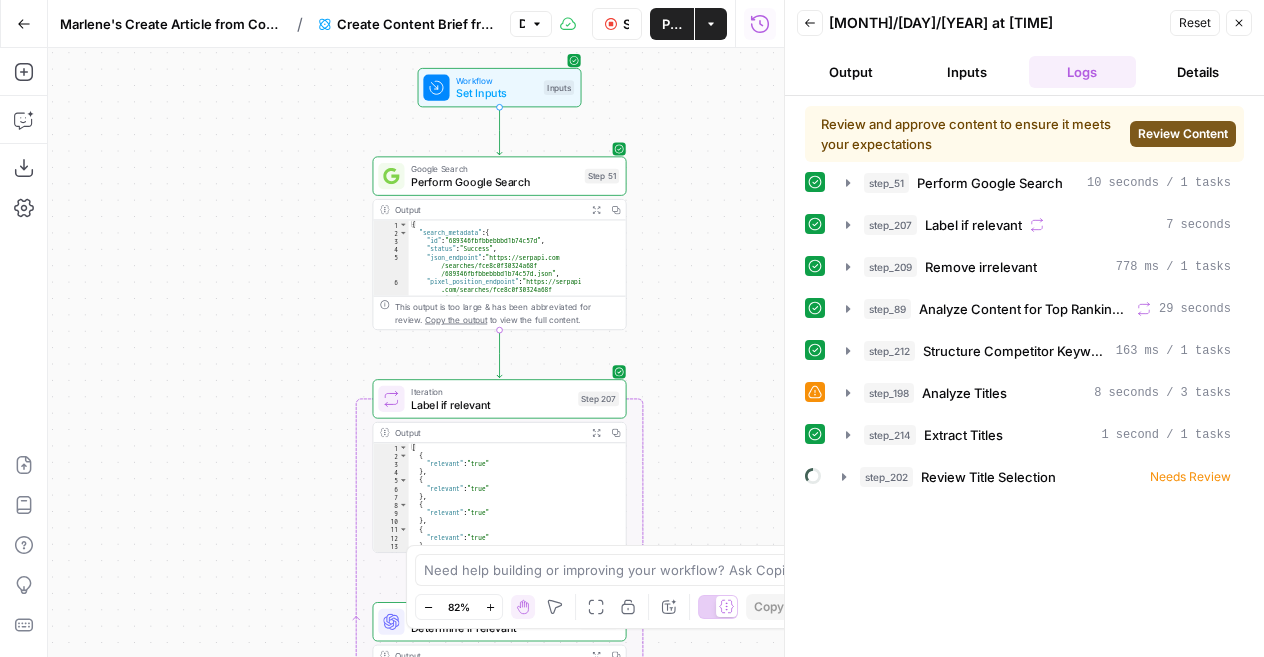 click on "Review Content" at bounding box center [1183, 134] 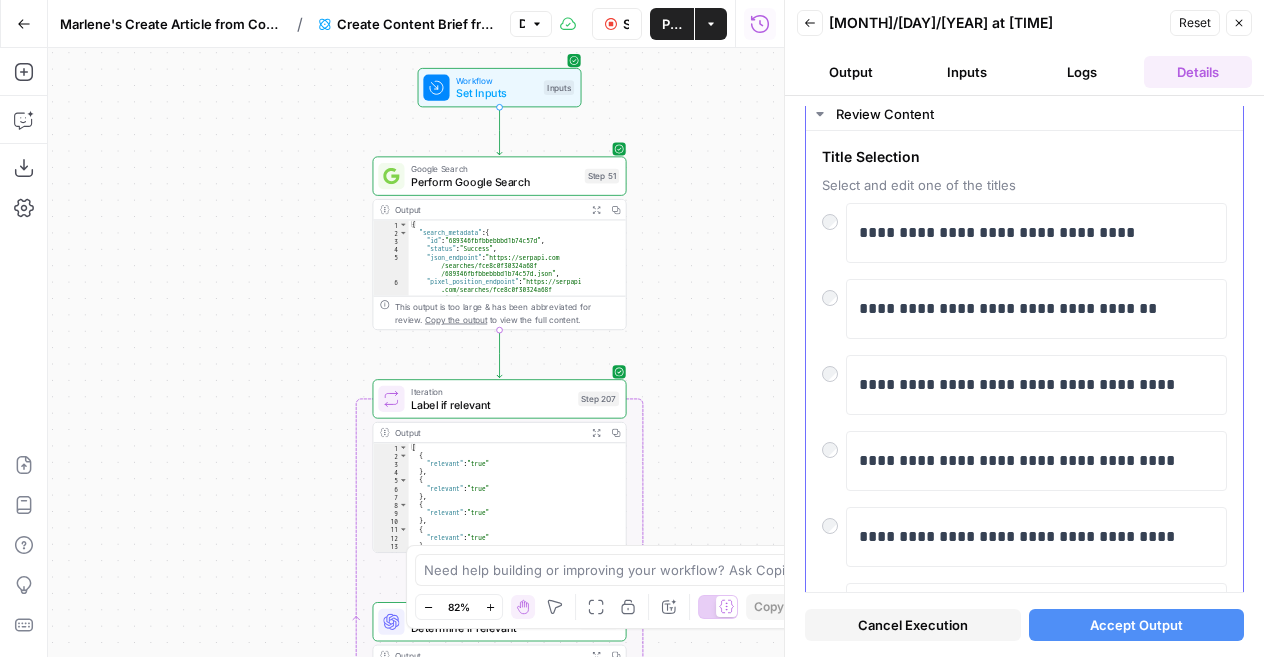scroll, scrollTop: 62, scrollLeft: 0, axis: vertical 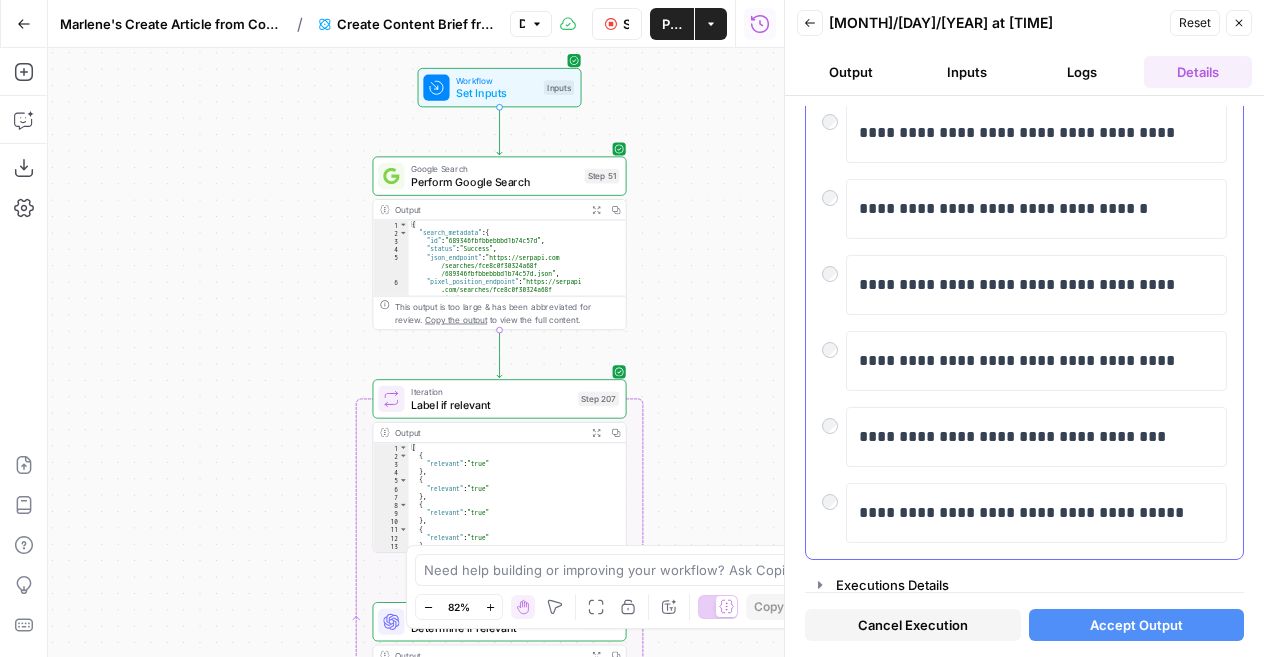 click on "Accept Output" at bounding box center (1136, 625) 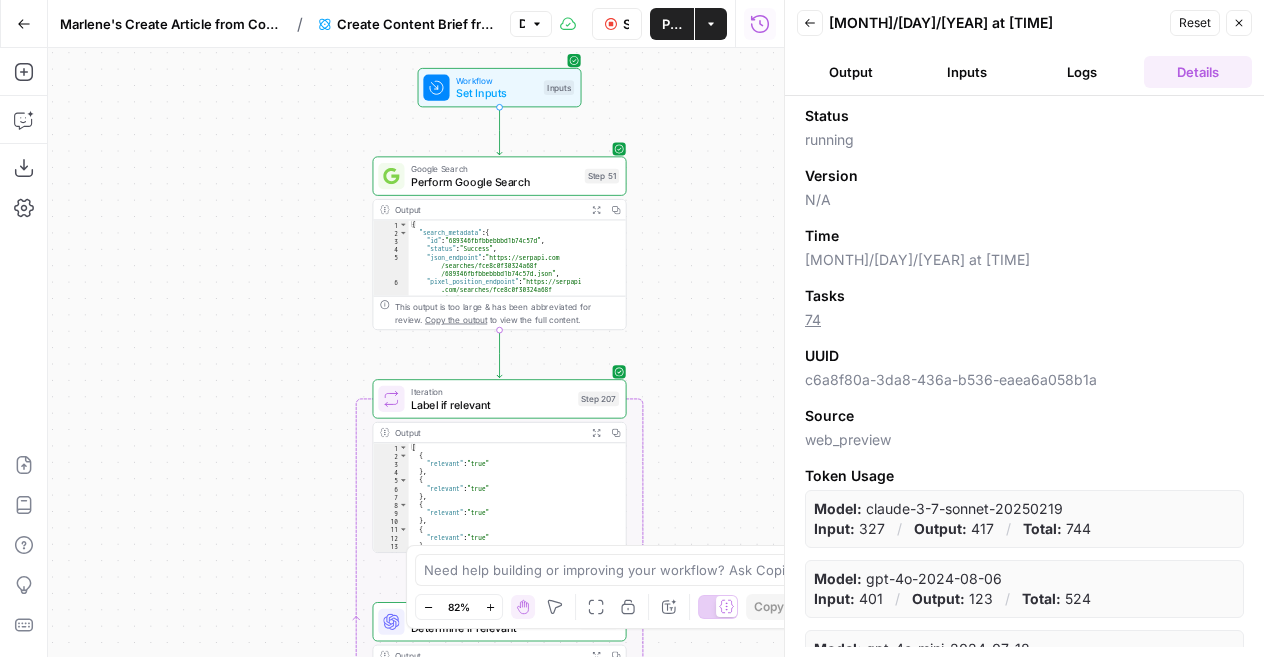 click on "Inputs" at bounding box center [967, 72] 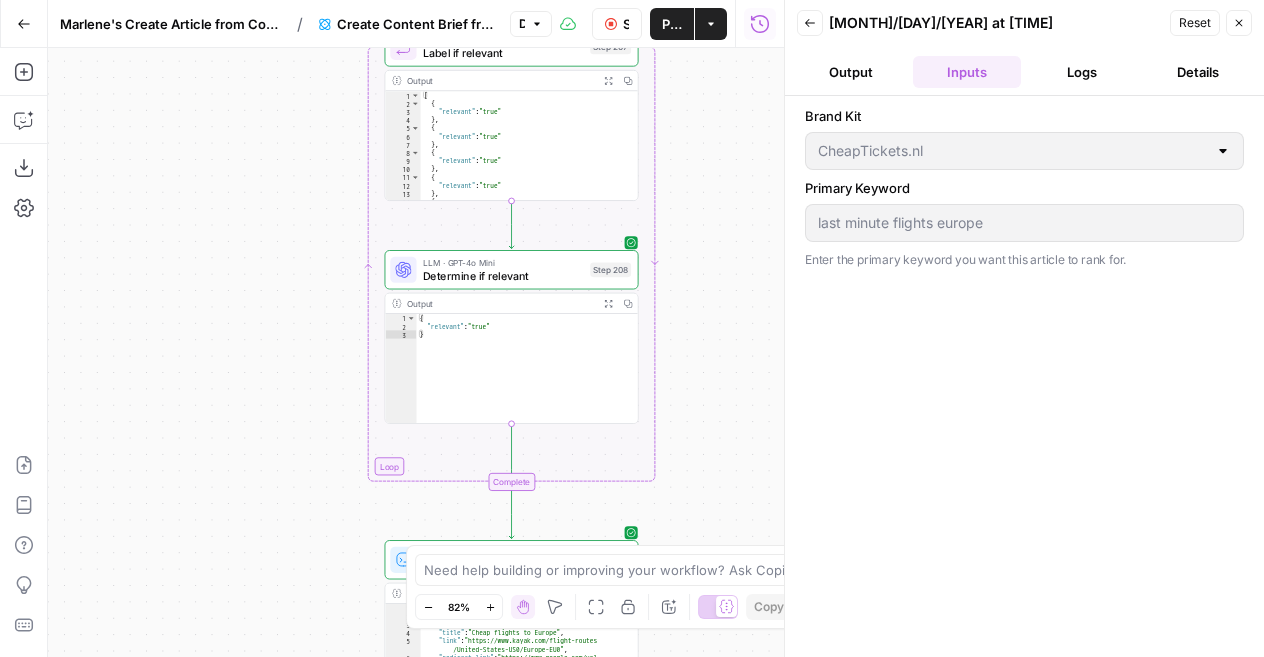 drag, startPoint x: 671, startPoint y: 367, endPoint x: 684, endPoint y: 19, distance: 348.24274 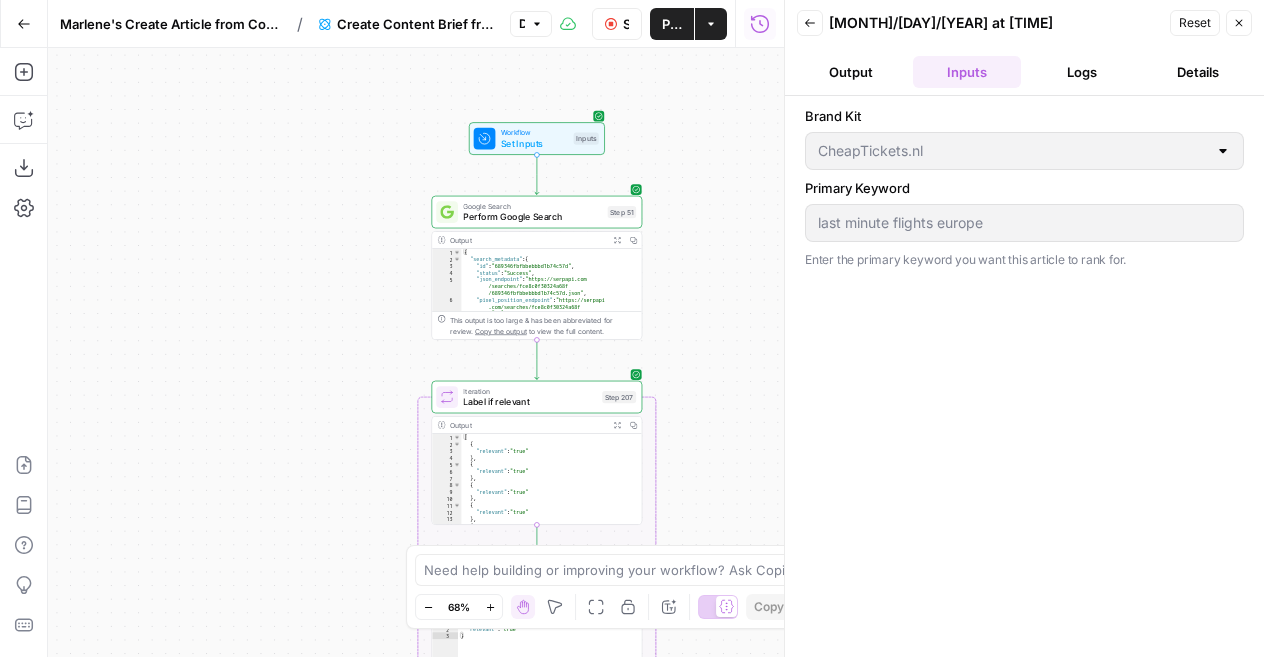 drag, startPoint x: 714, startPoint y: 181, endPoint x: 706, endPoint y: 470, distance: 289.11072 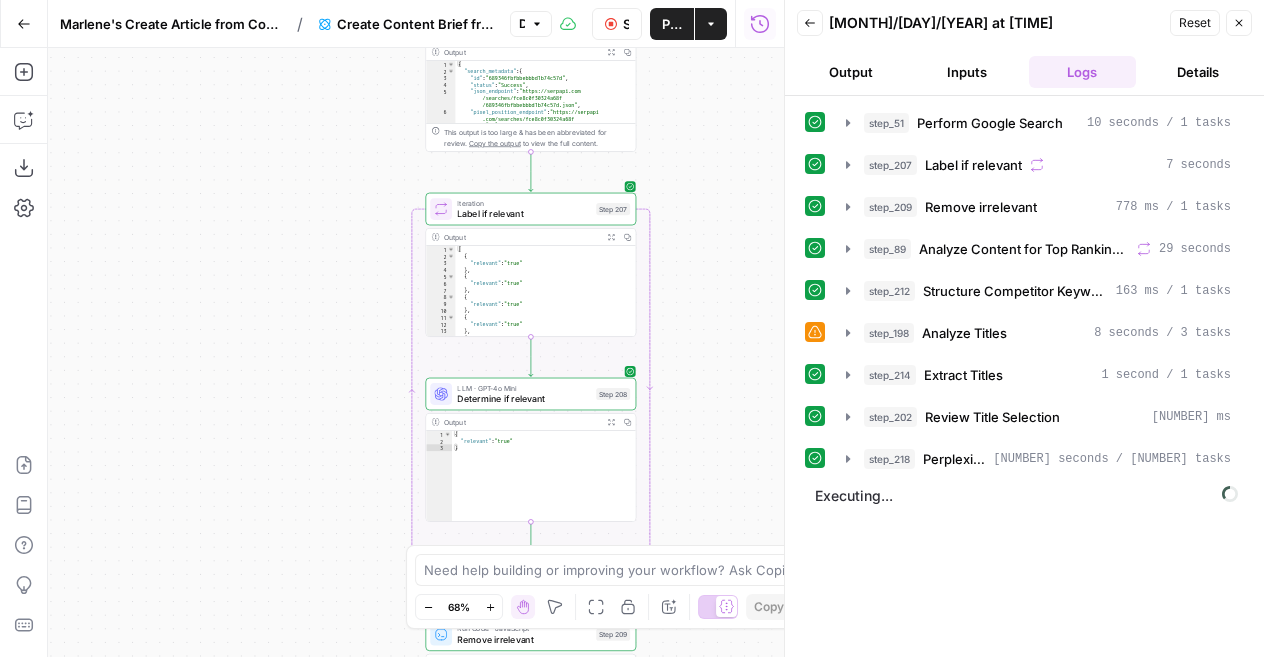 drag, startPoint x: 724, startPoint y: 445, endPoint x: 1008, endPoint y: 384, distance: 290.4772 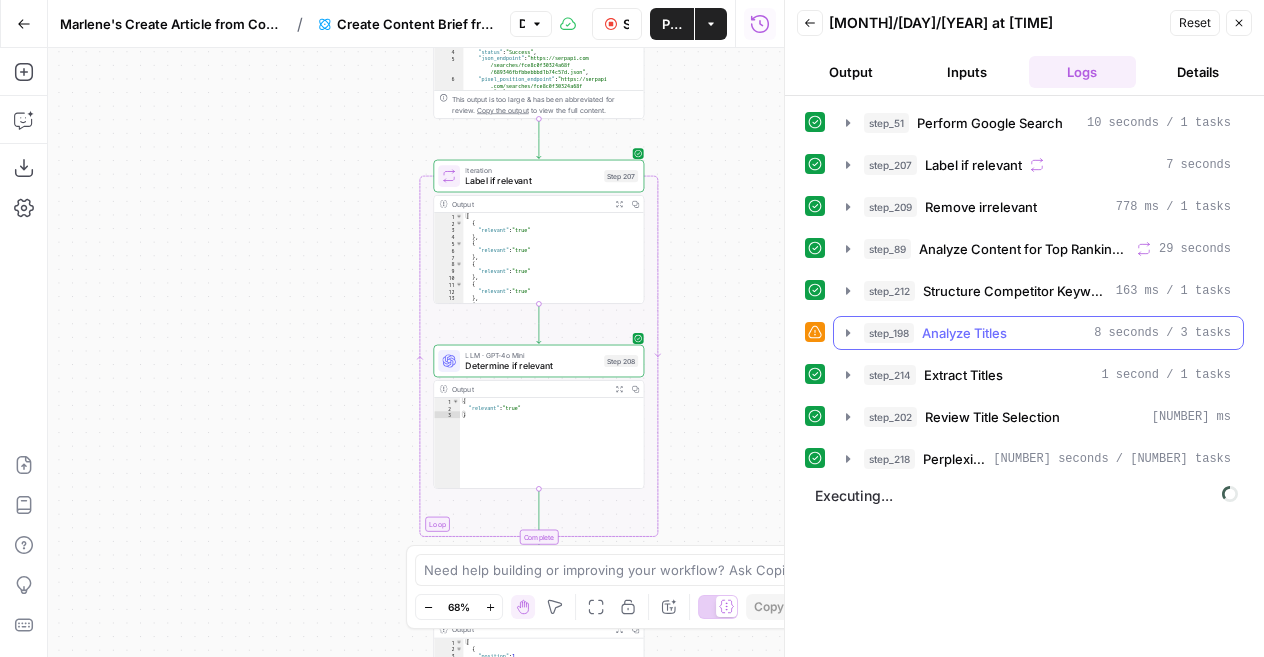 click on "step_[NUMBER] Analyze Titles [NUMBER] seconds / [NUMBER] tasks" at bounding box center (1038, 333) 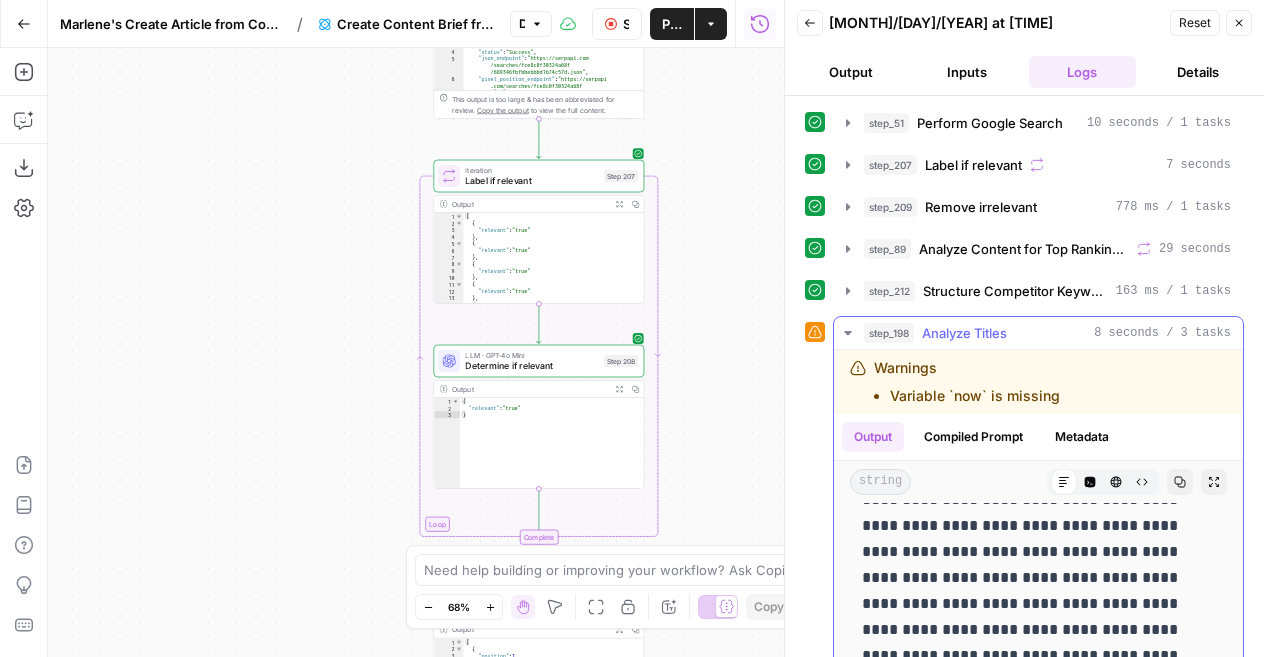 scroll, scrollTop: 311, scrollLeft: 0, axis: vertical 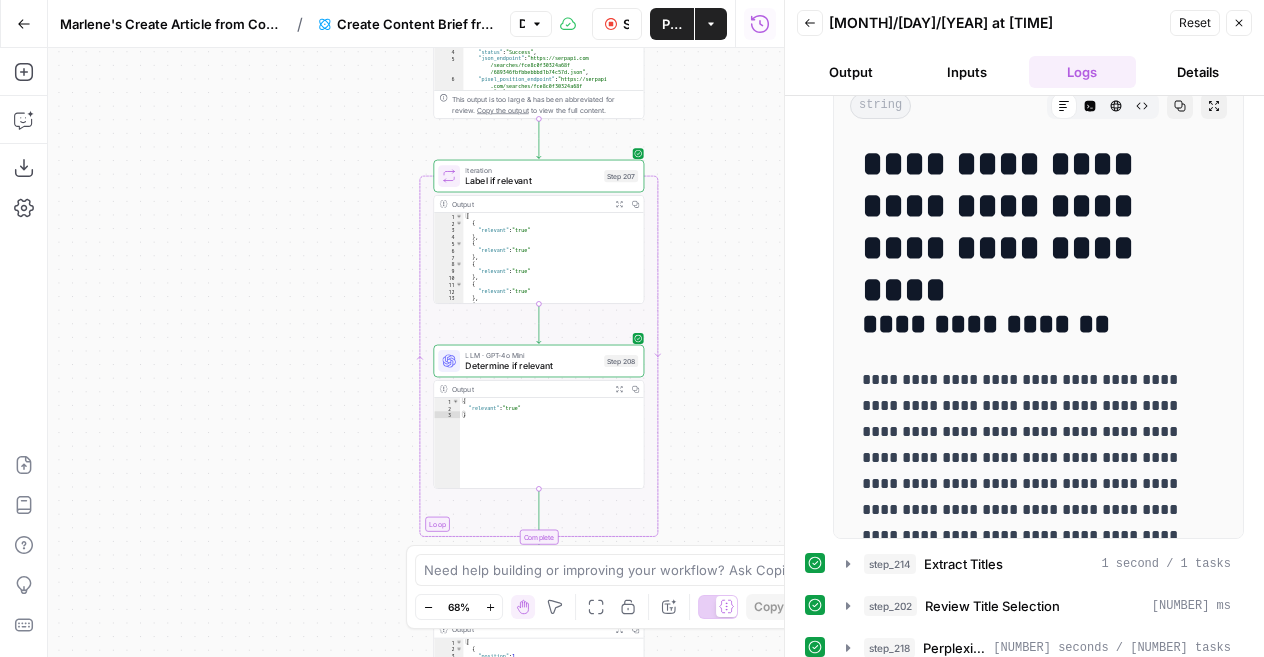 click on "Back" at bounding box center [810, 23] 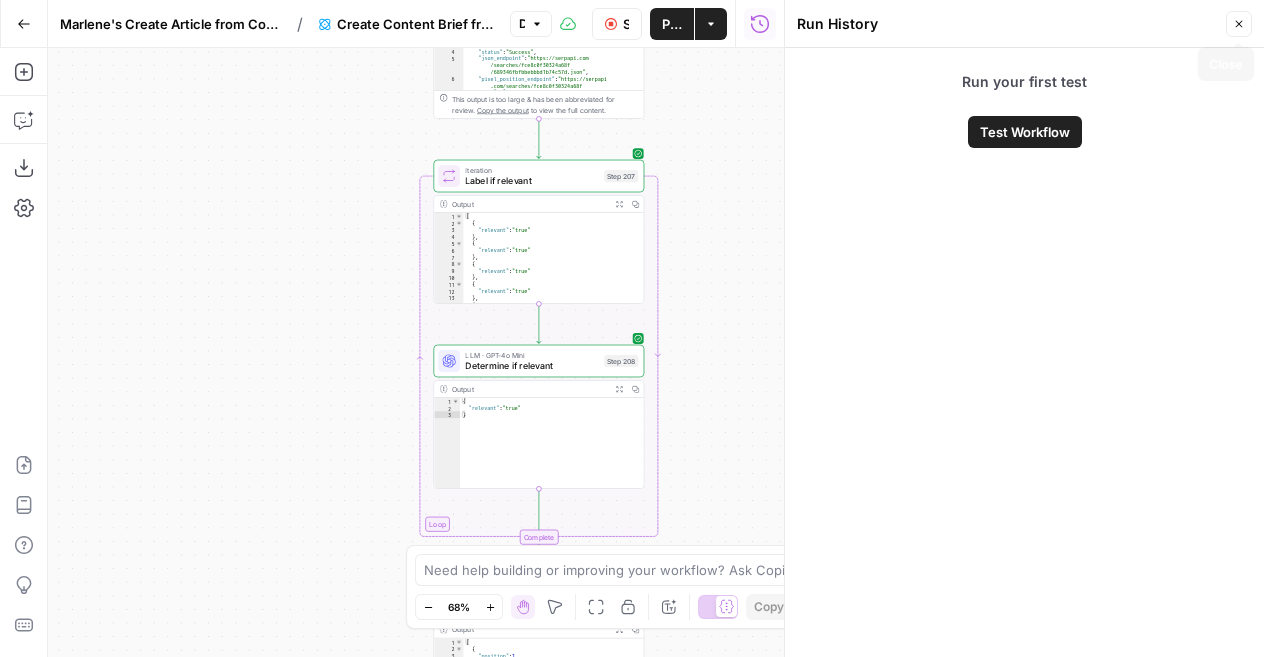 click on "Close" at bounding box center (1239, 24) 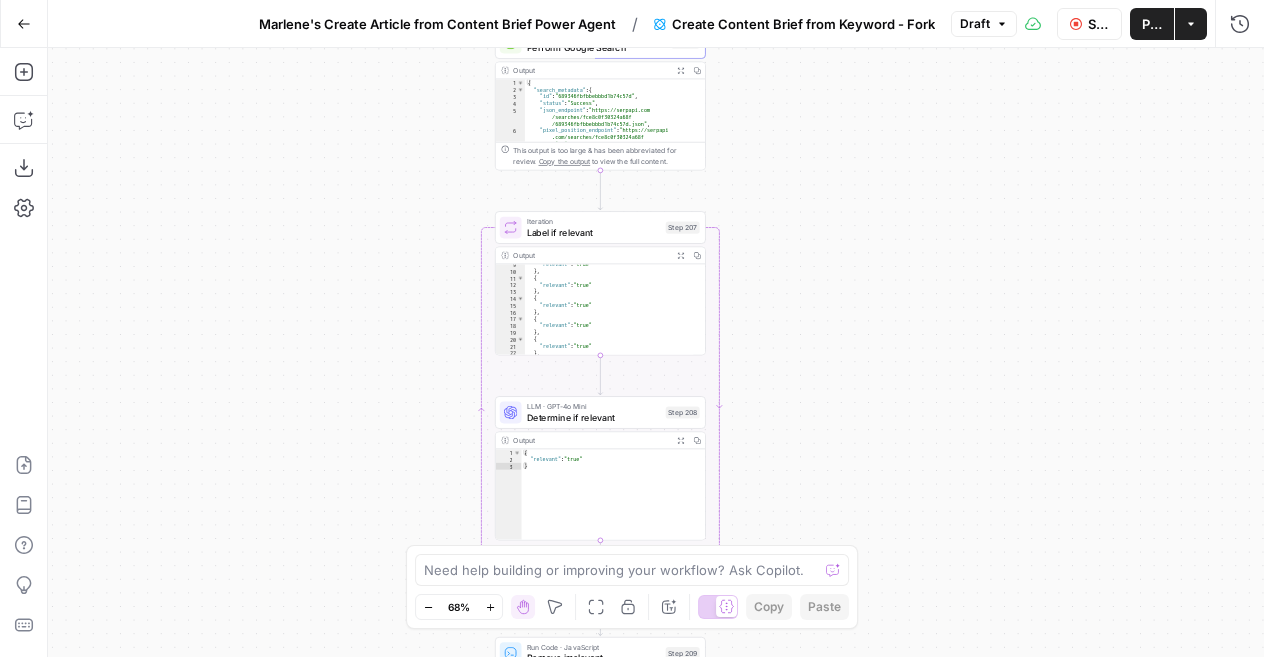scroll, scrollTop: 186, scrollLeft: 0, axis: vertical 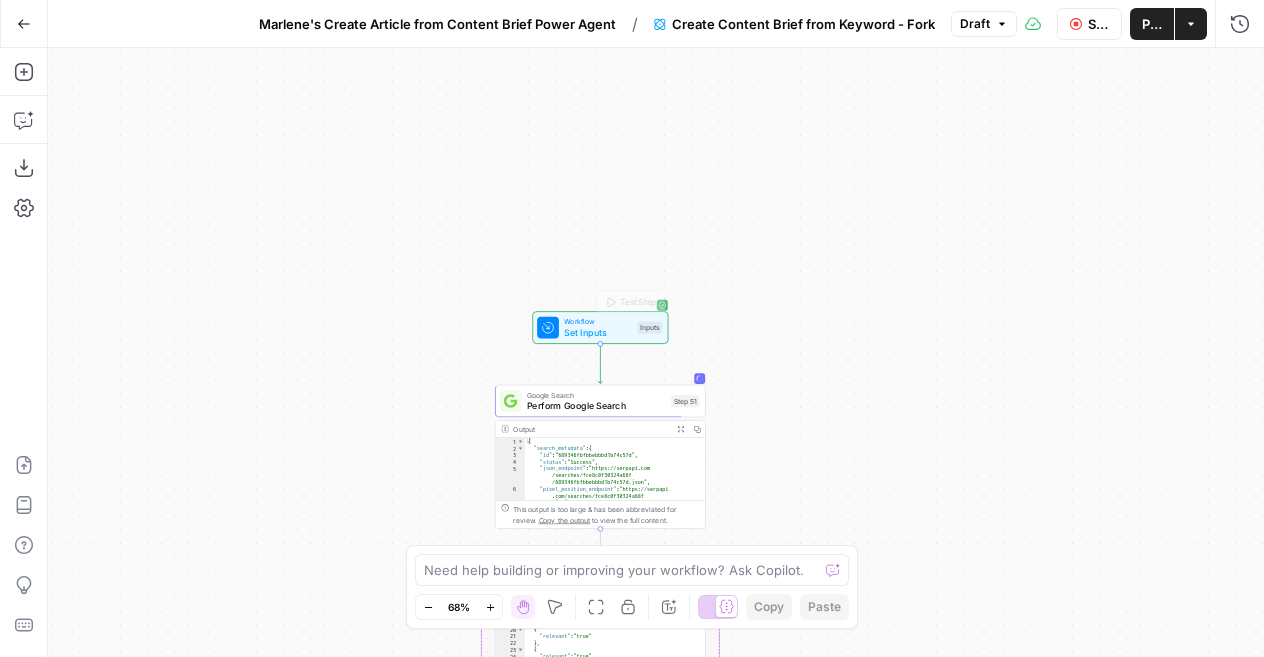 click on "Set Inputs" at bounding box center [597, 333] 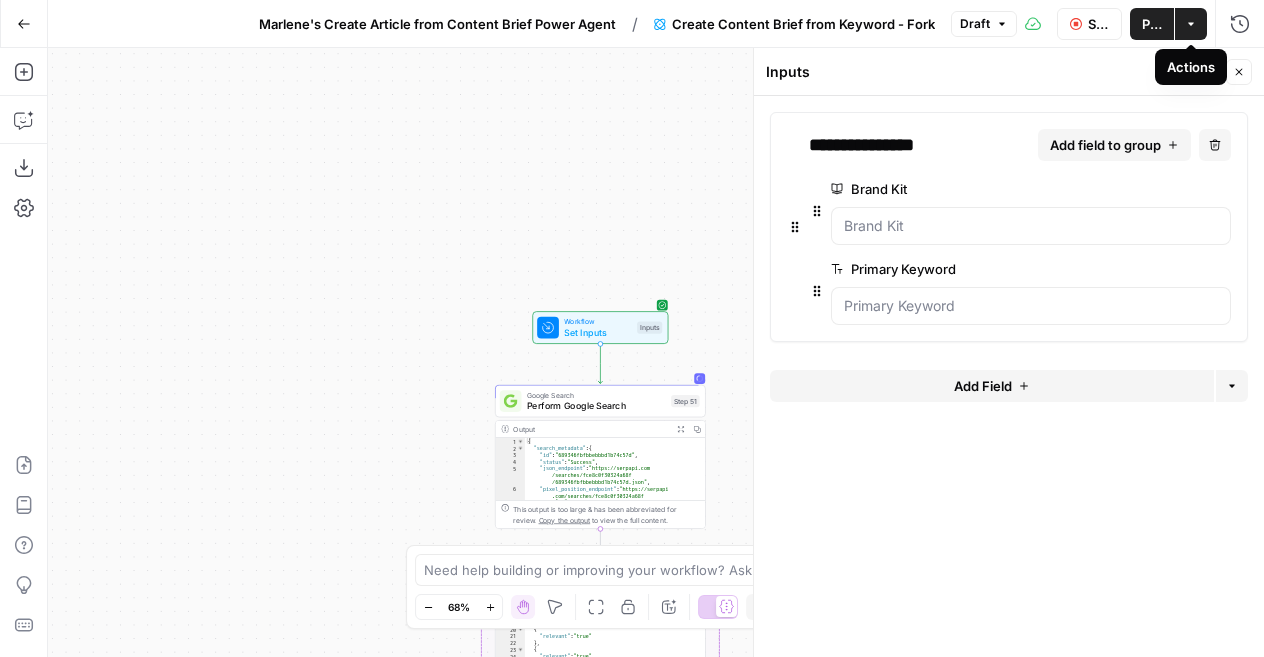 click on "Workflow Set Inputs Inputs Google Search Perform Google Search Step 51 Output Expand Output Copy 1 2 3 4 5 6 {
"search_metadata" :  {
"id" :  "689346fbfbbebbbd1b74c57d" ,
"status" :  "Success" ,
"json_endpoint" :  "https://serpapi.com          /searches/fce8c0f30324a68f          /689346fbfbbebbbd1b74c57d.json" ,
"pixel_position_endpoint" :  "https://serpapi          .com/searches/fce8c0f30324a68f          /689346fbfbbebbbd1b74c57d          .json_with_pixel_position" ,
This output is too large & has been abbreviated for review.   Copy the output   to view the full content. Loop Iteration Label if relevant Step 207 Output Expand Output Copy 19 20 21 22 23 24 25 26 27 28 29 30 31 32    }
,
{
"relevant" :  "true"
}
,
{
"relevant" :  "true"
}
,
{
"relevant" :  "false"
}
,
{
"relevant" :  "true"
}
]
LLM · GPT-4o Mini Determine if relevant Step 208 Output Expand Output Copy 1 2 3 {
"relevant" :" at bounding box center [656, 352] 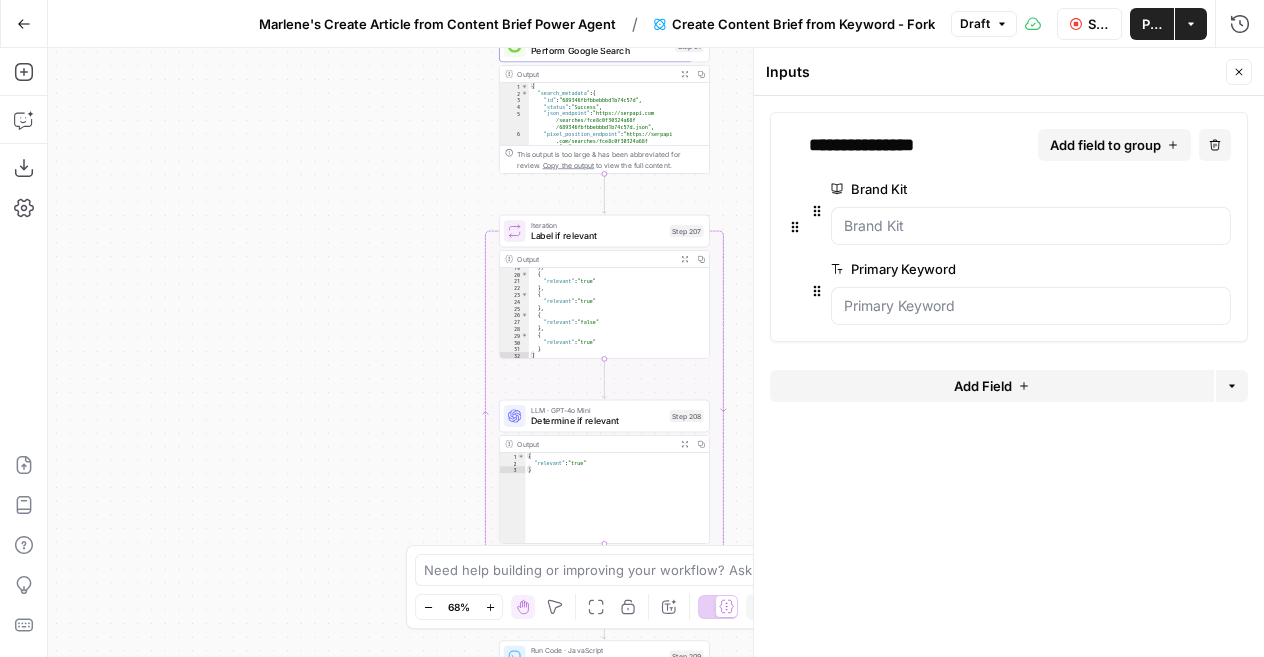 drag, startPoint x: 338, startPoint y: 511, endPoint x: 342, endPoint y: 156, distance: 355.02252 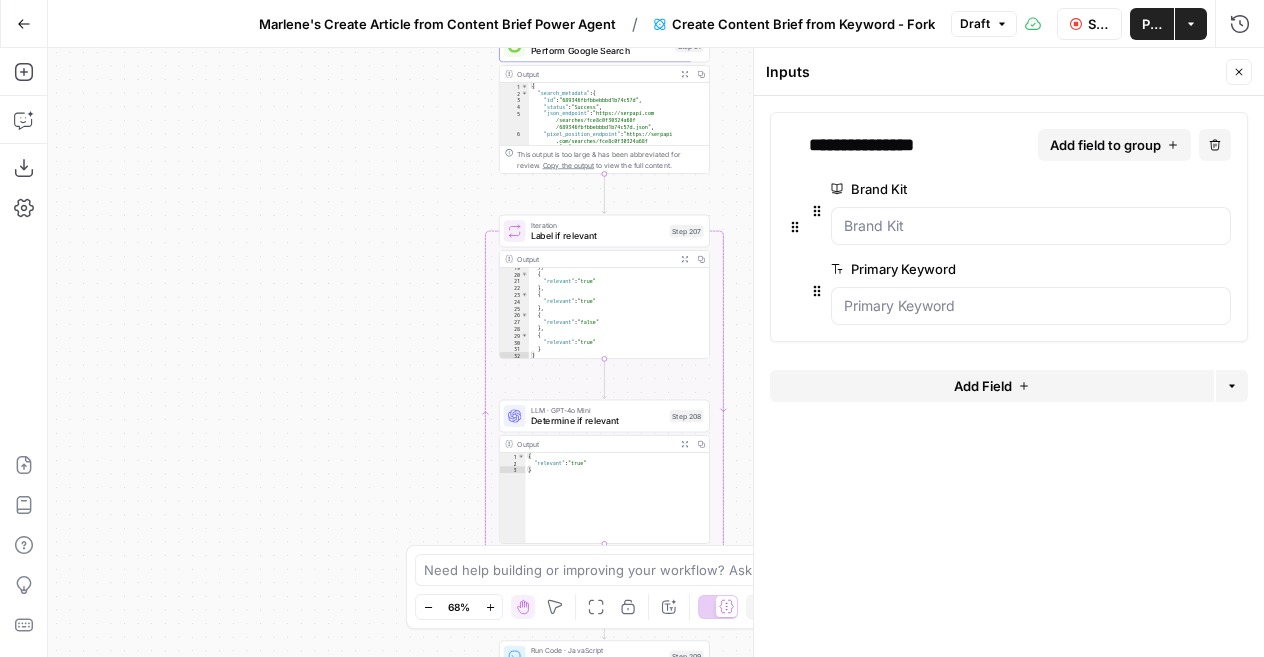 click on "Workflow Set Inputs Inputs Google Search Perform Google Search Step 51 Output Expand Output Copy 1 2 3 4 5 6 {
"search_metadata" :  {
"id" :  "689346fbfbbebbbd1b74c57d" ,
"status" :  "Success" ,
"json_endpoint" :  "https://serpapi.com          /searches/fce8c0f30324a68f          /689346fbfbbebbbd1b74c57d.json" ,
"pixel_position_endpoint" :  "https://serpapi          .com/searches/fce8c0f30324a68f          /689346fbfbbebbbd1b74c57d          .json_with_pixel_position" ,
This output is too large & has been abbreviated for review.   Copy the output   to view the full content. Loop Iteration Label if relevant Step 207 Output Expand Output Copy 19 20 21 22 23 24 25 26 27 28 29 30 31 32    }
,
{
"relevant" :  "true"
}
,
{
"relevant" :  "true"
}
,
{
"relevant" :  "false"
}
,
{
"relevant" :  "true"
}
]
LLM · GPT-4o Mini Determine if relevant Step 208 Output Expand Output Copy 1 2 3 {
"relevant" :" at bounding box center (656, 352) 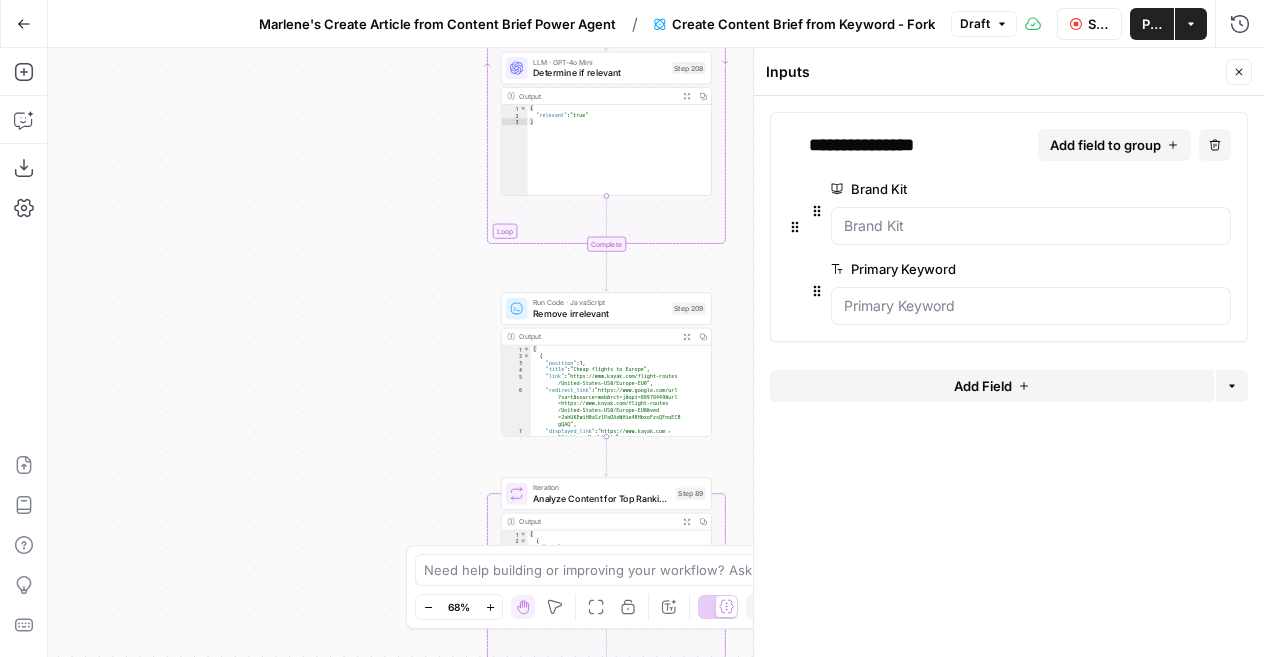 drag, startPoint x: 346, startPoint y: 447, endPoint x: 348, endPoint y: 99, distance: 348.00574 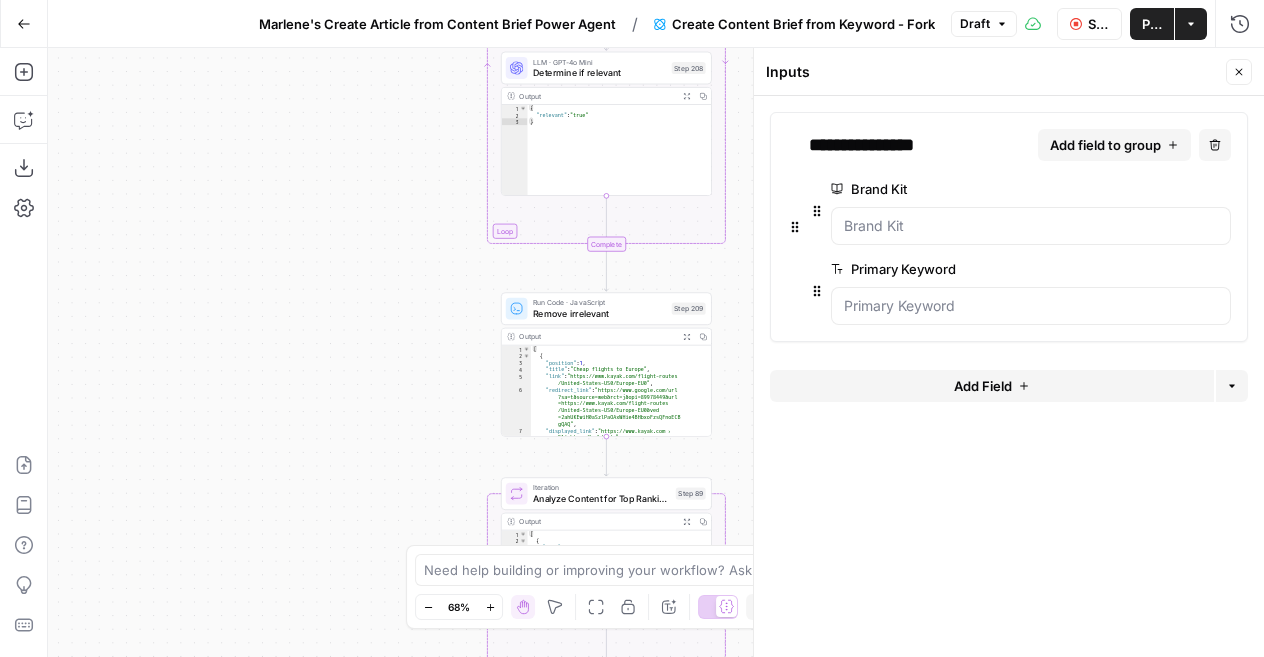 click on "Workflow Set Inputs Inputs Google Search Perform Google Search Step 51 Output Expand Output Copy 1 2 3 4 5 6 {
"search_metadata" :  {
"id" :  "689346fbfbbebbbd1b74c57d" ,
"status" :  "Success" ,
"json_endpoint" :  "https://serpapi.com          /searches/fce8c0f30324a68f          /689346fbfbbebbbd1b74c57d.json" ,
"pixel_position_endpoint" :  "https://serpapi          .com/searches/fce8c0f30324a68f          /689346fbfbbebbbd1b74c57d          .json_with_pixel_position" ,
This output is too large & has been abbreviated for review.   Copy the output   to view the full content. Loop Iteration Label if relevant Step 207 Output Expand Output Copy 19 20 21 22 23 24 25 26 27 28 29 30 31 32    }
,
{
"relevant" :  "true"
}
,
{
"relevant" :  "true"
}
,
{
"relevant" :  "false"
}
,
{
"relevant" :  "true"
}
]
LLM · GPT-4o Mini Determine if relevant Step 208 Output Expand Output Copy 1 2 3 {
"relevant" :" at bounding box center [656, 352] 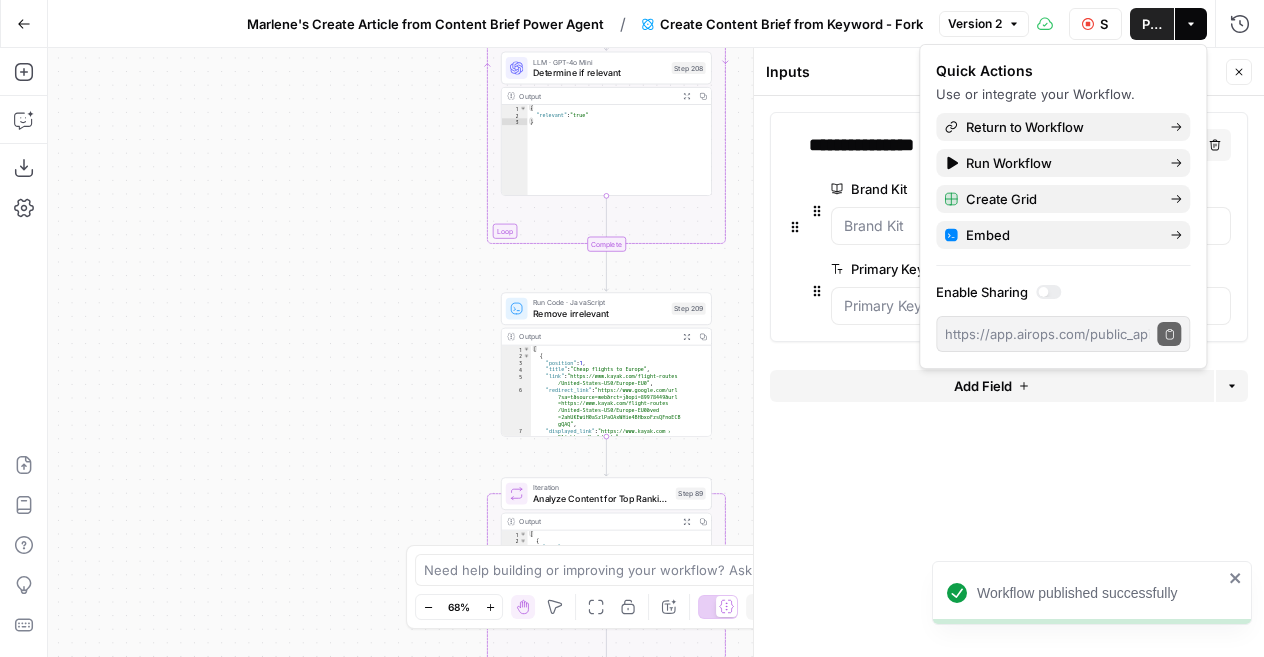 click on "Workflow Set Inputs Inputs Google Search Perform Google Search Step 51 Output Expand Output Copy 1 2 3 4 5 6 {
"search_metadata" :  {
"id" :  "689346fbfbbebbbd1b74c57d" ,
"status" :  "Success" ,
"json_endpoint" :  "https://serpapi.com          /searches/fce8c0f30324a68f          /689346fbfbbebbbd1b74c57d.json" ,
"pixel_position_endpoint" :  "https://serpapi          .com/searches/fce8c0f30324a68f          /689346fbfbbebbbd1b74c57d          .json_with_pixel_position" ,
This output is too large & has been abbreviated for review.   Copy the output   to view the full content. Loop Iteration Label if relevant Step 207 Output Expand Output Copy 19 20 21 22 23 24 25 26 27 28 29 30 31 32    }
,
{
"relevant" :  "true"
}
,
{
"relevant" :  "true"
}
,
{
"relevant" :  "false"
}
,
{
"relevant" :  "true"
}
]
LLM · GPT-4o Mini Determine if relevant Step 208 Output Expand Output Copy 1 2 3 {
"relevant" :" at bounding box center [656, 352] 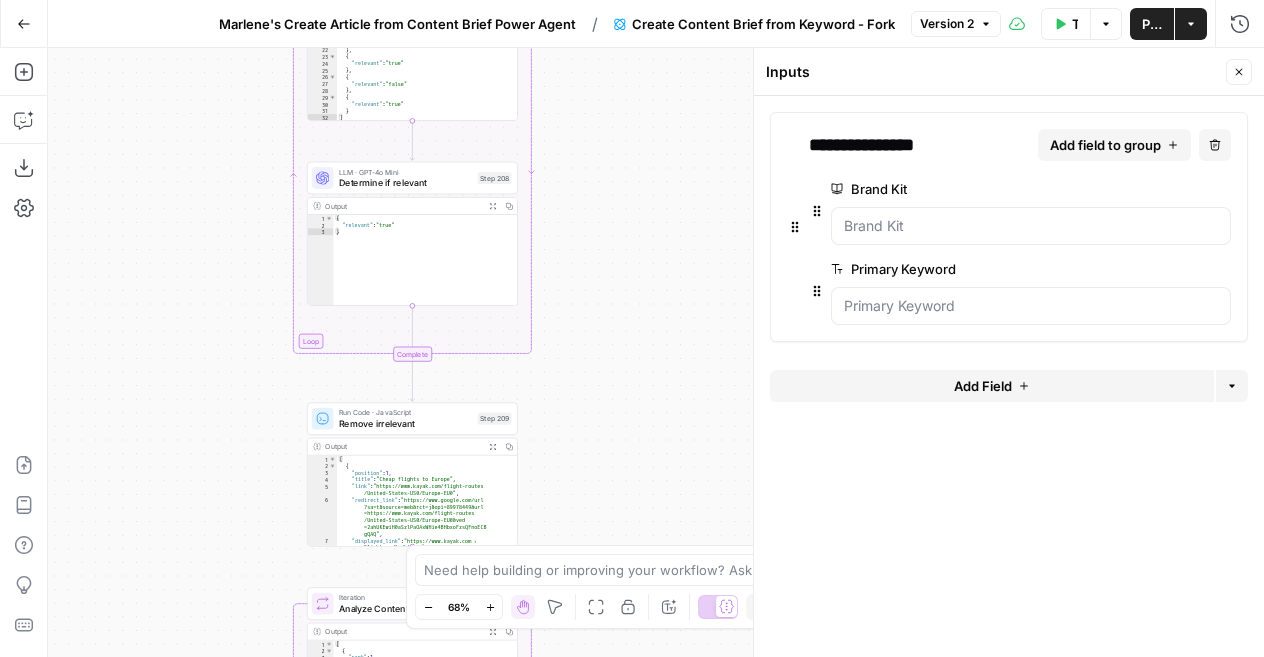 drag, startPoint x: 393, startPoint y: 275, endPoint x: 196, endPoint y: 379, distance: 222.7667 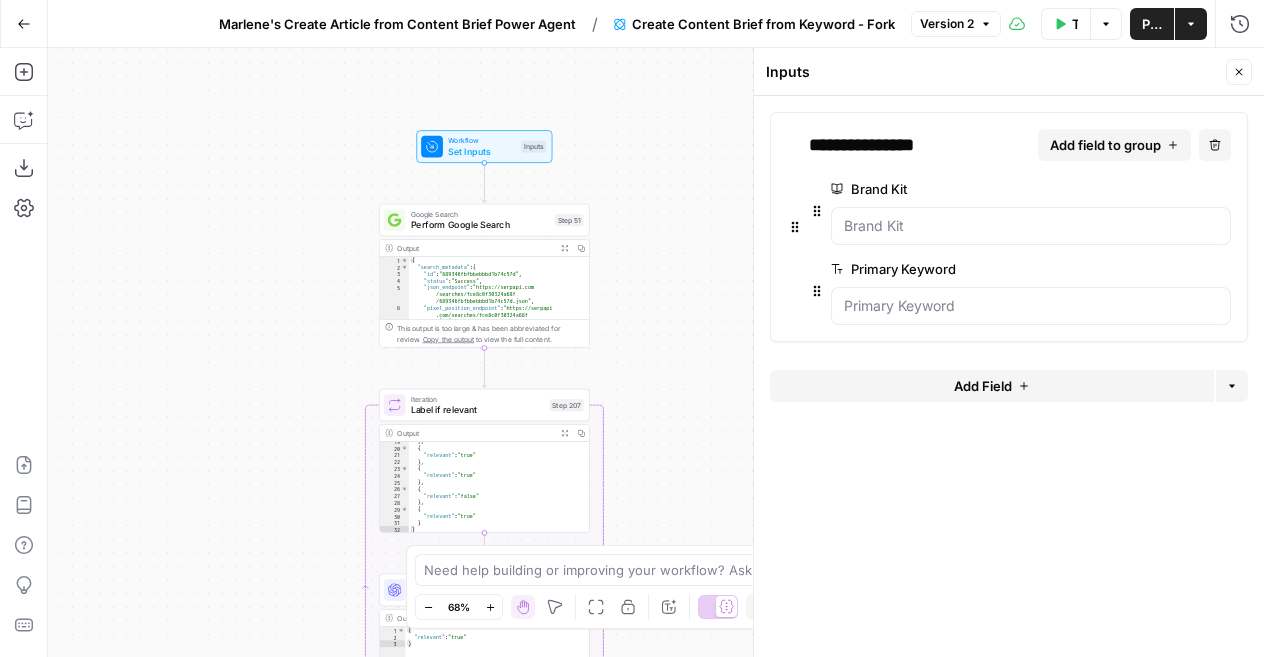 drag, startPoint x: 687, startPoint y: 506, endPoint x: 665, endPoint y: 412, distance: 96.540146 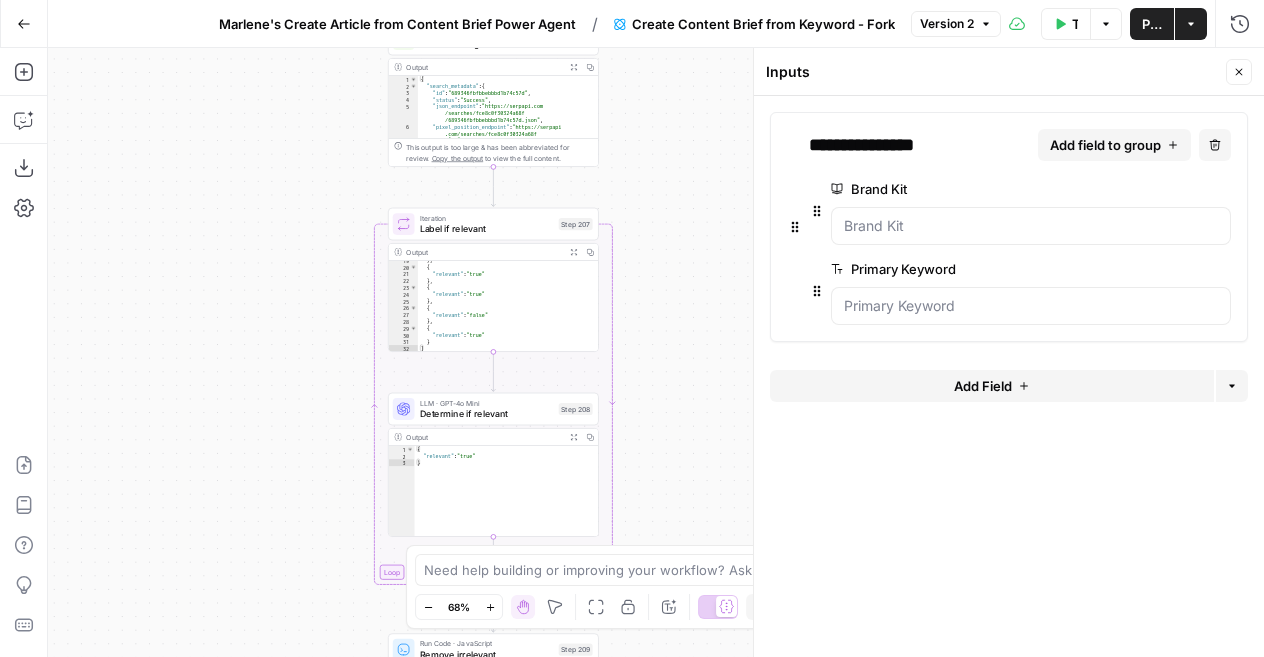 drag, startPoint x: 645, startPoint y: 430, endPoint x: 654, endPoint y: 248, distance: 182.2224 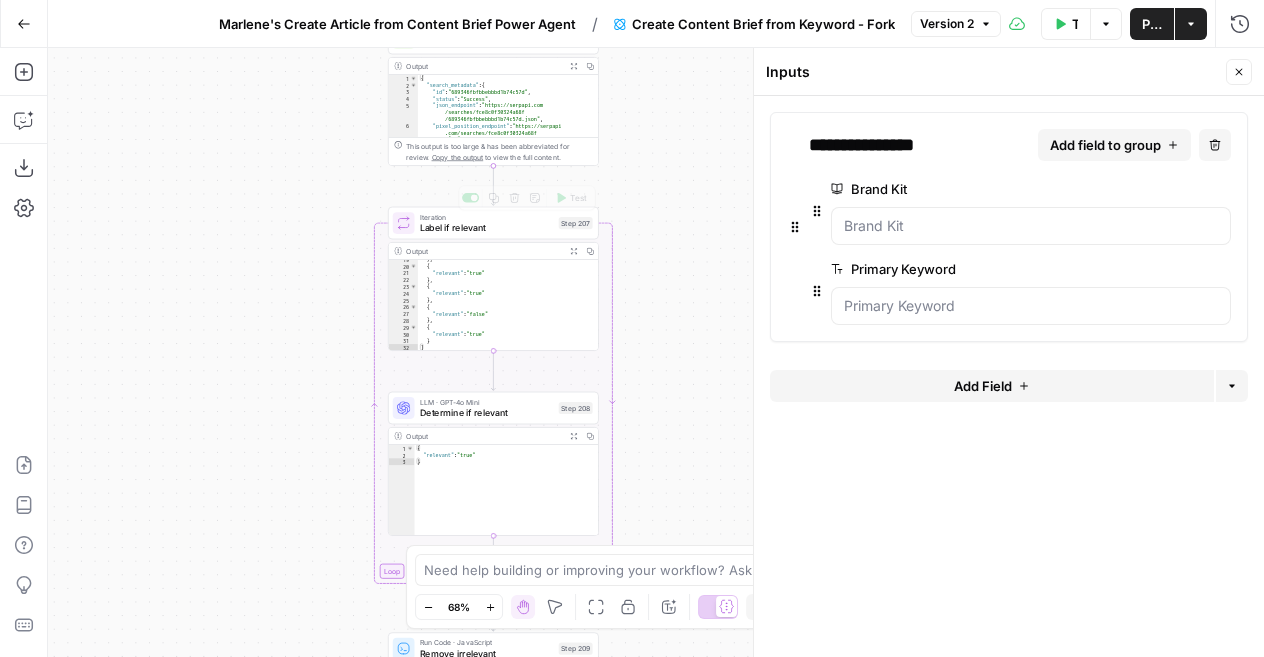 click on "Label if relevant" at bounding box center (486, 228) 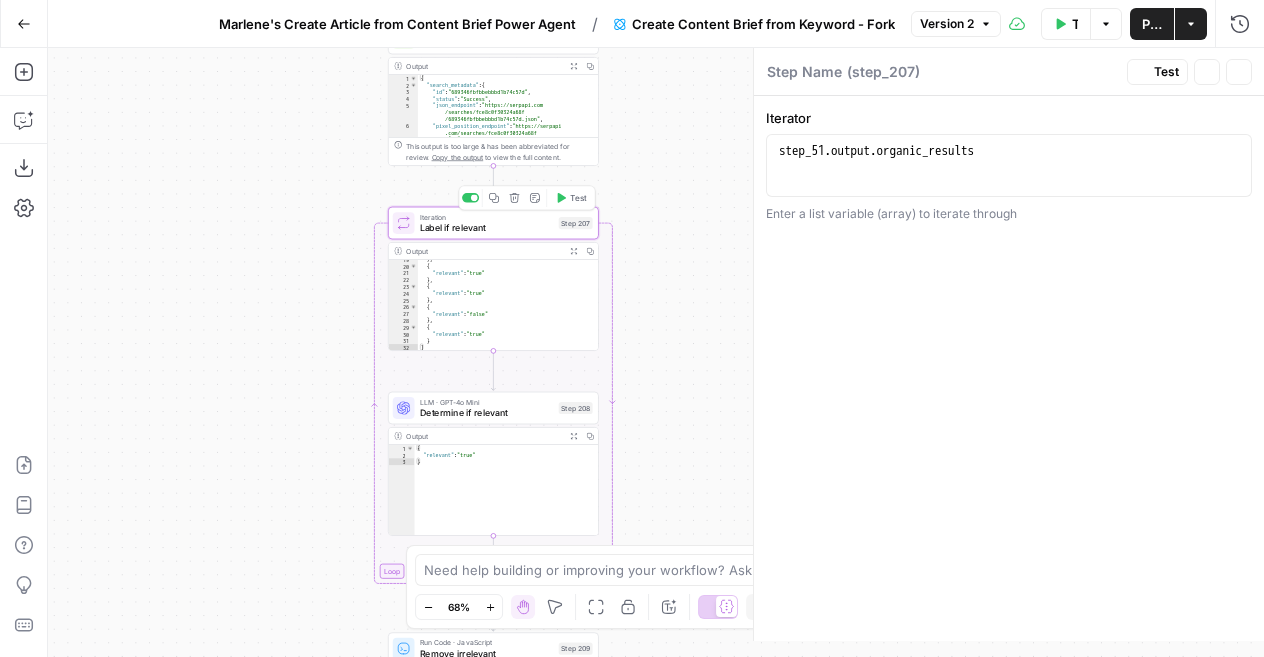 type on "Label if relevant" 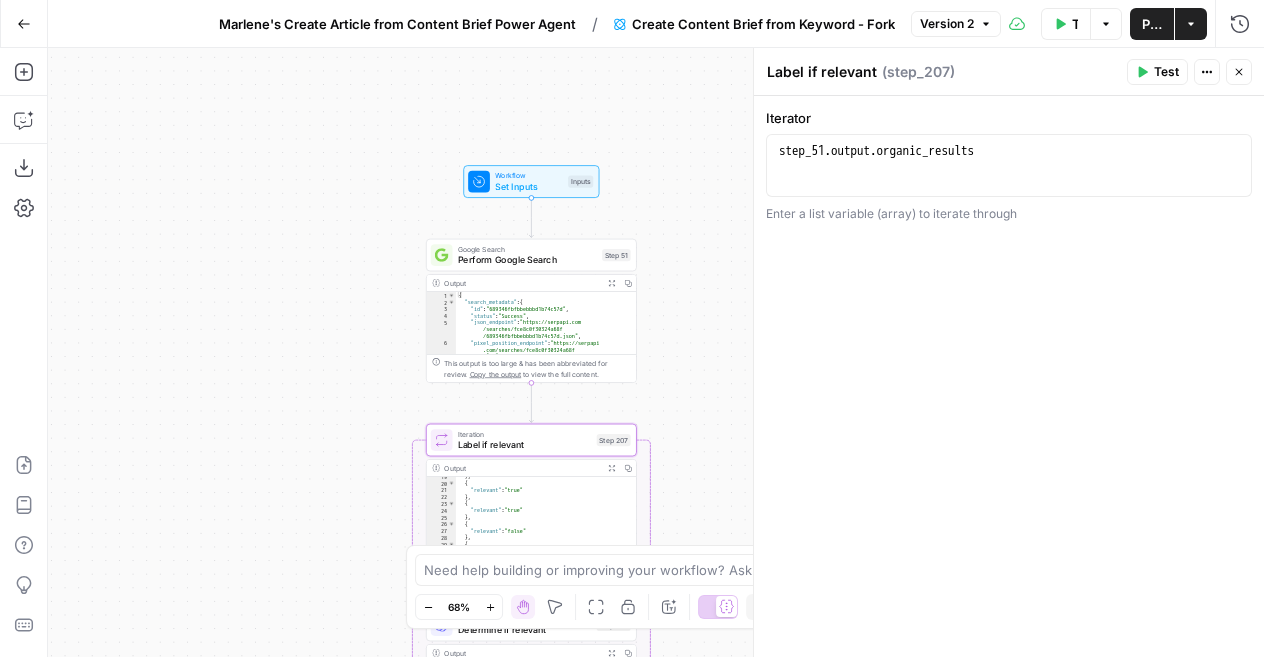 drag, startPoint x: 669, startPoint y: 190, endPoint x: 707, endPoint y: 407, distance: 220.30206 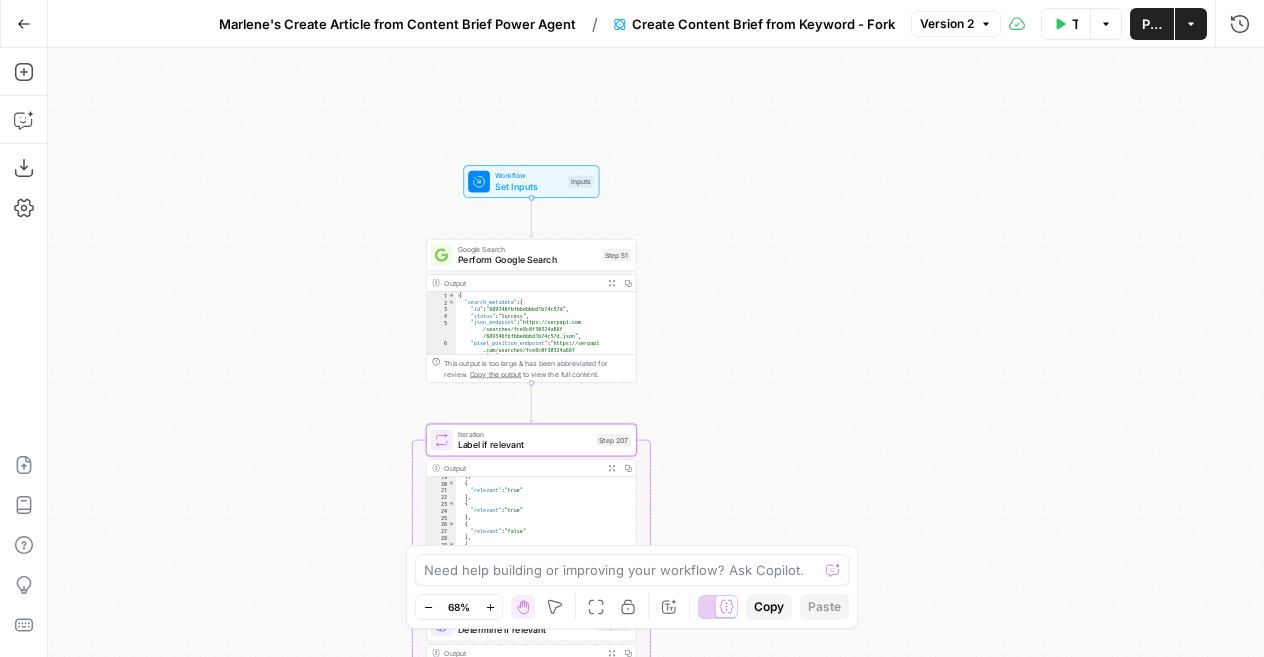 click on "Perform Google Search" at bounding box center (527, 260) 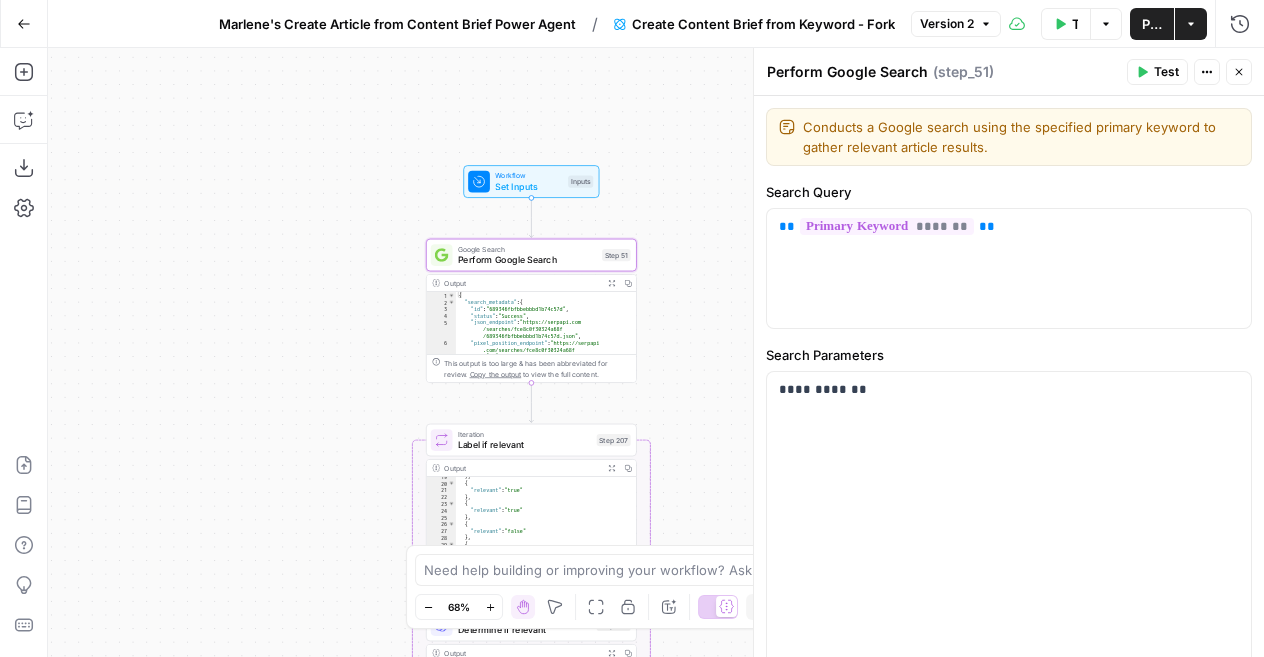 click on "Search Query" at bounding box center [1009, 192] 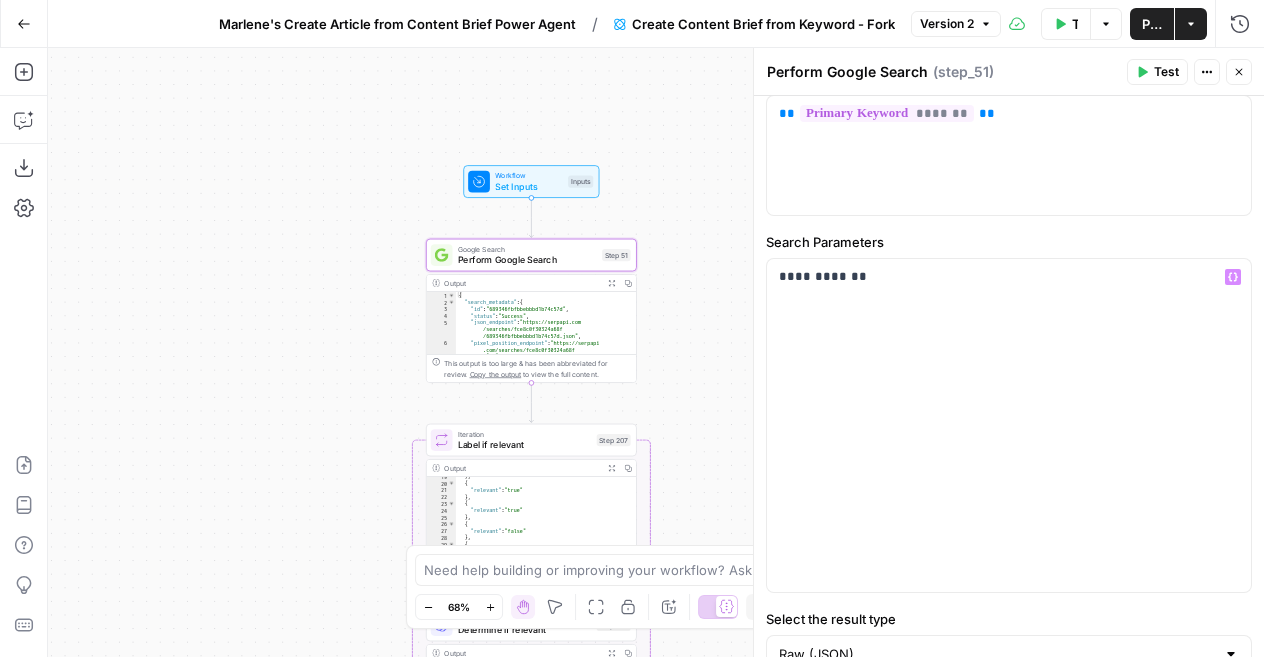 scroll, scrollTop: 114, scrollLeft: 0, axis: vertical 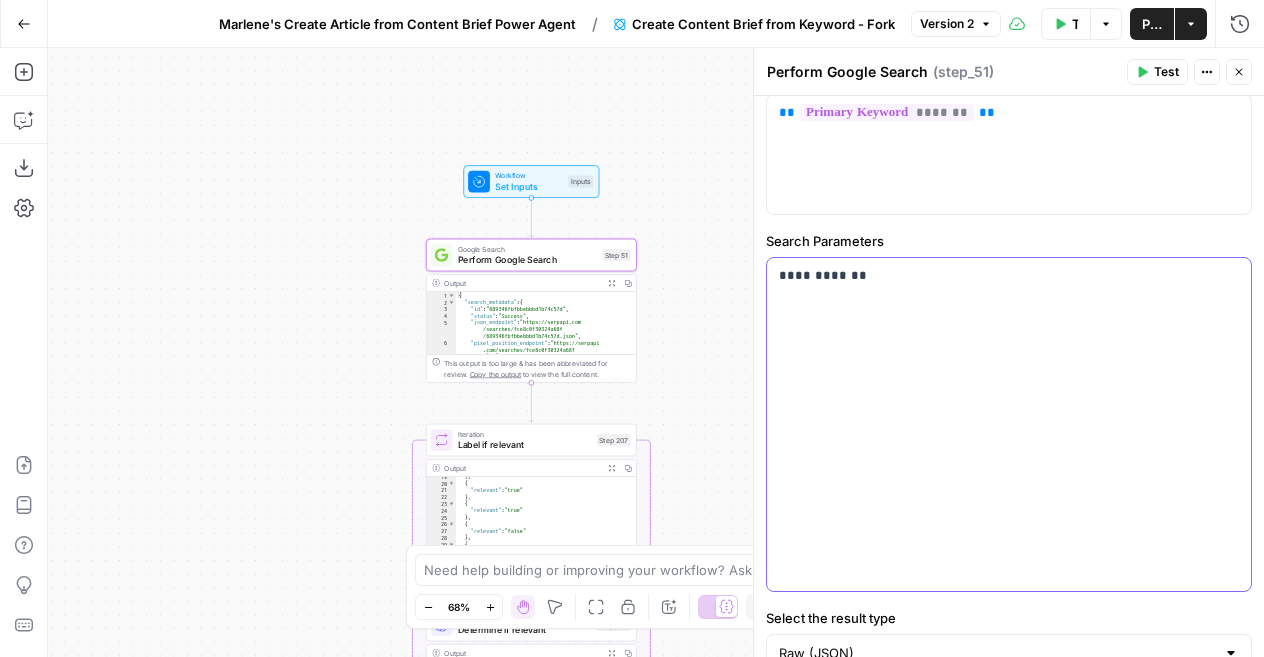 click on "**********" at bounding box center [1001, 276] 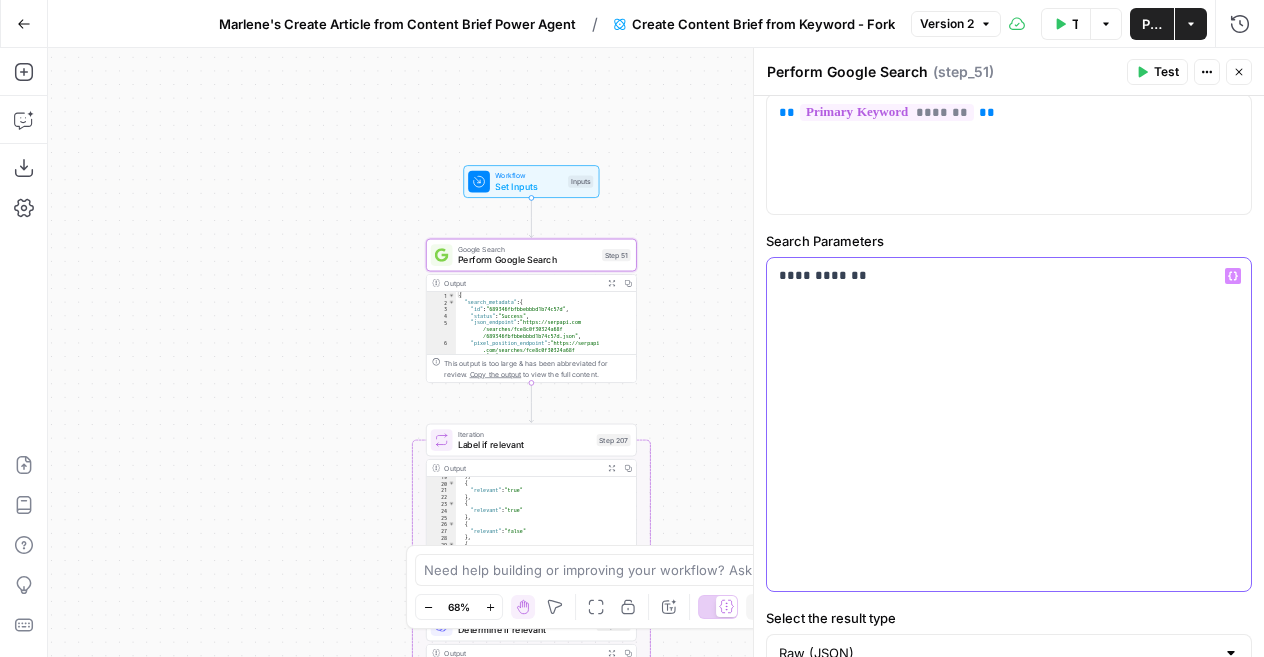 type 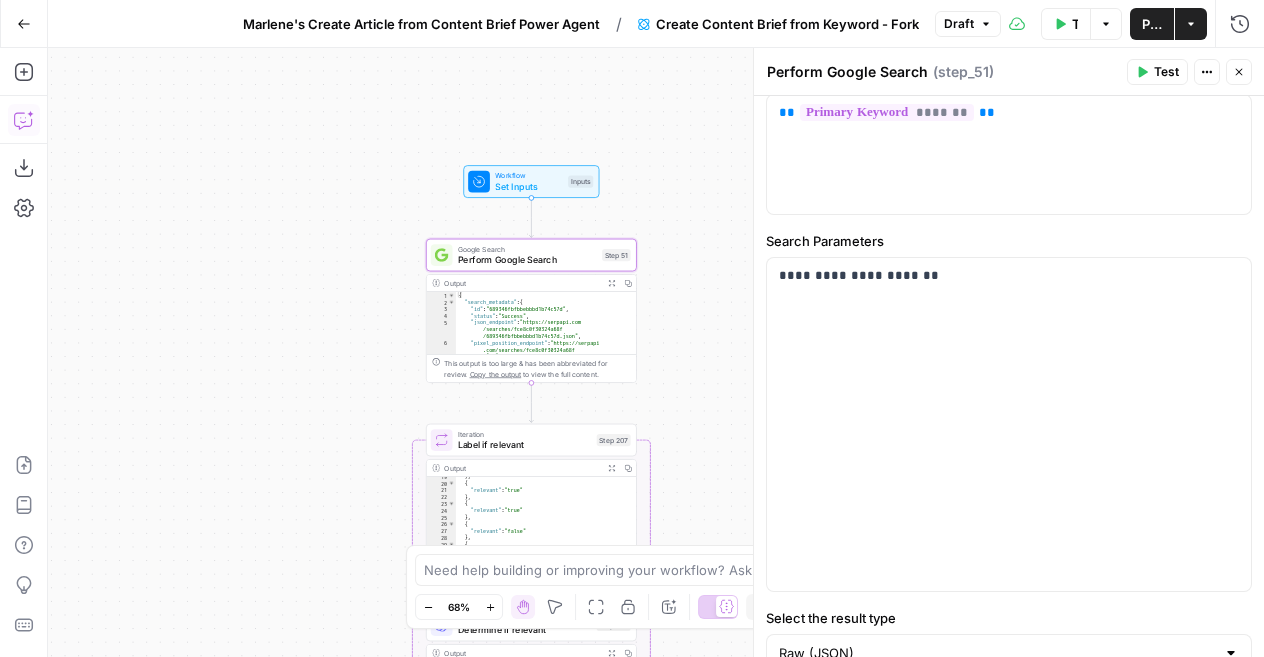 click 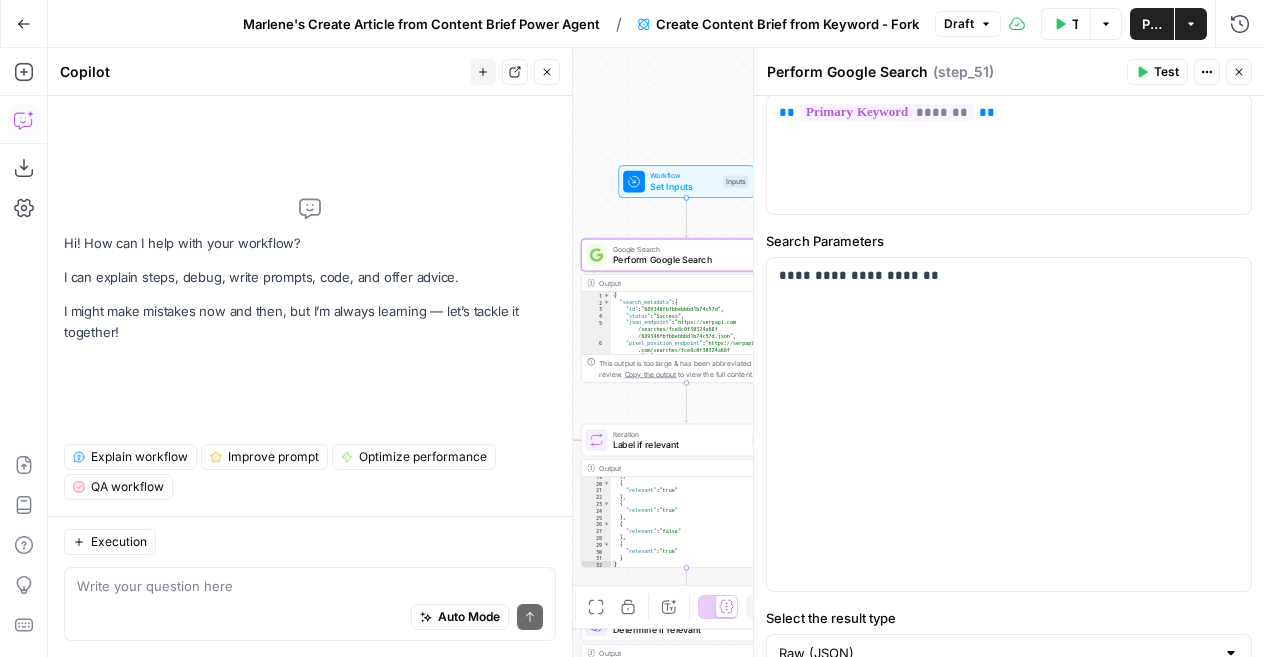 click on "Execution Write your question here Auto Mode Send" at bounding box center [310, 586] 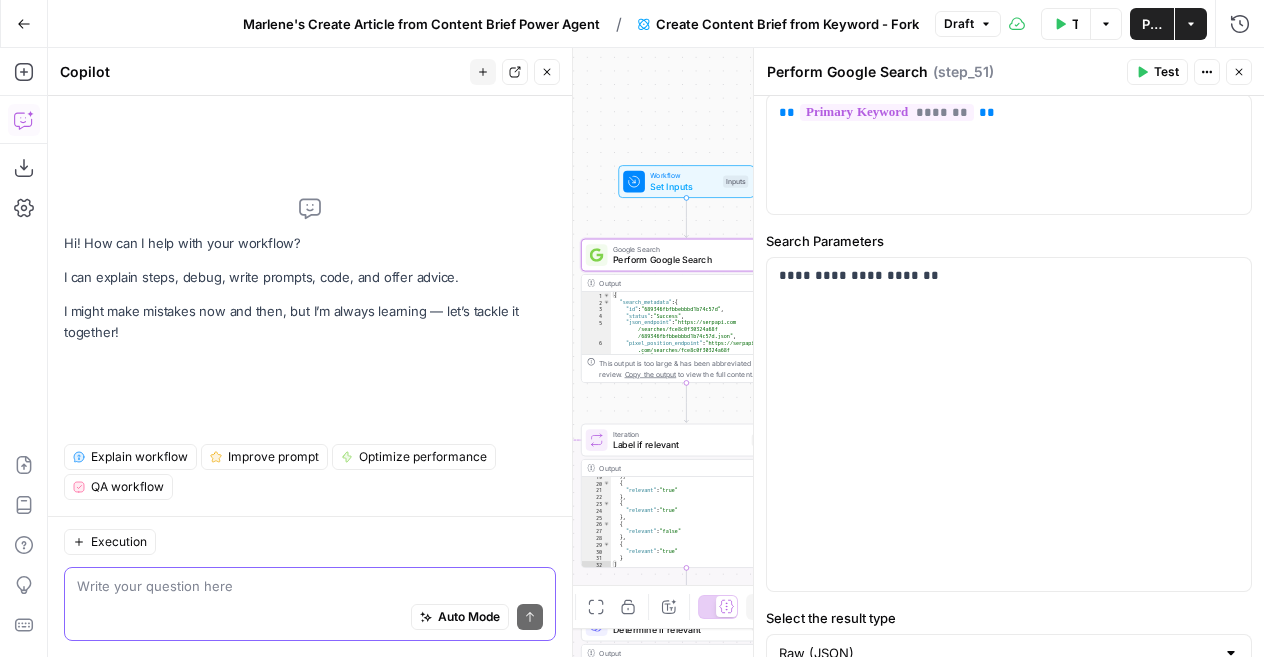 click at bounding box center [310, 586] 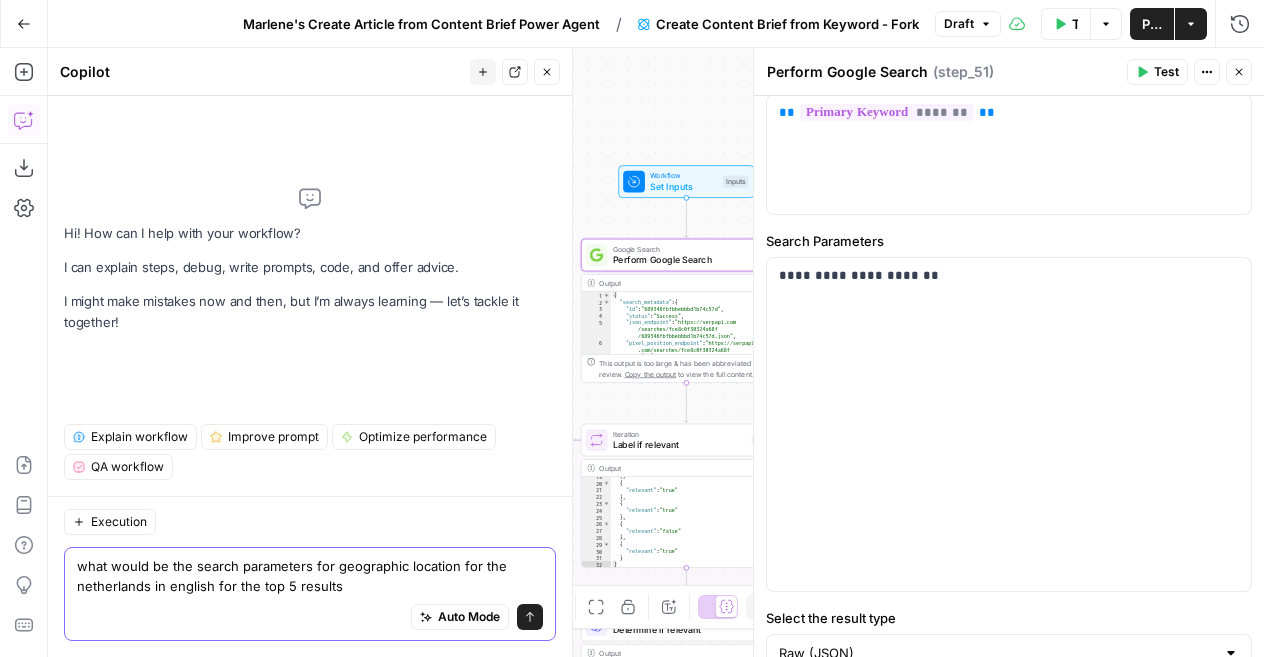 type on "what would be the search parameters for geographic location for the netherlands in english for the top 5 results" 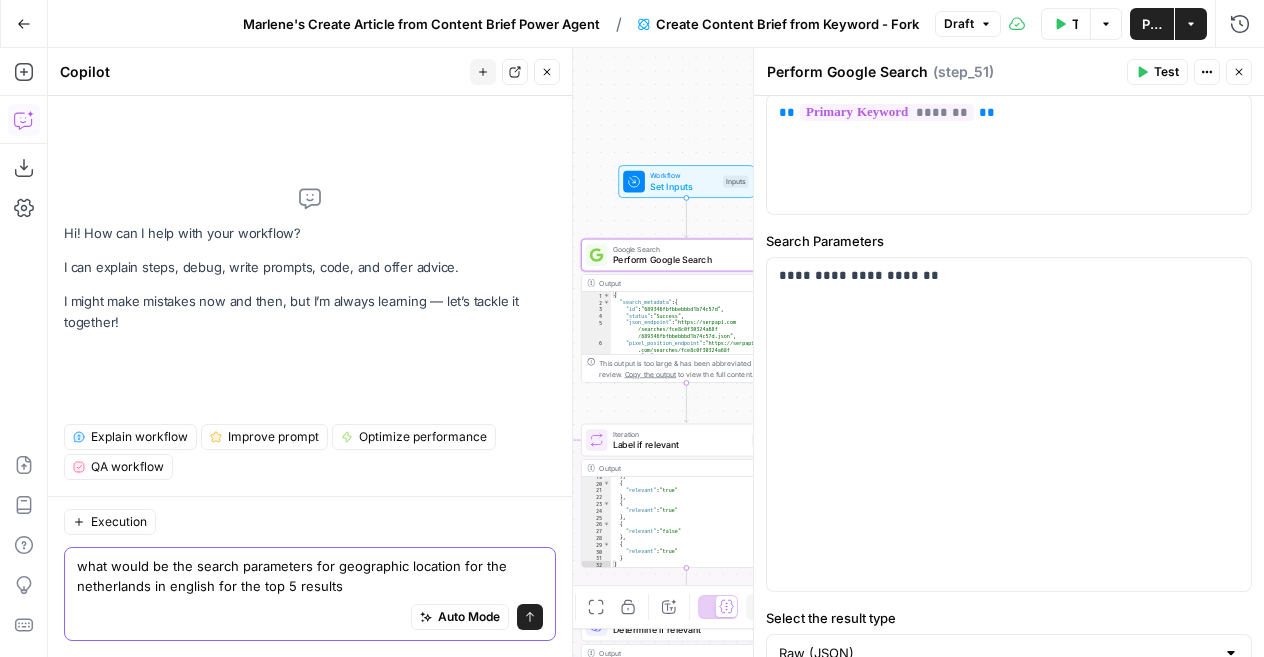 click on "Send" at bounding box center (530, 617) 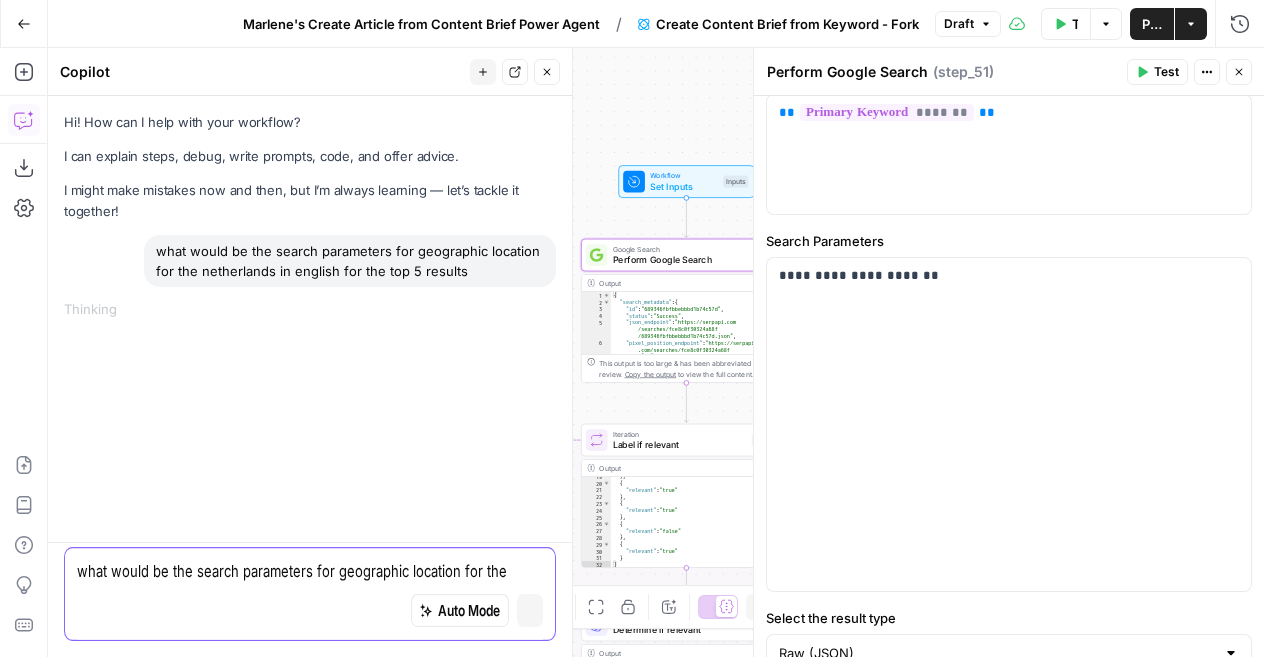 type 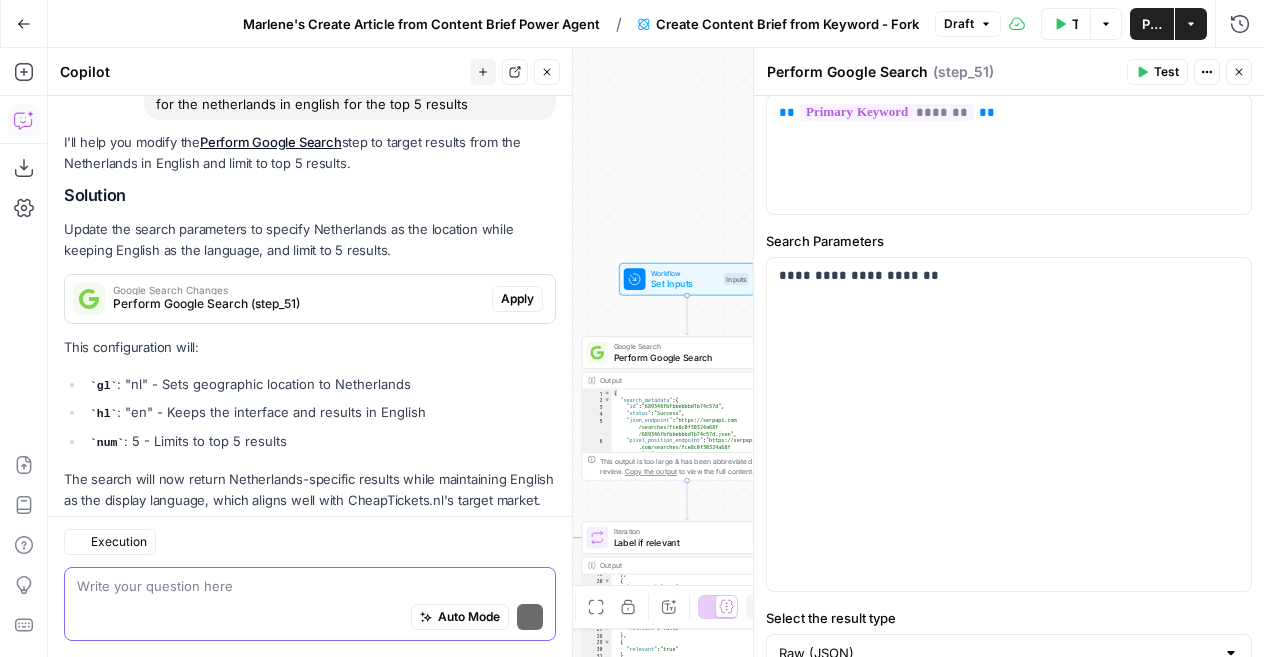 scroll, scrollTop: 224, scrollLeft: 0, axis: vertical 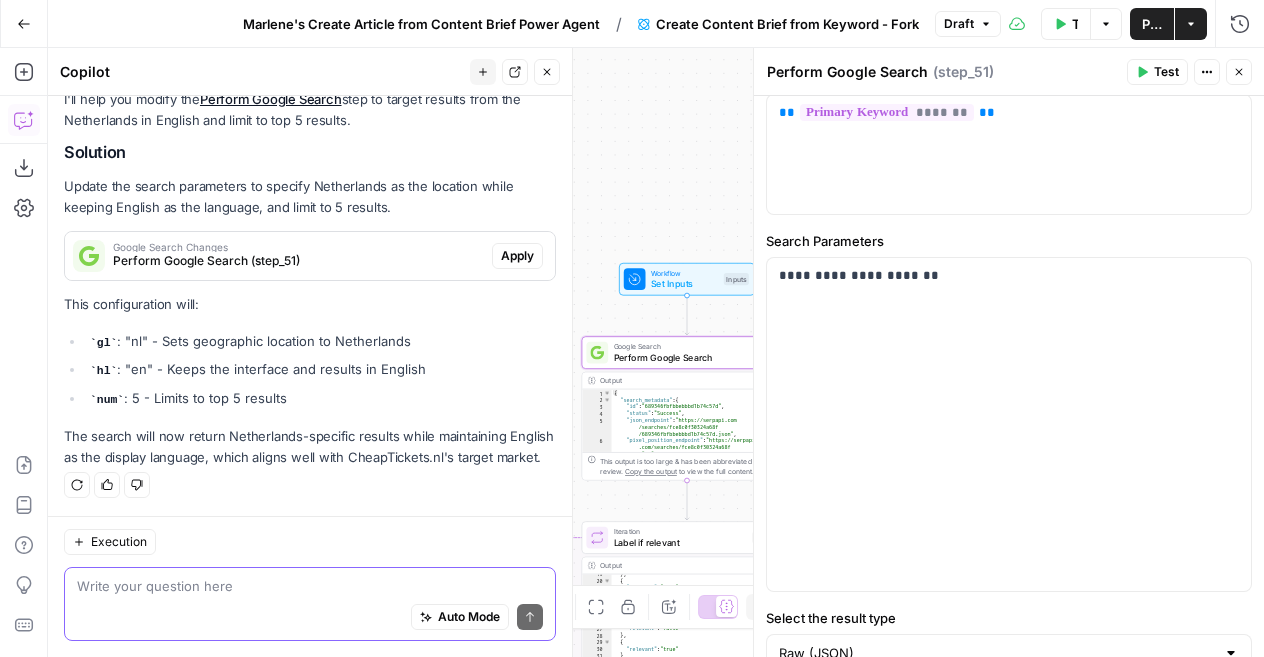 click on "Apply" at bounding box center [517, 256] 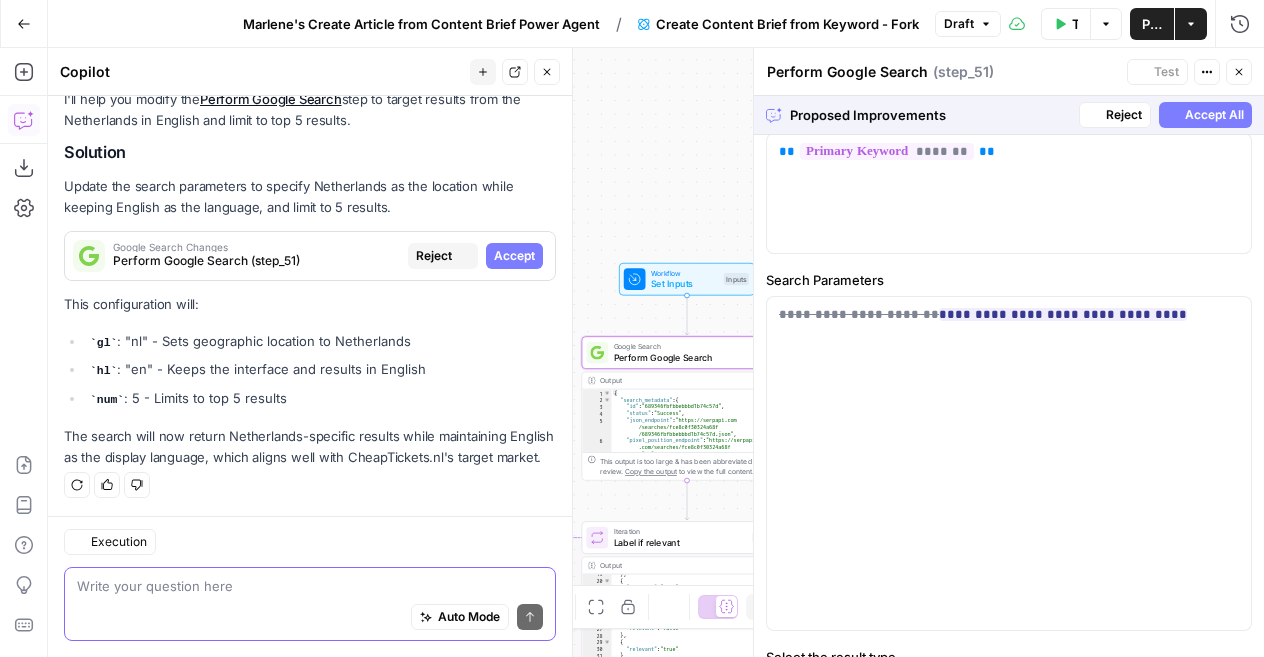scroll, scrollTop: 224, scrollLeft: 0, axis: vertical 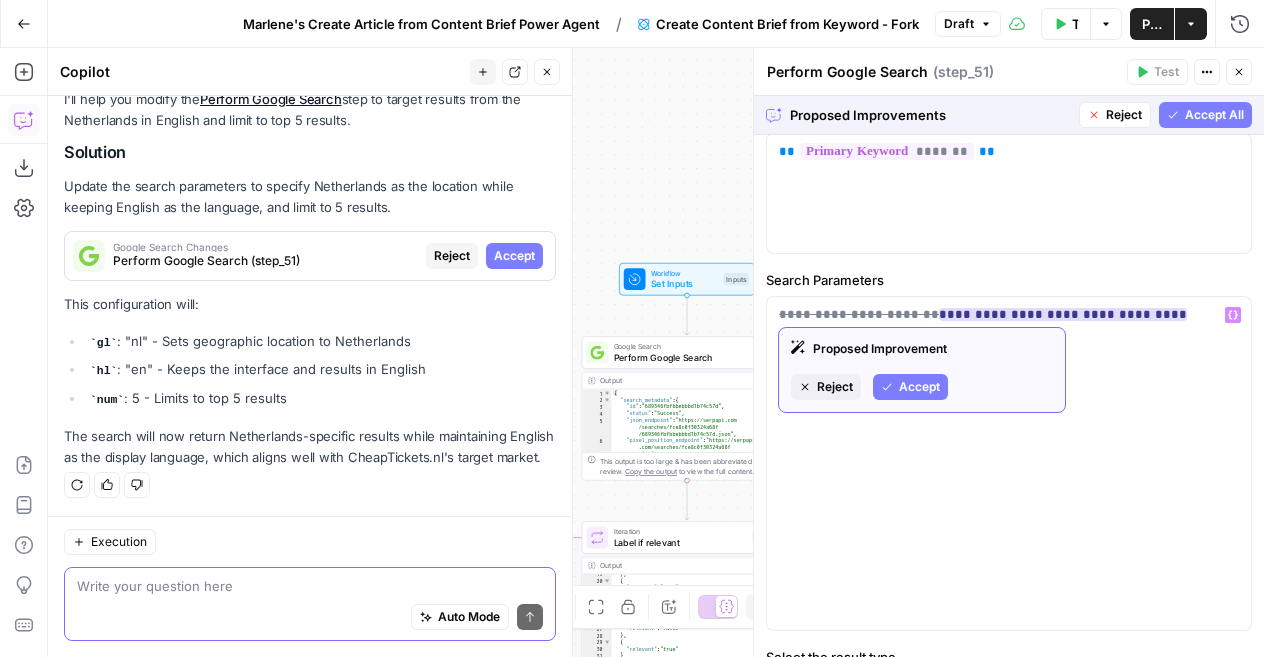 click on "Accept" at bounding box center (910, 387) 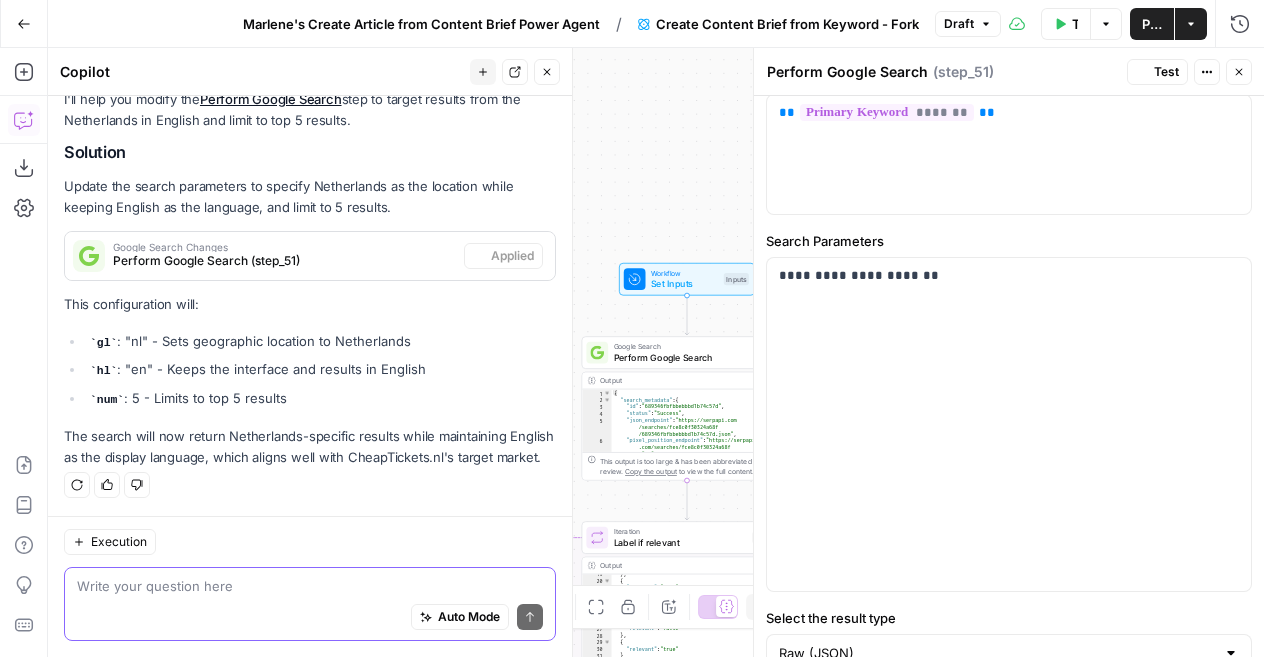scroll, scrollTop: 0, scrollLeft: 0, axis: both 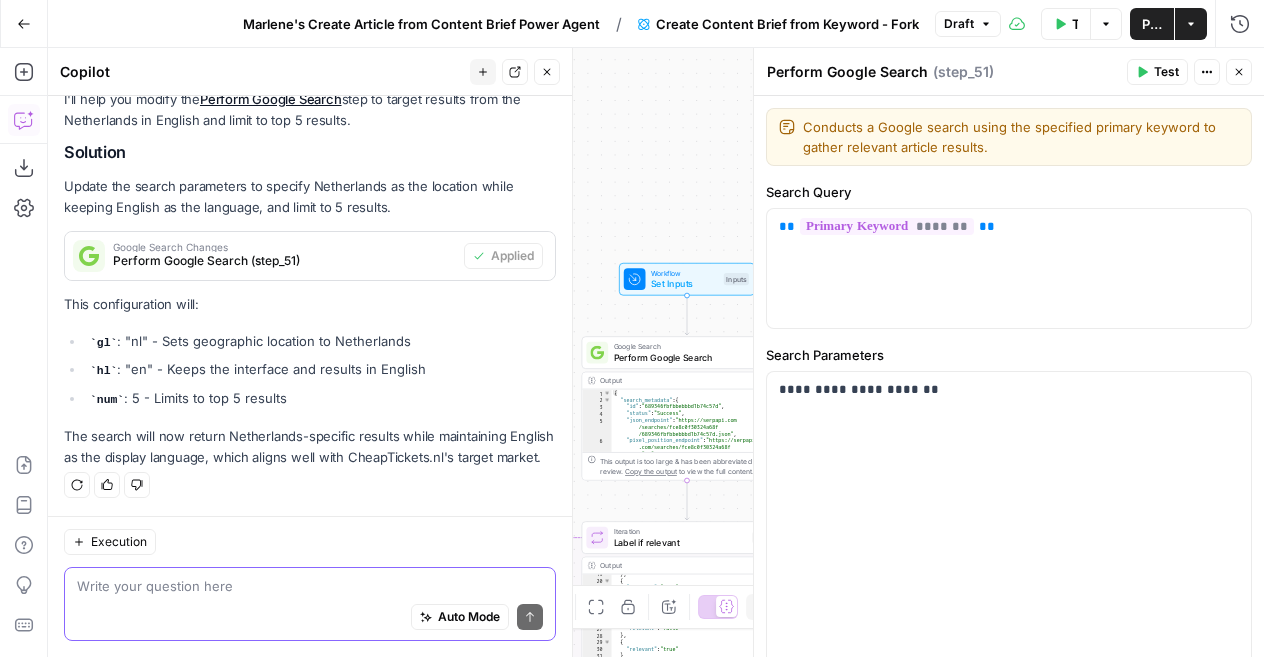 click on "Test" at bounding box center (1157, 72) 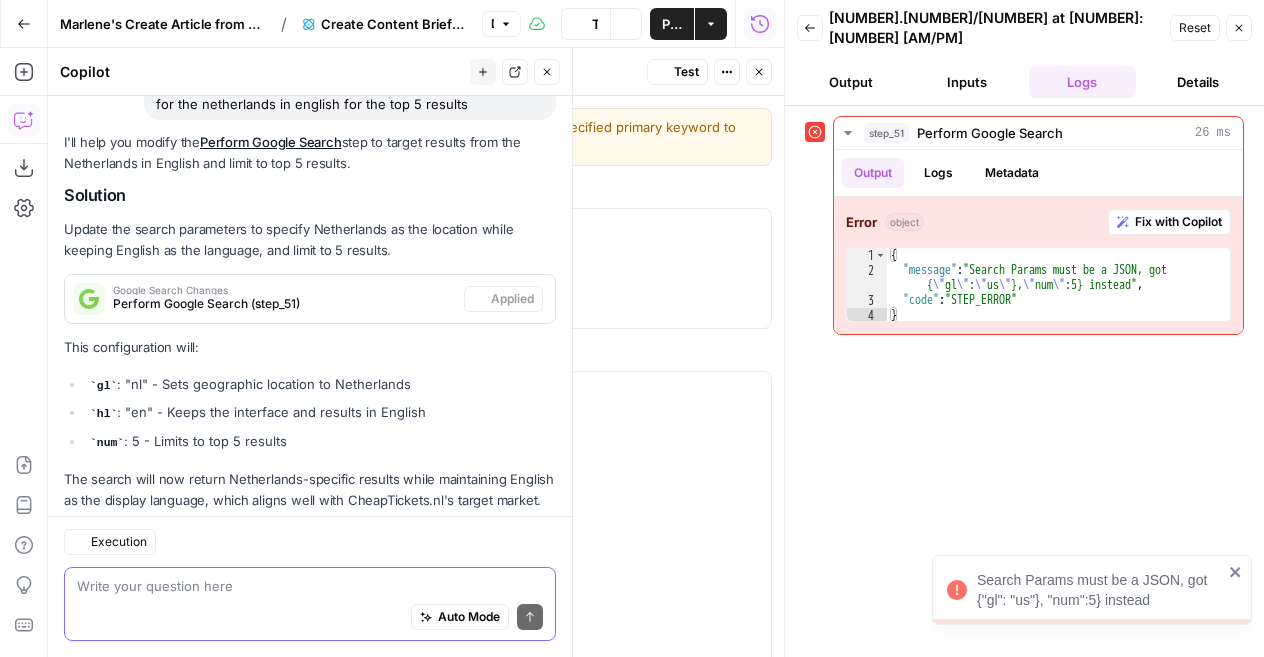 scroll, scrollTop: 224, scrollLeft: 0, axis: vertical 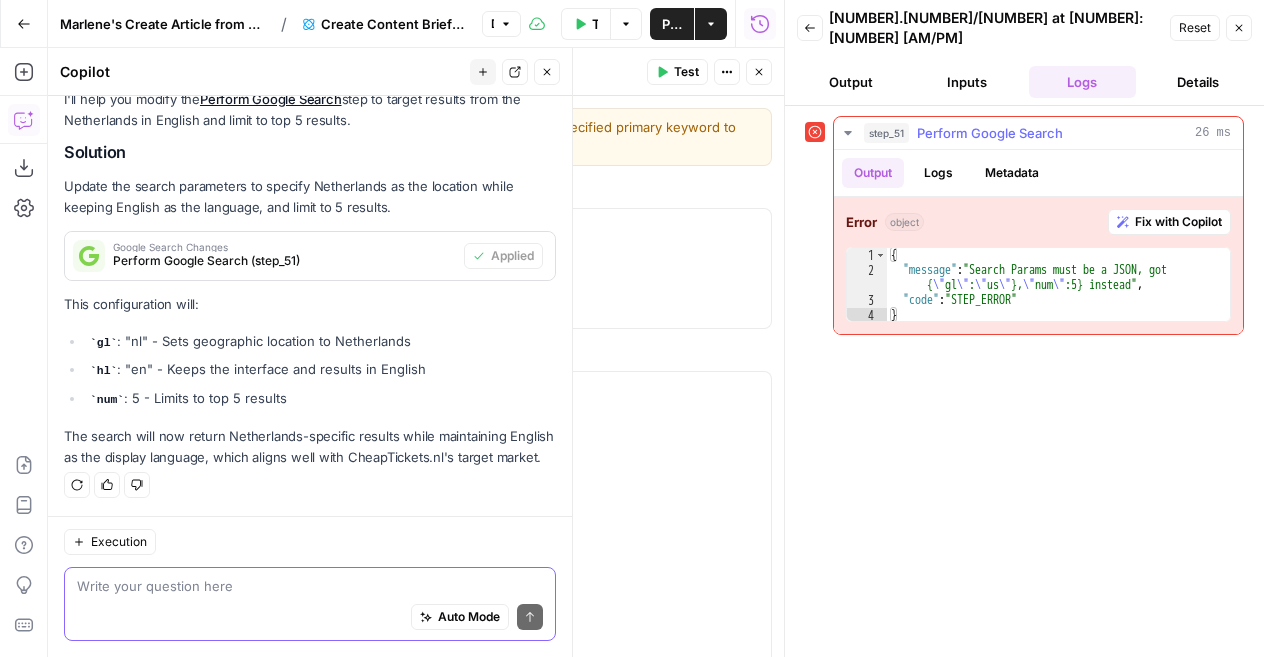 click on "Fix with Copilot" at bounding box center [1178, 222] 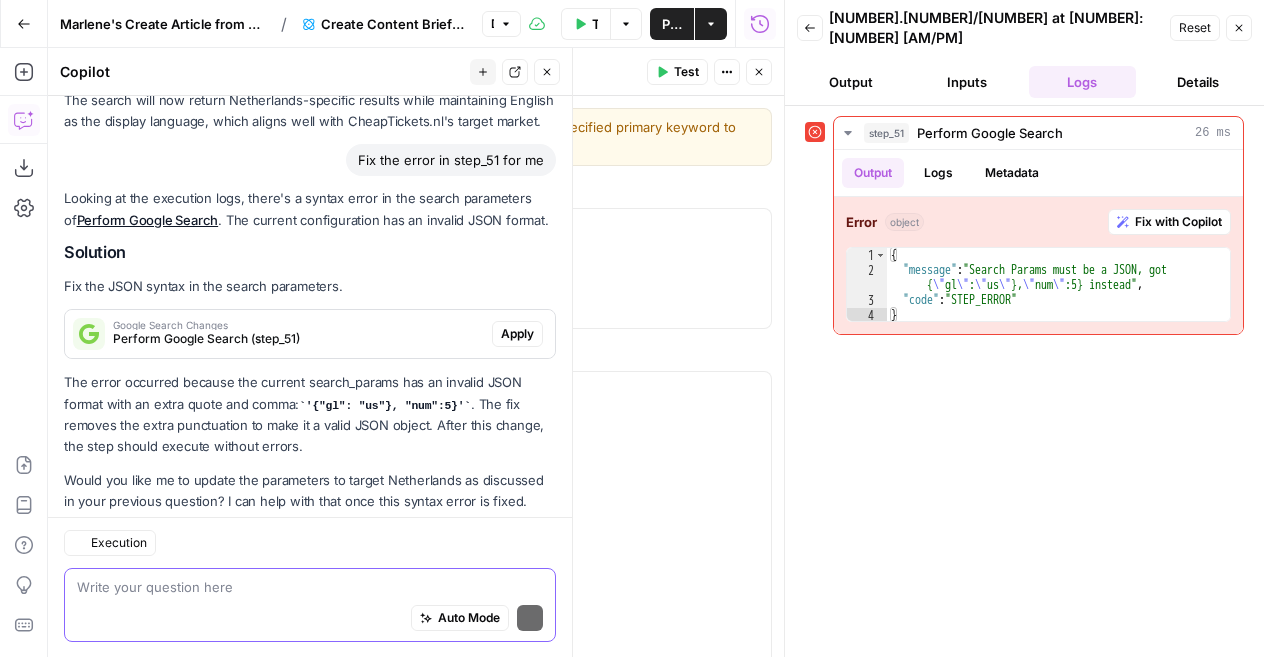 scroll, scrollTop: 604, scrollLeft: 0, axis: vertical 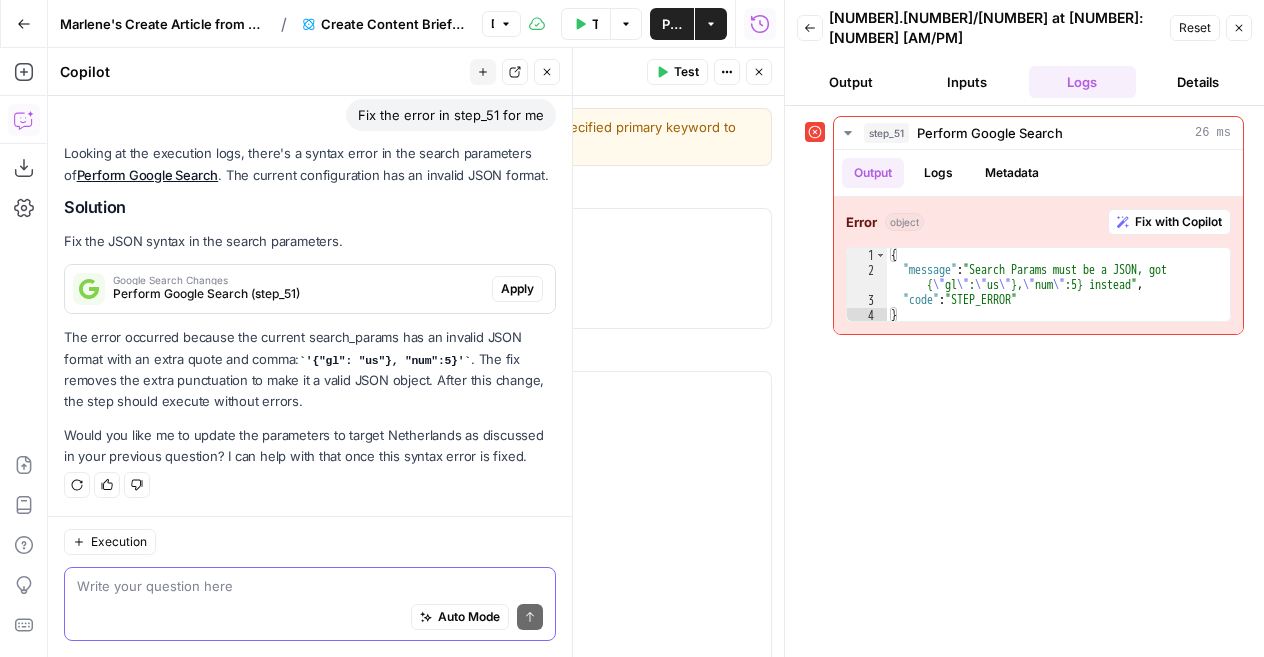 click on "Apply" at bounding box center [517, 289] 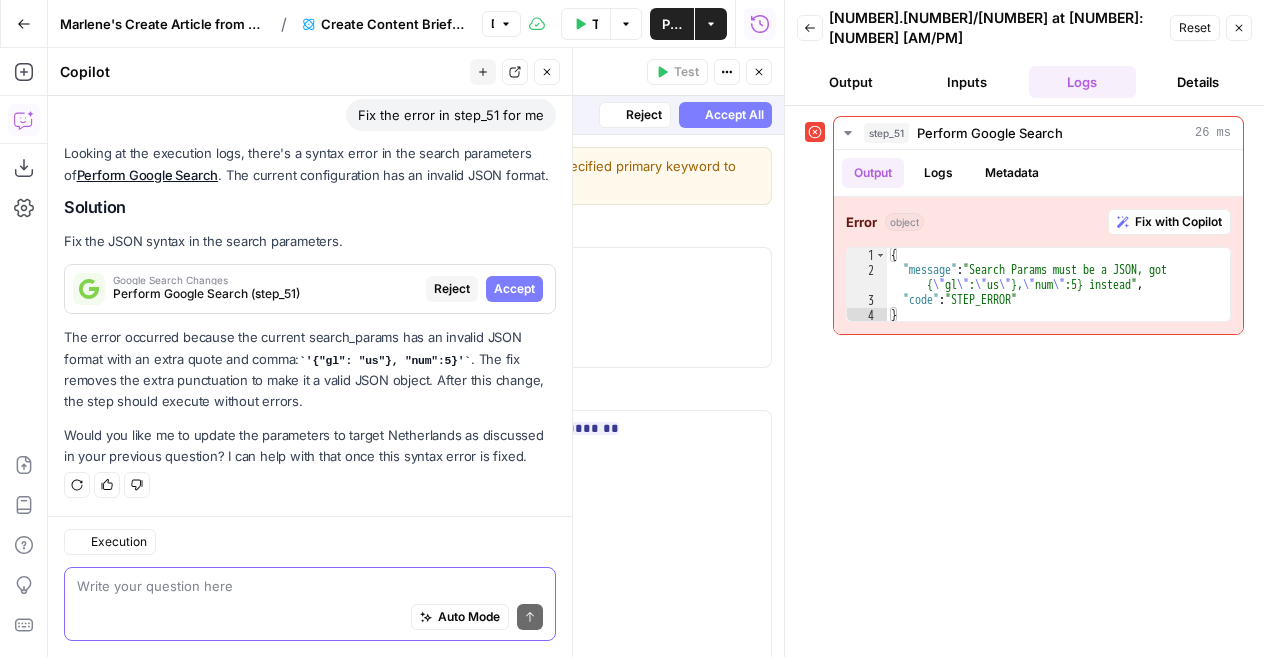 scroll, scrollTop: 604, scrollLeft: 0, axis: vertical 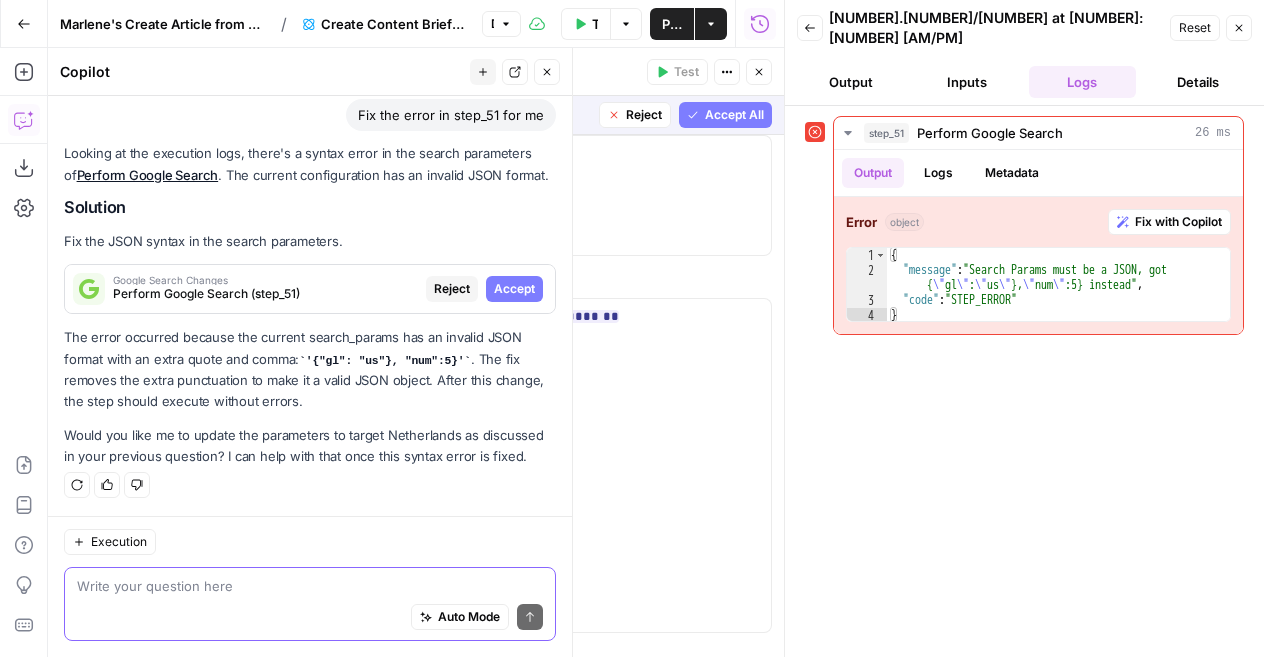 click on "Accept All" at bounding box center (734, 115) 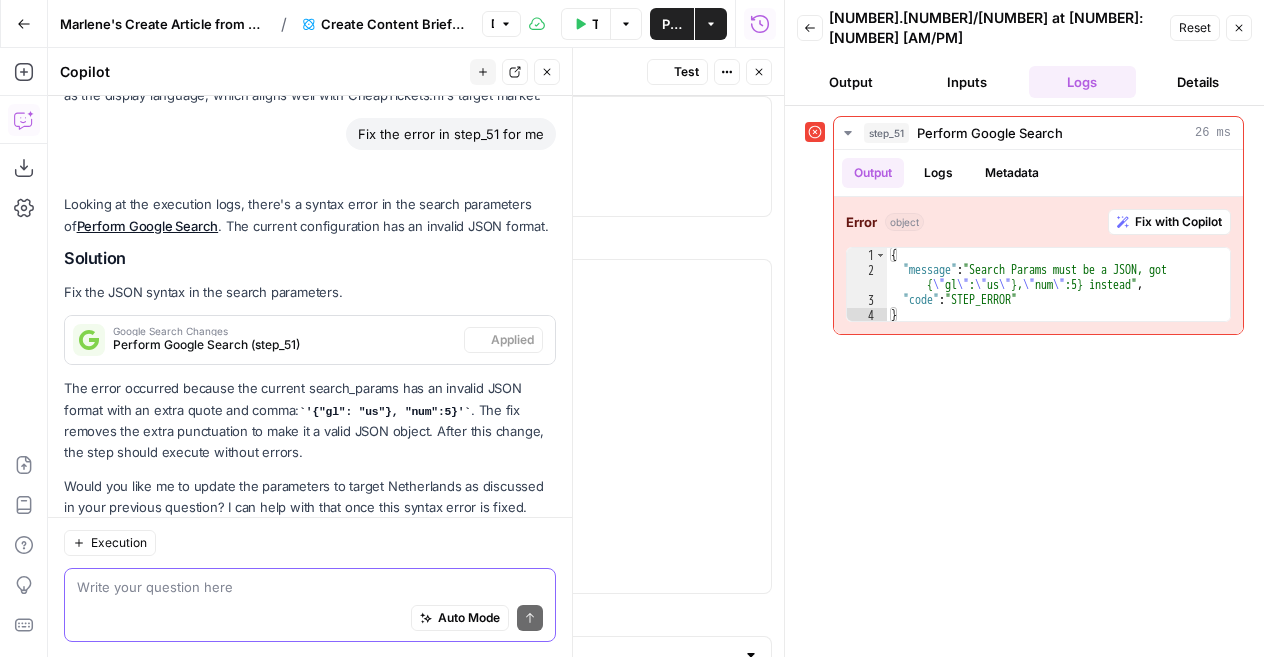 scroll, scrollTop: 668, scrollLeft: 0, axis: vertical 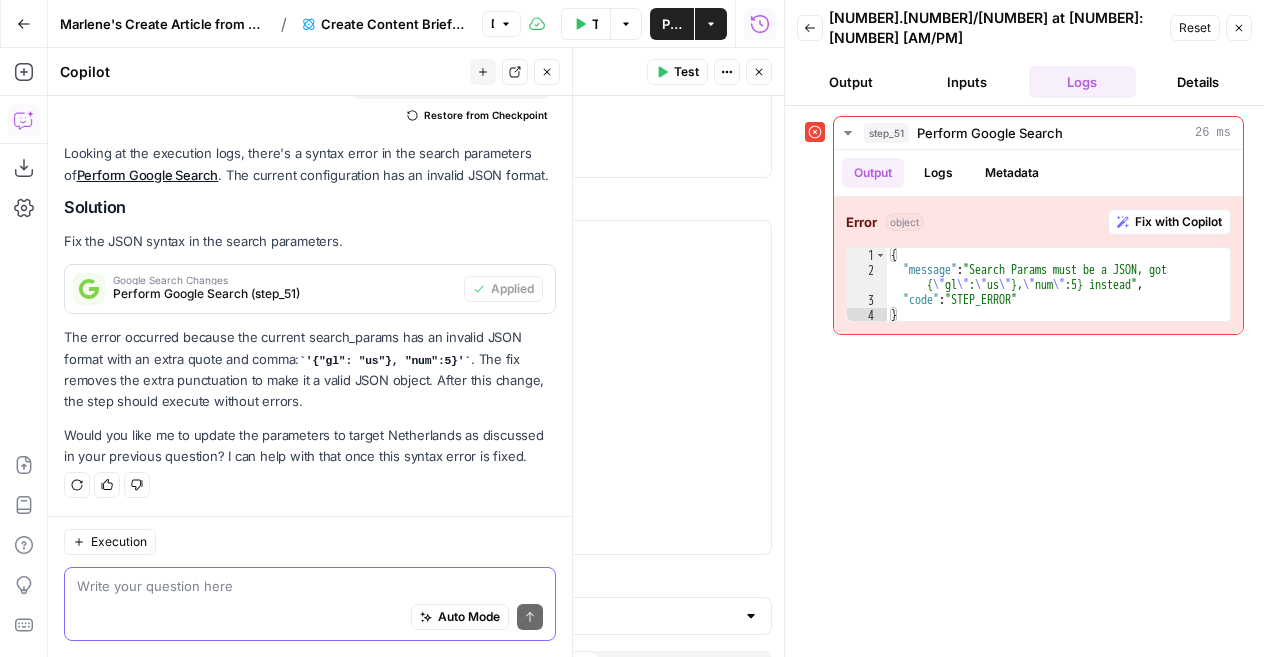 click on "Test" at bounding box center (686, 72) 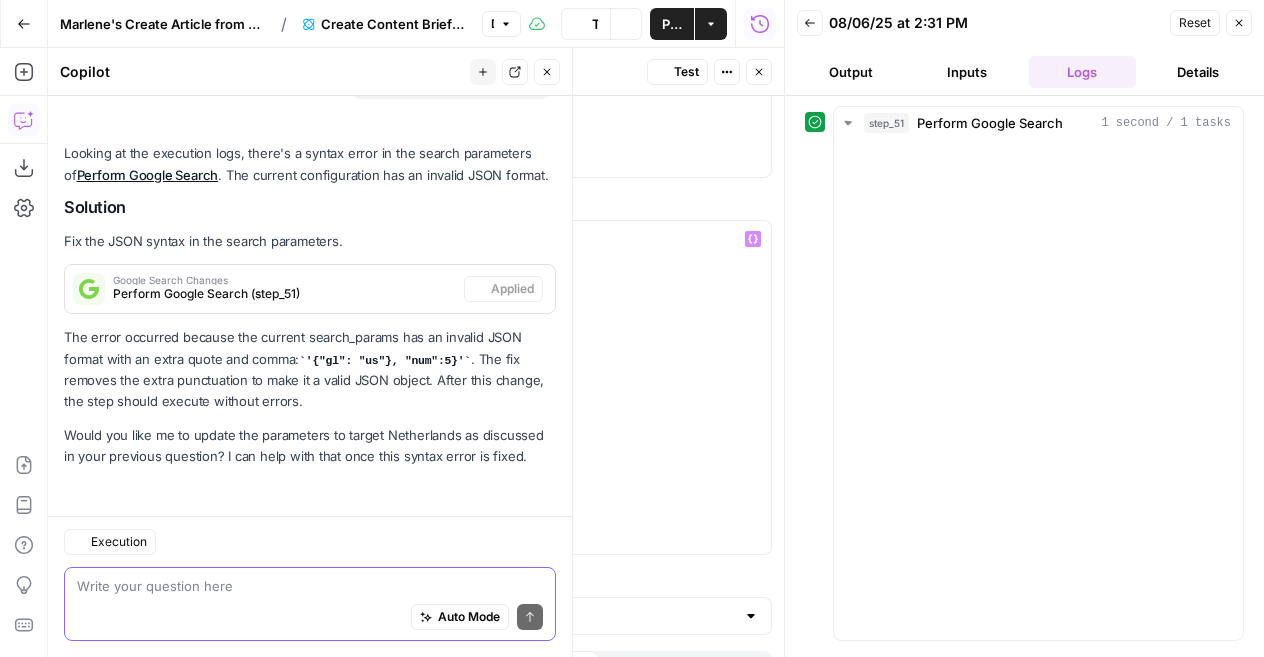 scroll, scrollTop: 668, scrollLeft: 0, axis: vertical 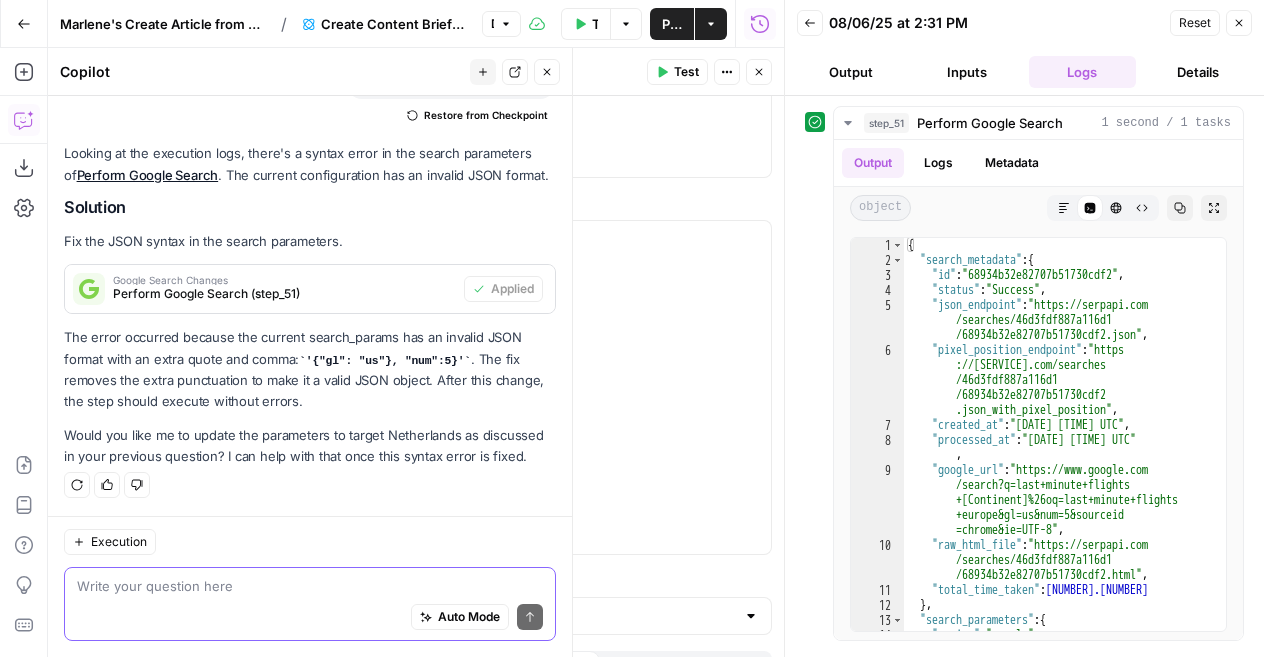 click 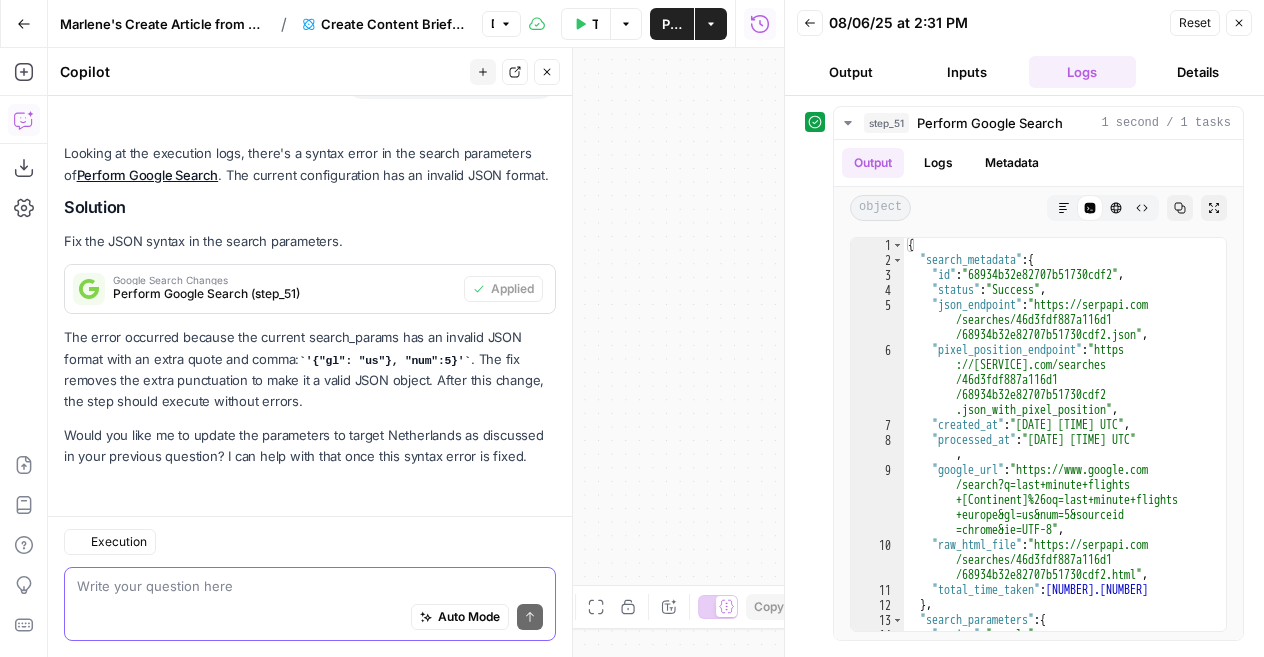 click on "Close" at bounding box center [547, 72] 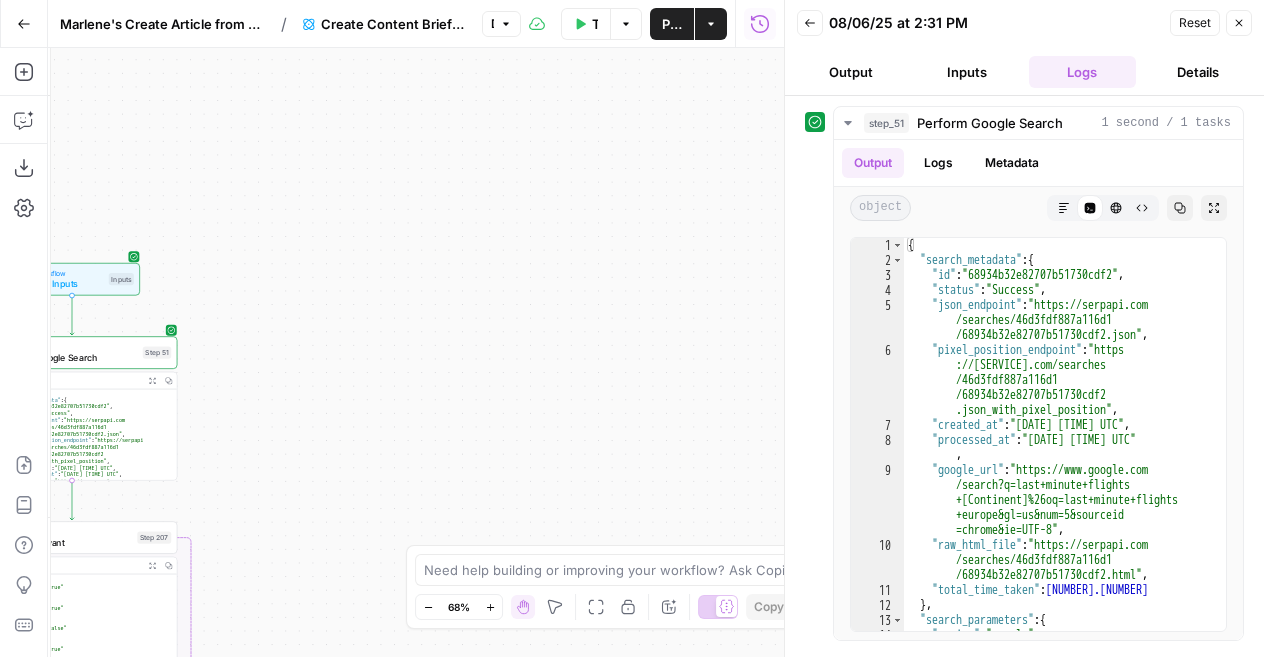 scroll, scrollTop: 0, scrollLeft: 0, axis: both 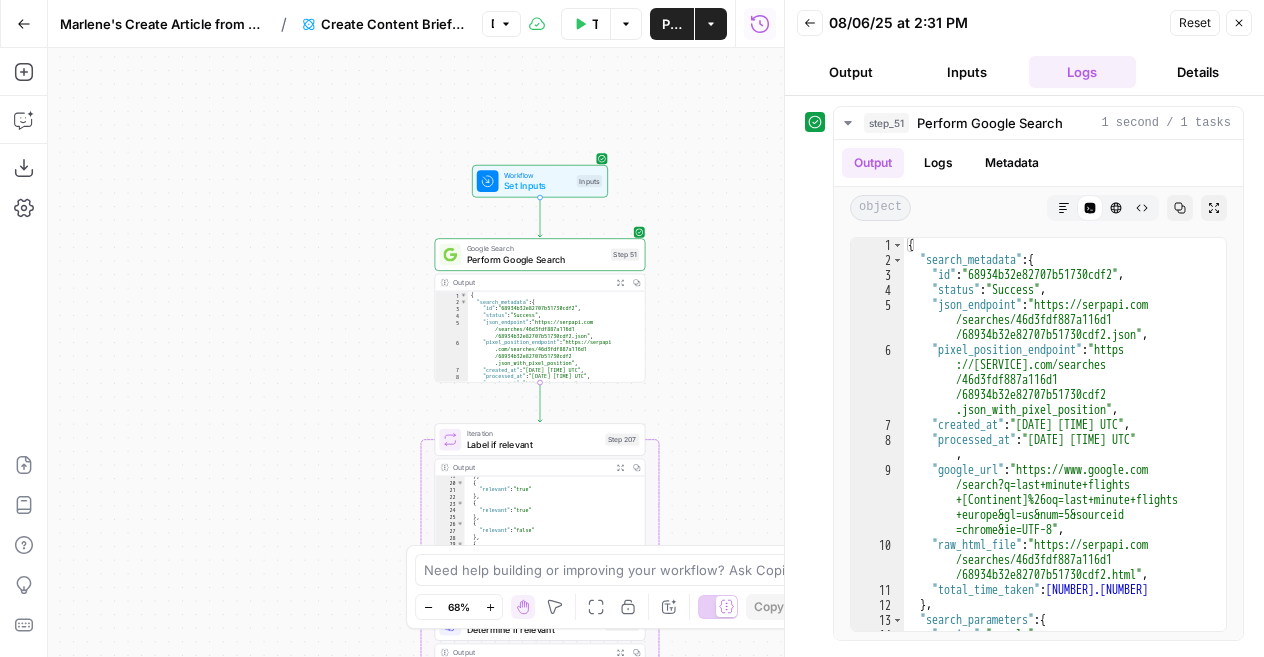 drag, startPoint x: 308, startPoint y: 335, endPoint x: 778, endPoint y: 235, distance: 480.52054 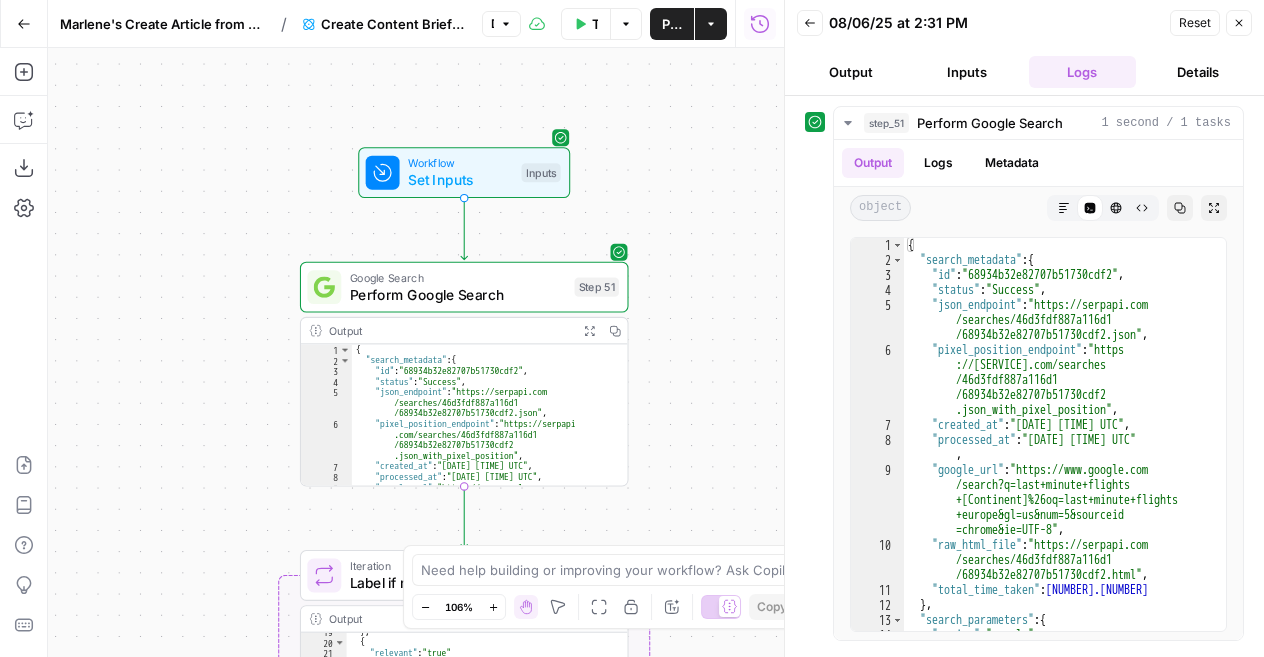 drag, startPoint x: 705, startPoint y: 257, endPoint x: 725, endPoint y: 328, distance: 73.76314 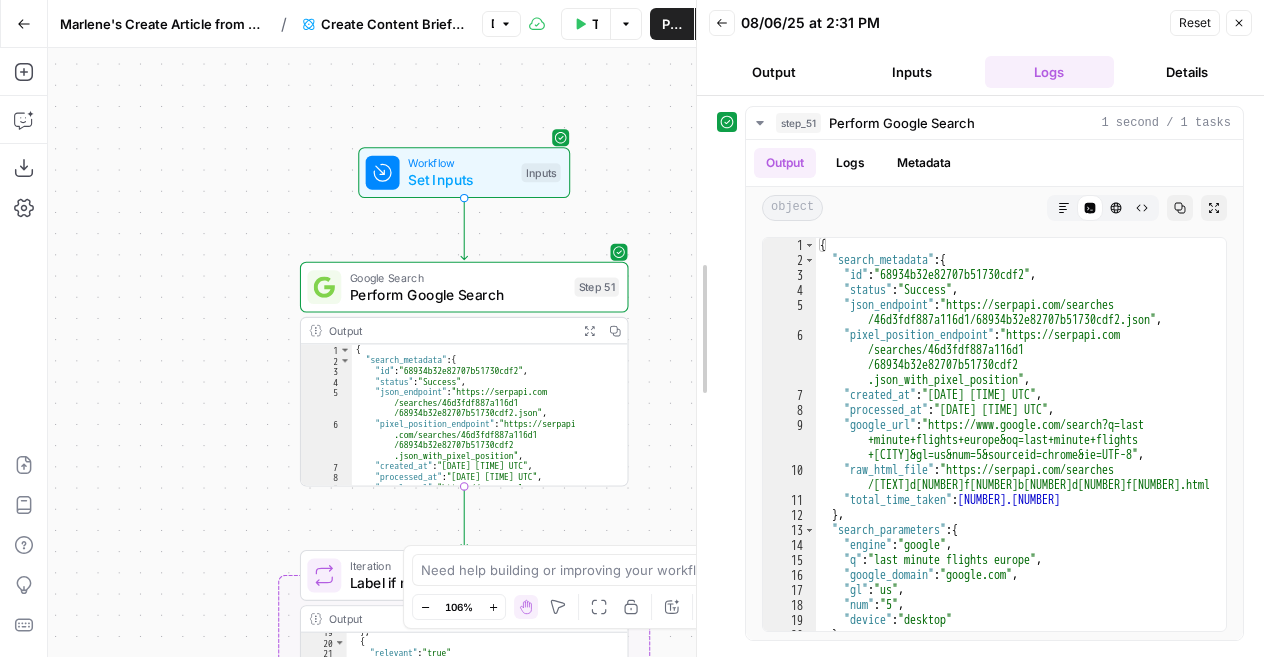 drag, startPoint x: 786, startPoint y: 305, endPoint x: 698, endPoint y: 329, distance: 91.214035 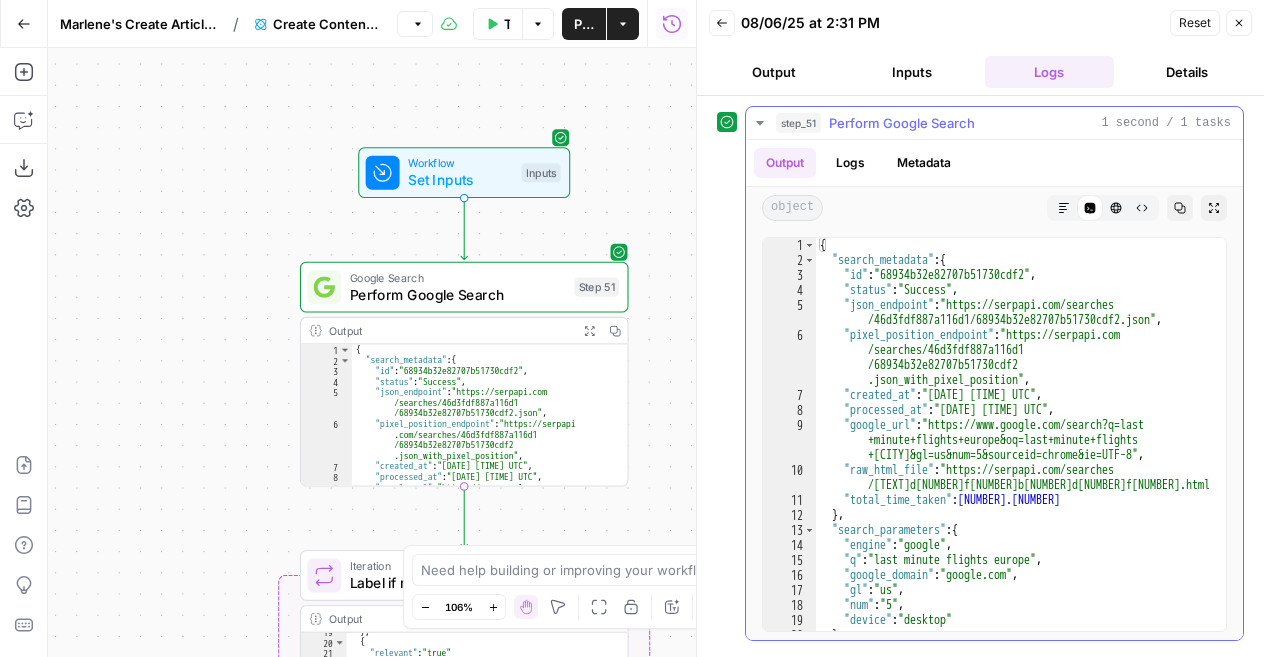 scroll, scrollTop: 0, scrollLeft: 0, axis: both 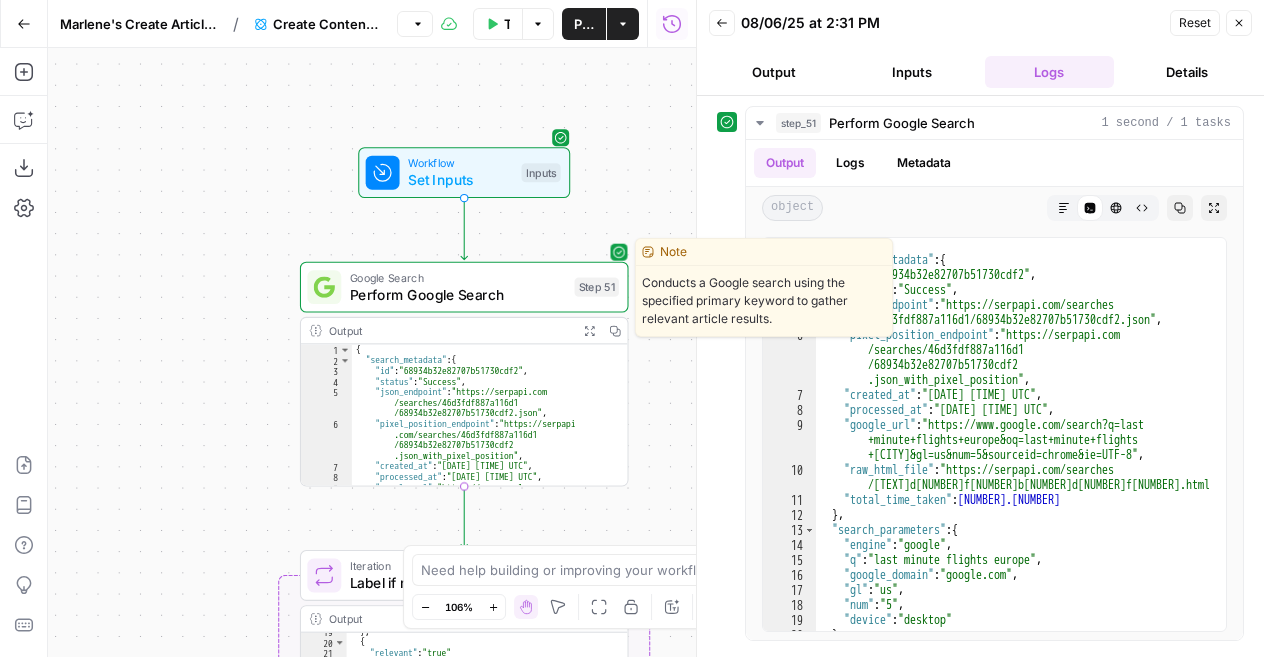 click on "Perform Google Search" at bounding box center [458, 294] 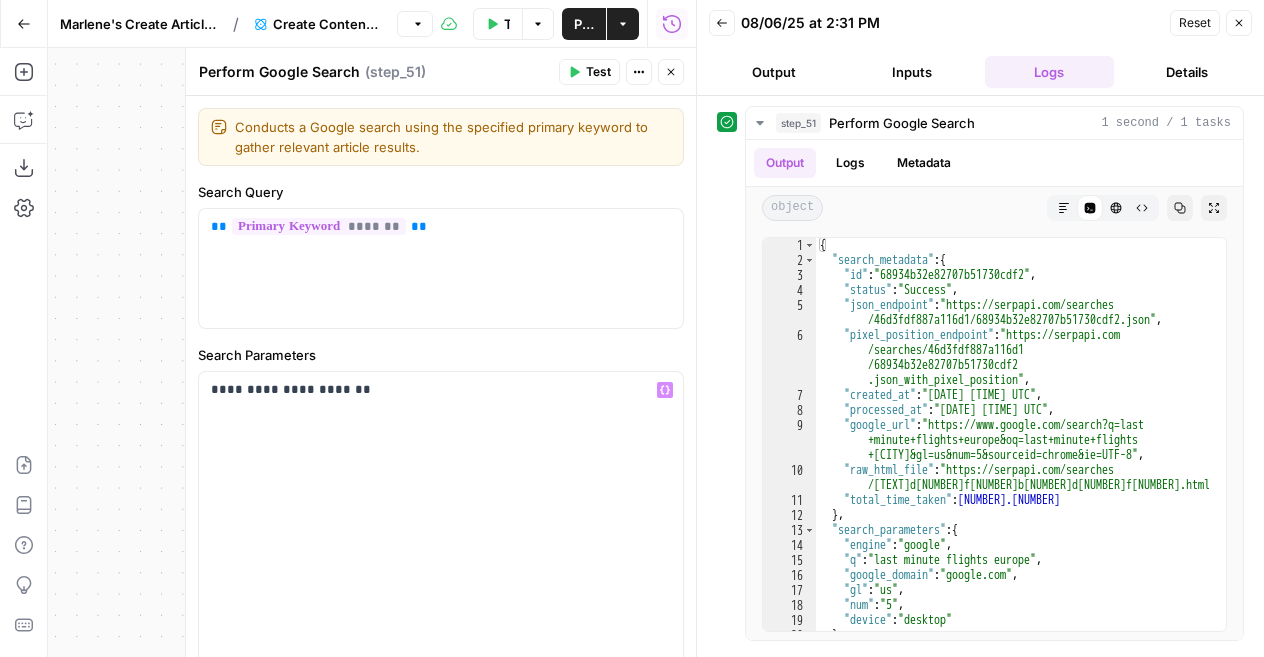 scroll, scrollTop: 186, scrollLeft: 0, axis: vertical 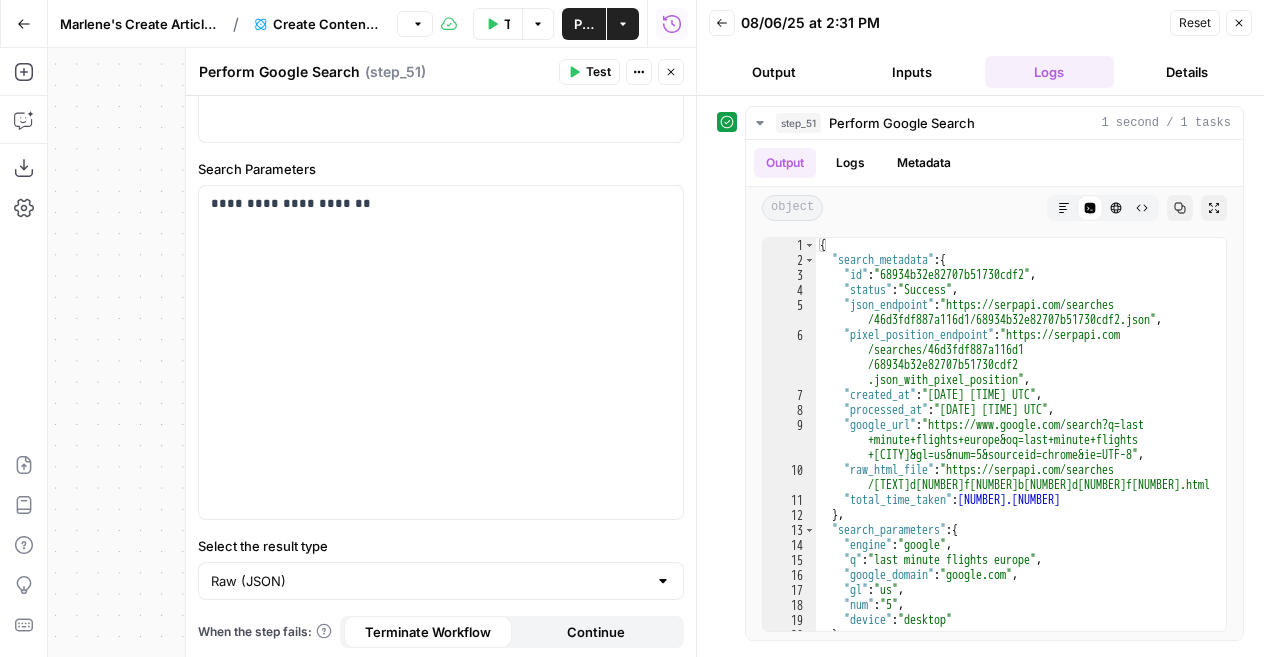 click on "Close" at bounding box center [671, 72] 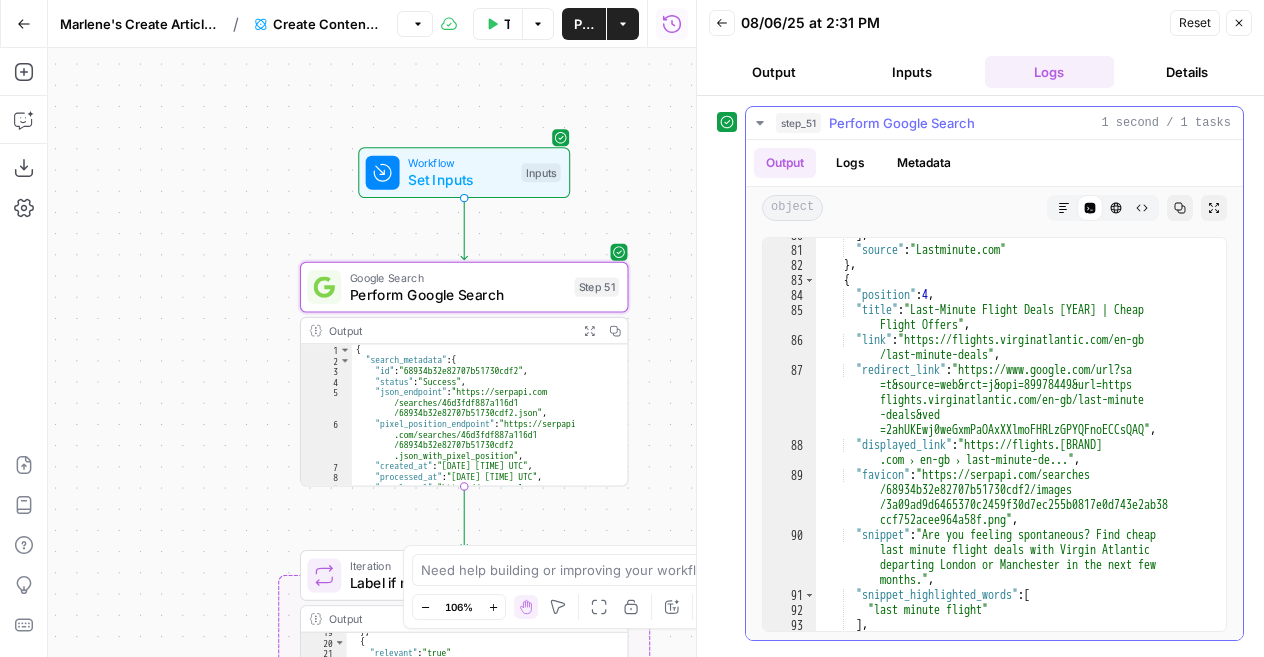 scroll, scrollTop: 1896, scrollLeft: 0, axis: vertical 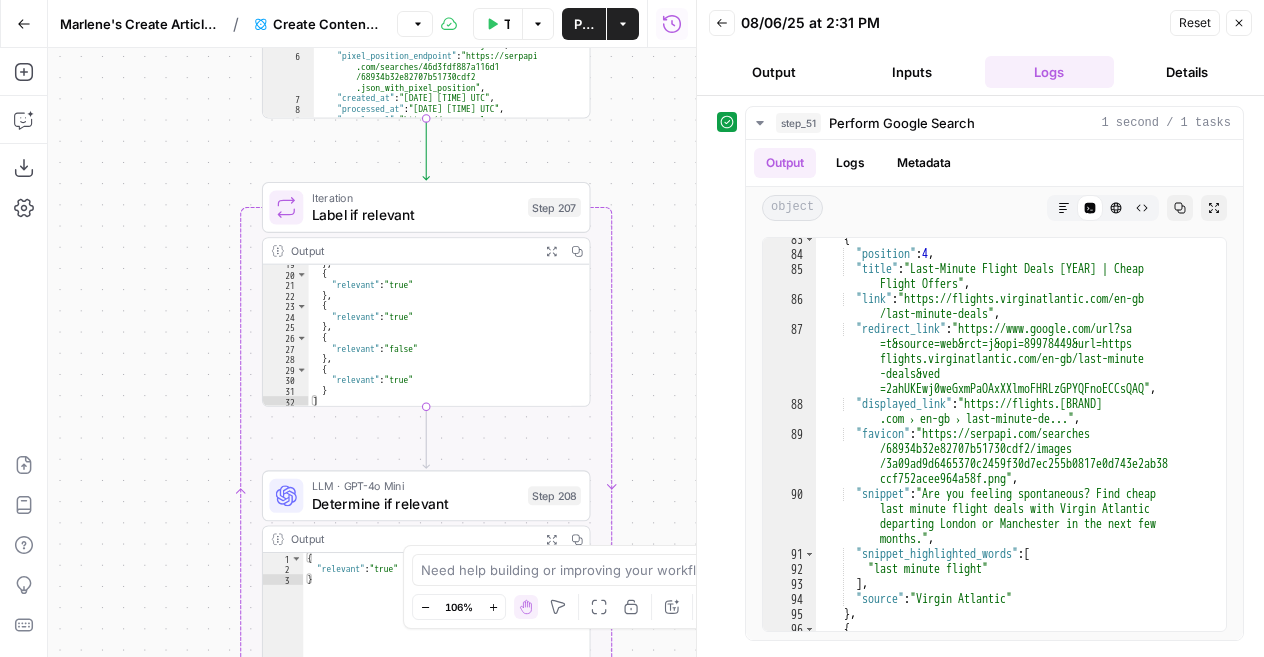 drag, startPoint x: 645, startPoint y: 509, endPoint x: 606, endPoint y: 141, distance: 370.0608 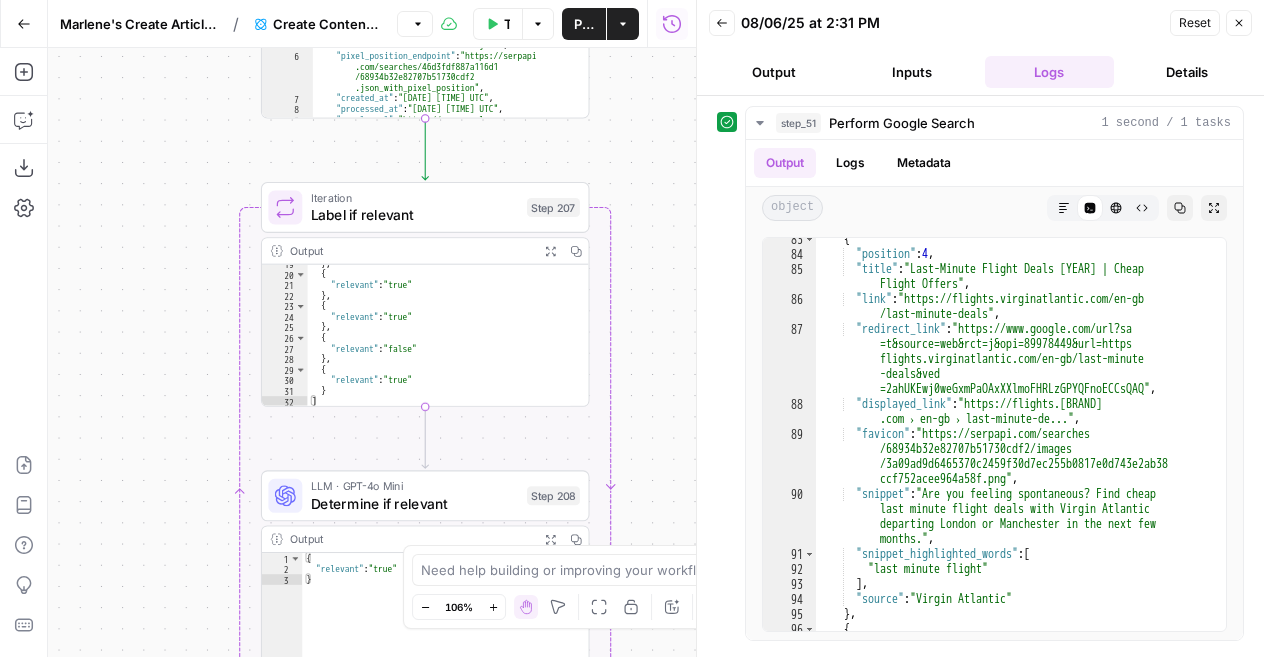 click on "Label if relevant" at bounding box center [415, 214] 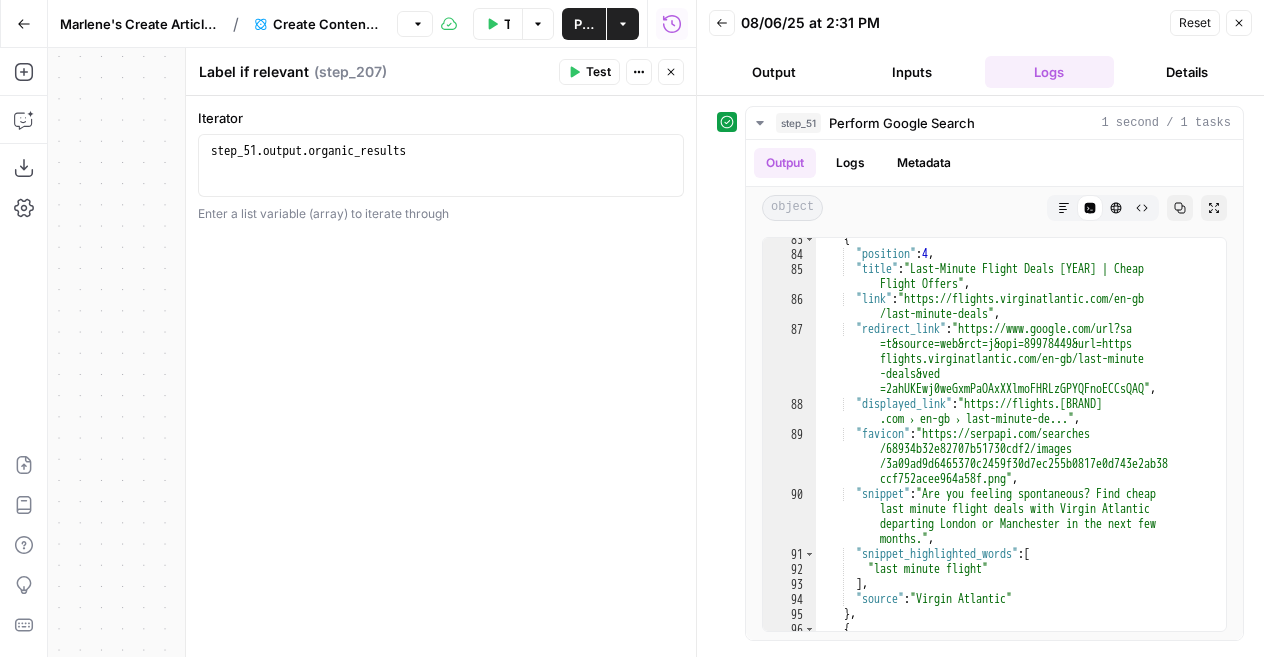 click on "Close" at bounding box center [671, 72] 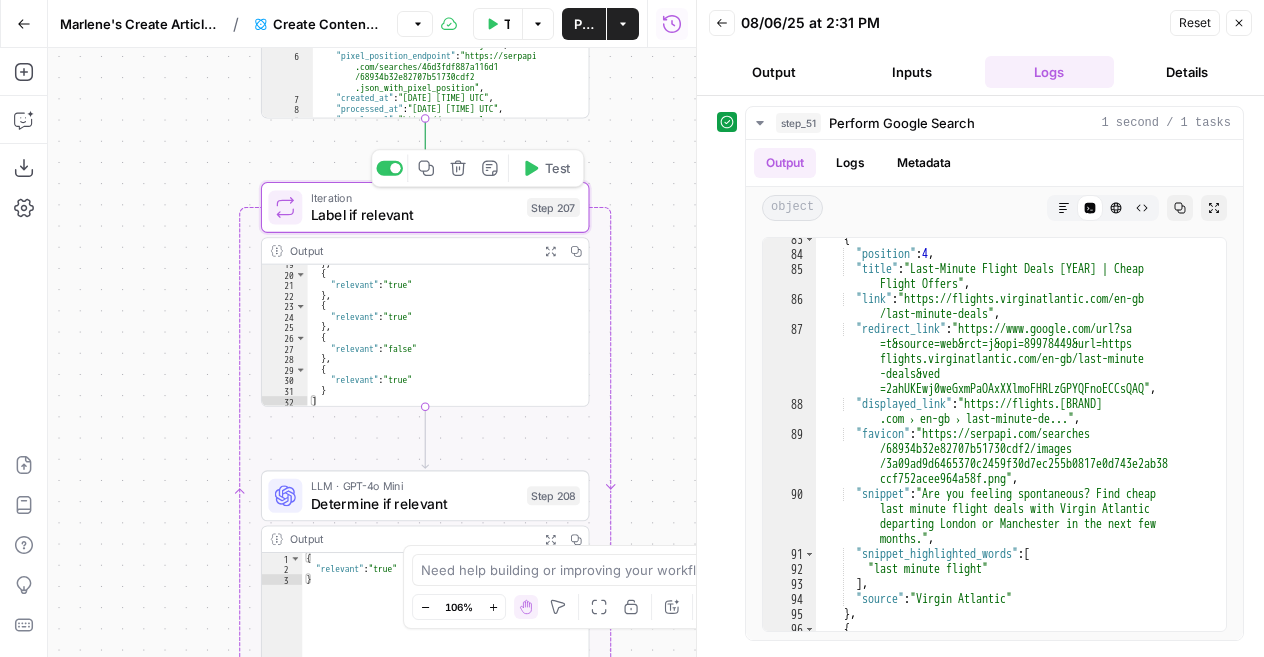 click on "Label if relevant" at bounding box center [415, 214] 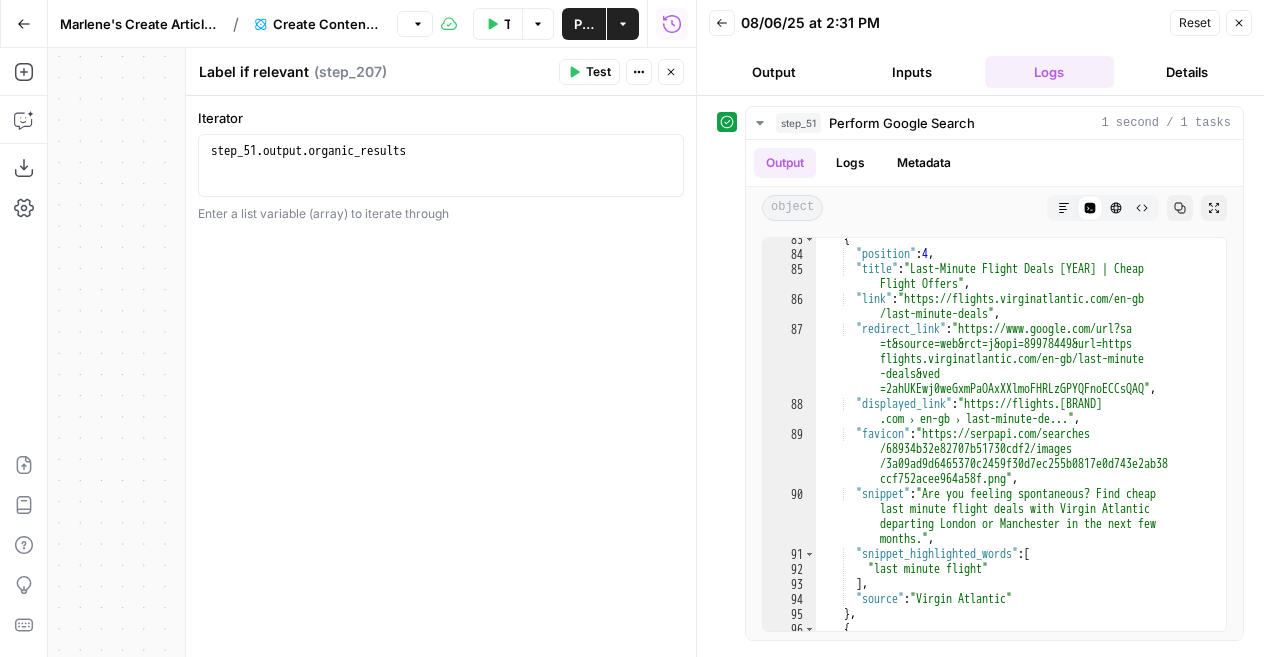 click 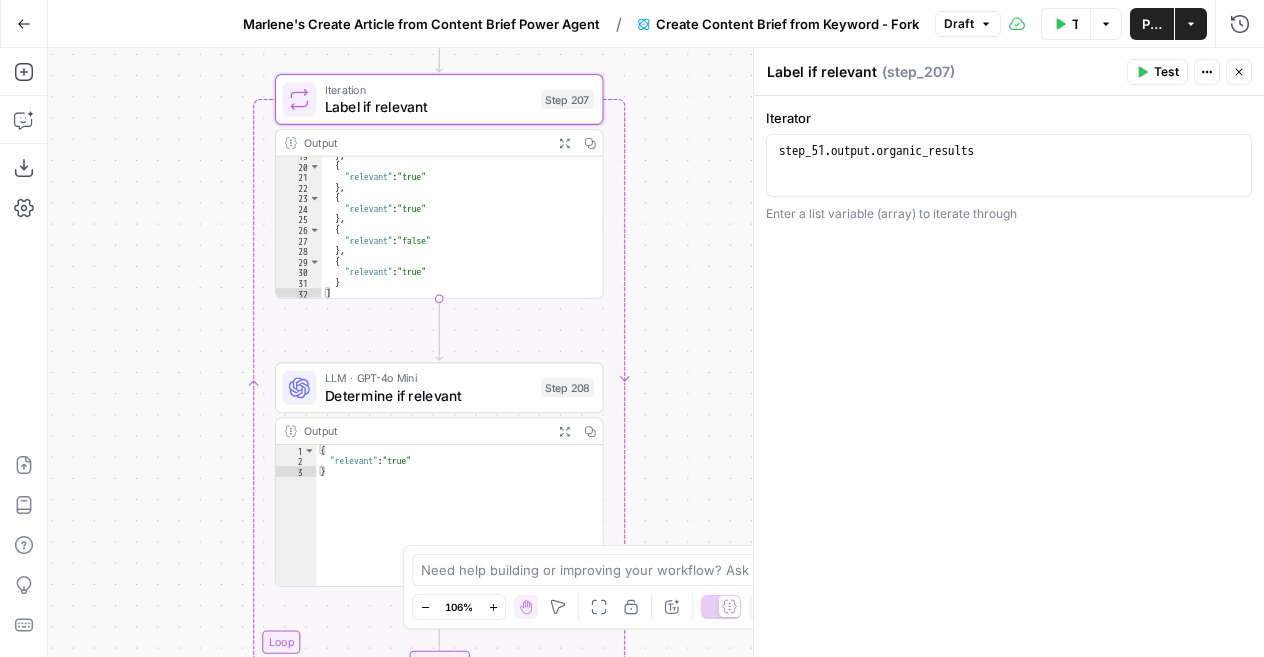 drag, startPoint x: 670, startPoint y: 281, endPoint x: 684, endPoint y: 173, distance: 108.903625 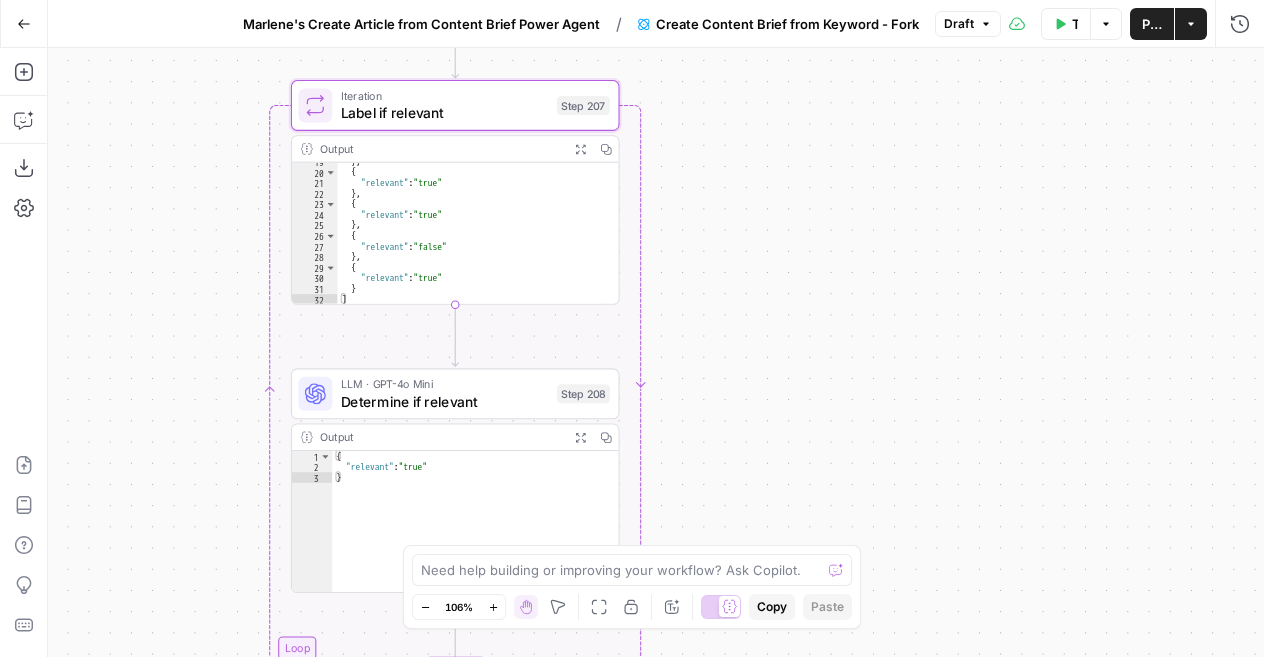 drag, startPoint x: 808, startPoint y: 315, endPoint x: 824, endPoint y: 321, distance: 17.088007 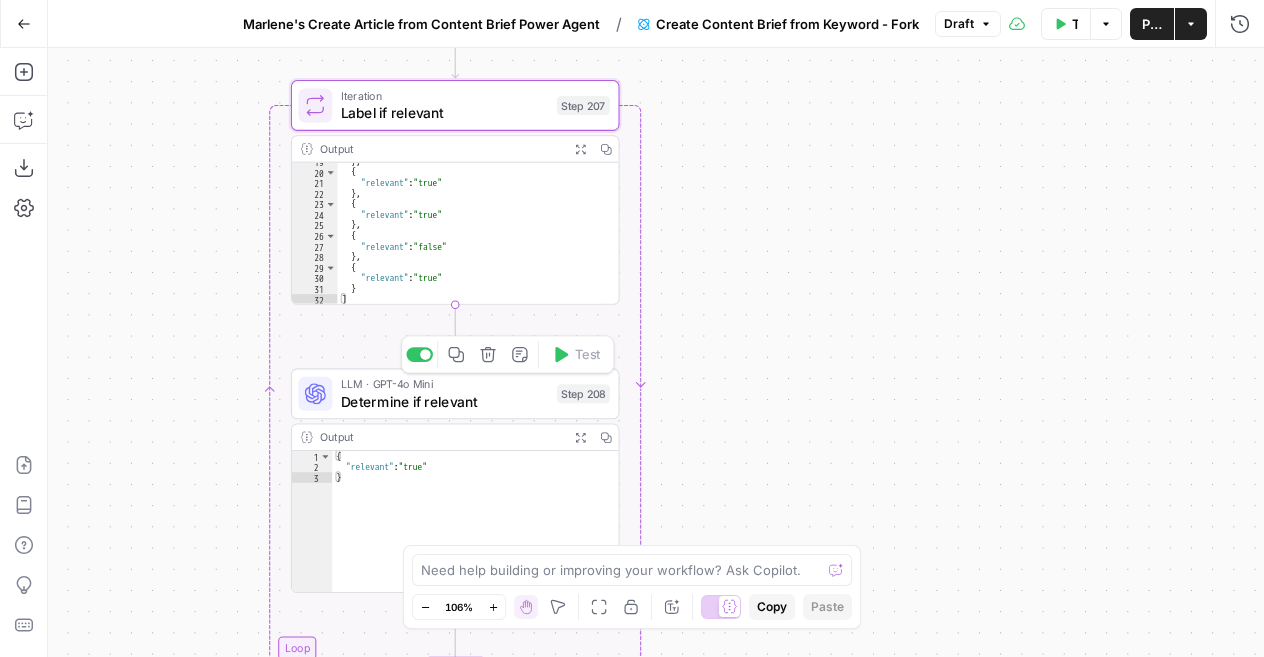 click on "Determine if relevant" at bounding box center [445, 401] 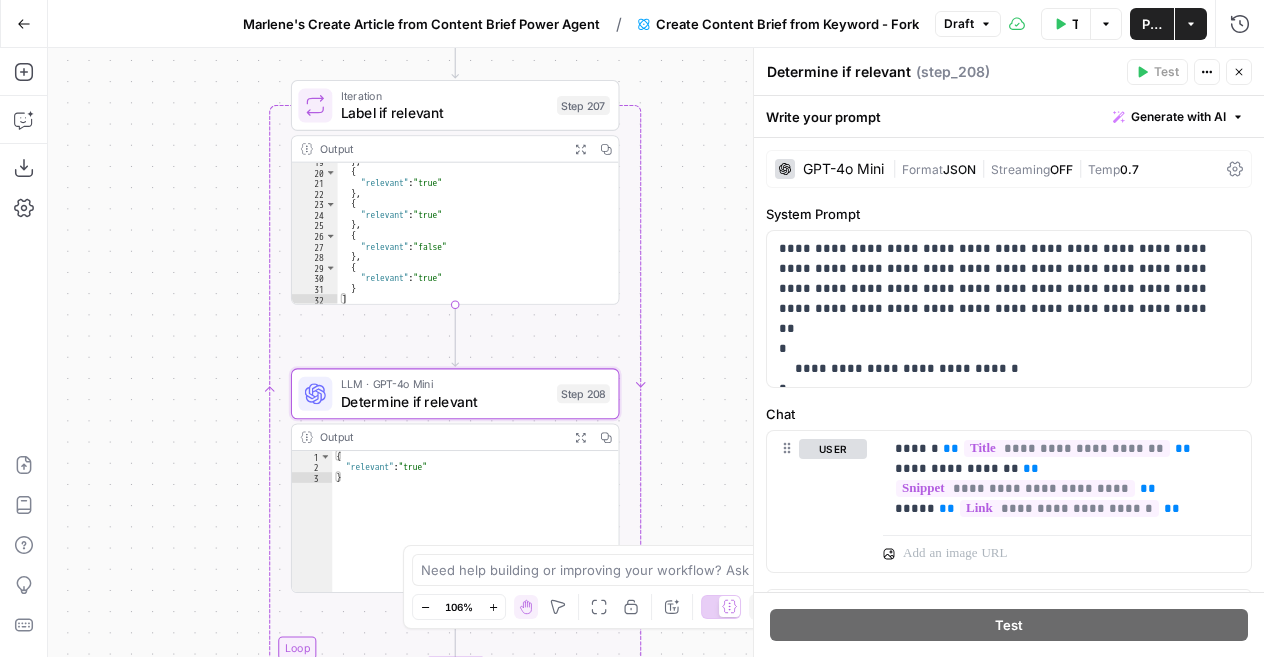 scroll, scrollTop: 84, scrollLeft: 0, axis: vertical 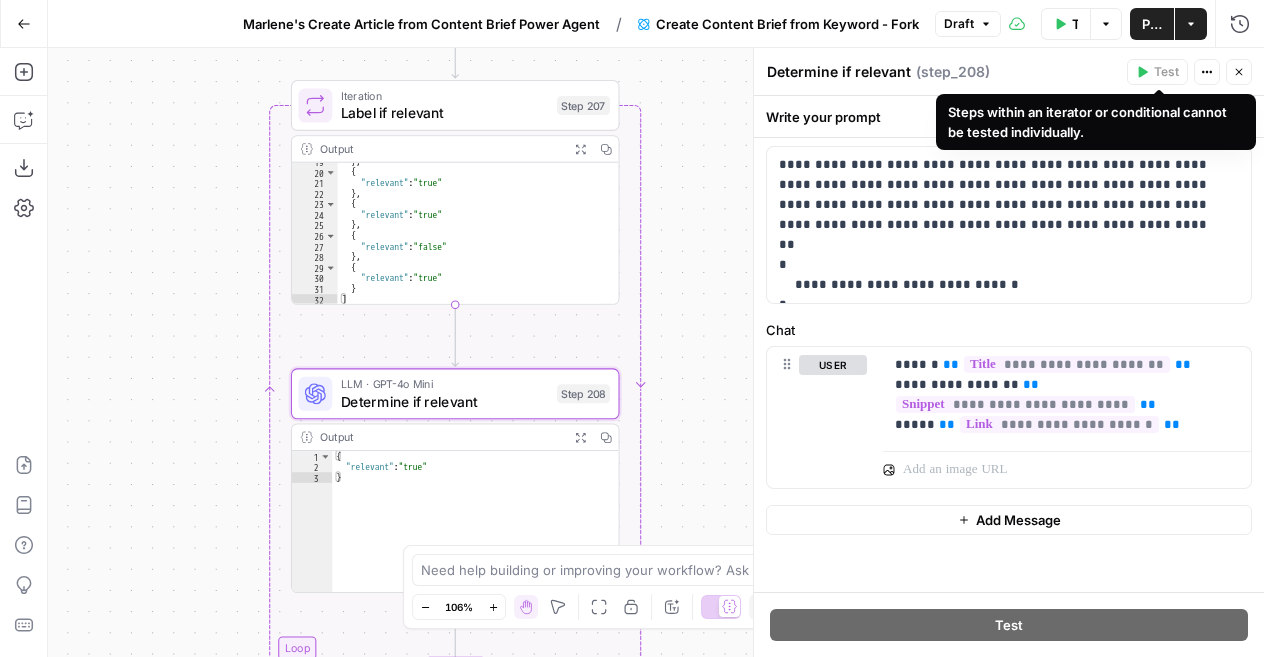 click 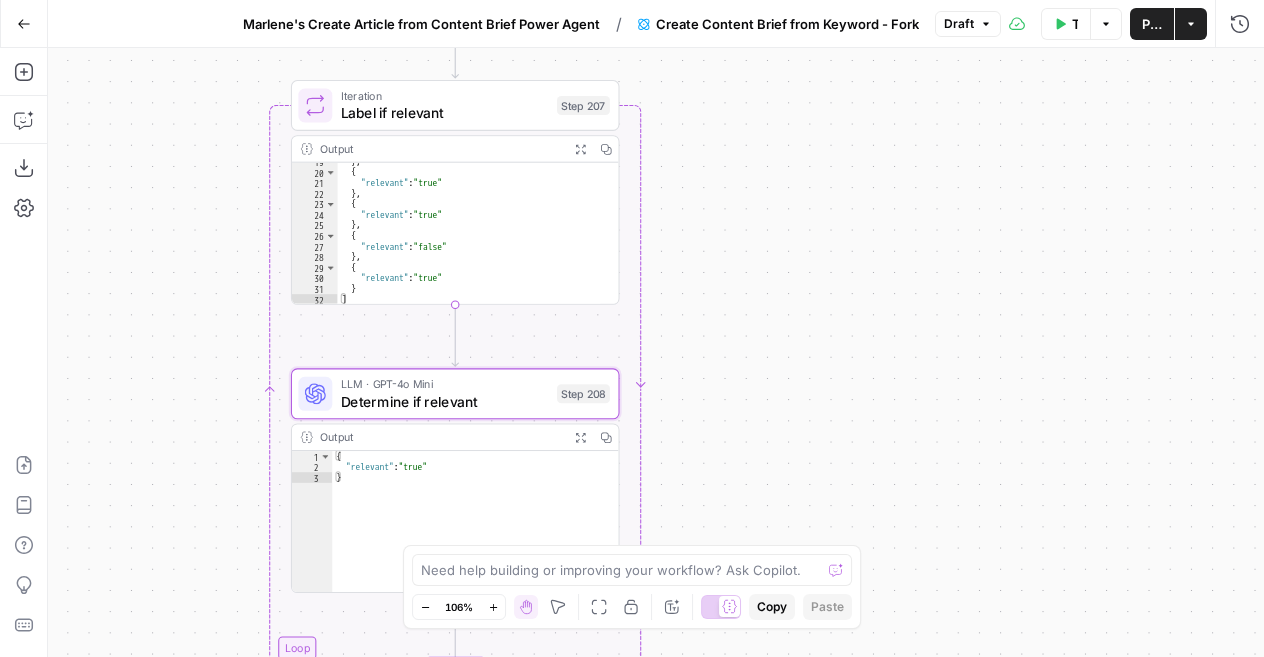 click on "Publish" at bounding box center [1152, 24] 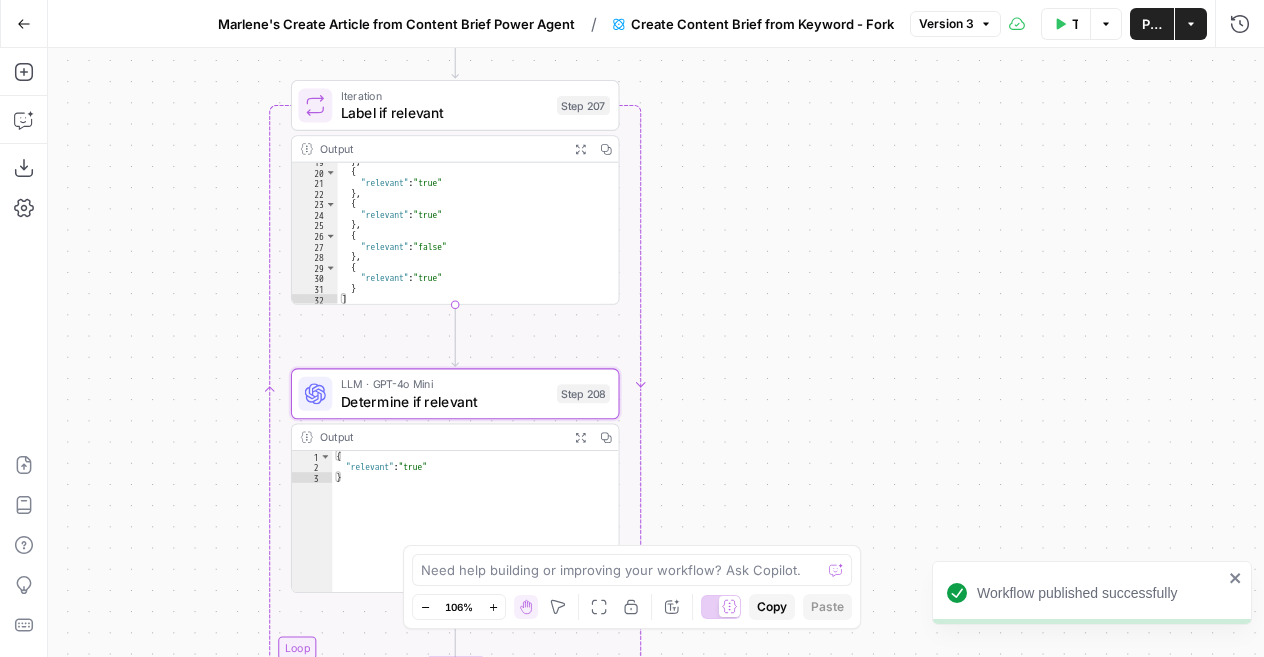 click on "{    "search_metadata" :  {      "id" :  "[ID]" ,      "status" :  "Success" ,      "json_endpoint" :  "https://serpapi.com          /searches/[ID]          /[ID].json" ,      "pixel_position_endpoint" :  "https://serpapi          .com/searches/[ID]          /[ID]          .json_with_pixel_position" ,      "created_at" :  "[YEAR]-[MONTH]-[DAY] [TIME] UTC" ,      "processed_at" :  "[YEAR]-[MONTH]-[DAY] [TIME] UTC" ,      "google_url" :  "https://www.google.com          /search?q=last+minute+flights+europe&oq          =last+minute+flights+europe&gl=us&num          =5&sourceid=chrome&ie=UTF-8" ,     Loop Iteration Label if relevant Step 207 Output Expand Output Copy 19 20 21 22 23 24 25 26 27 28 29 30 31 32    } ,    {      "relevant" :  "true"    } ,    {      :" at bounding box center [656, 352] 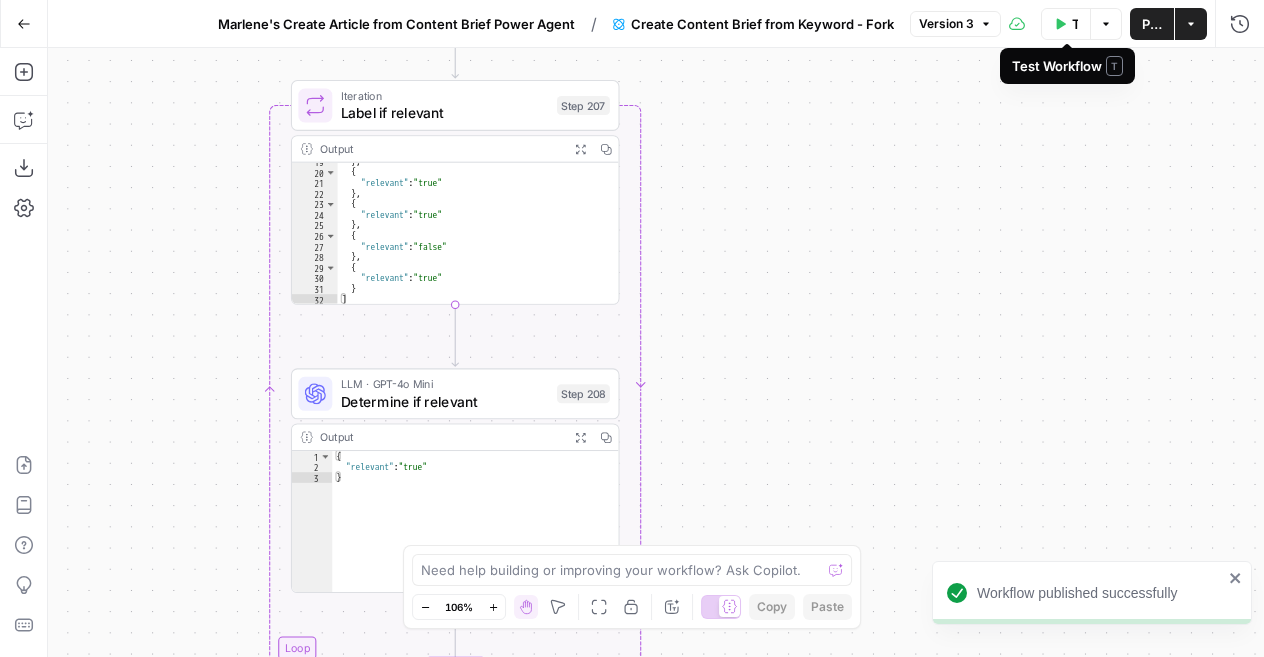 click on "Test Workflow" at bounding box center (1066, 24) 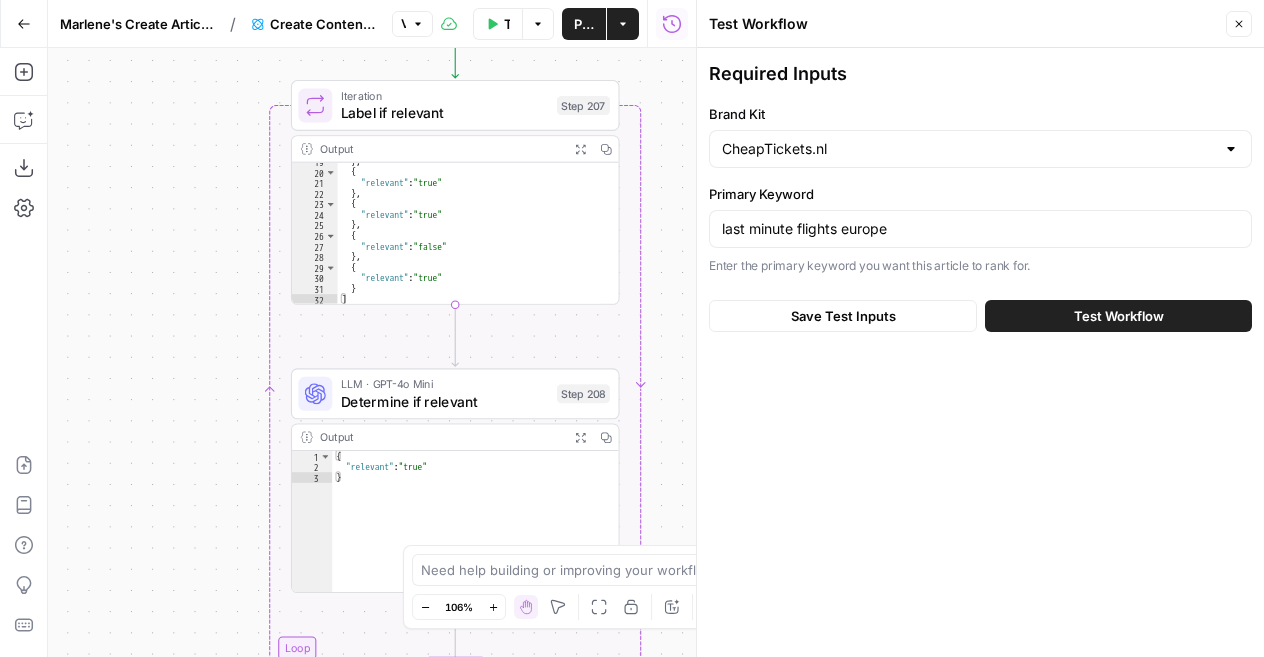 click on "Test Workflow" at bounding box center [1118, 316] 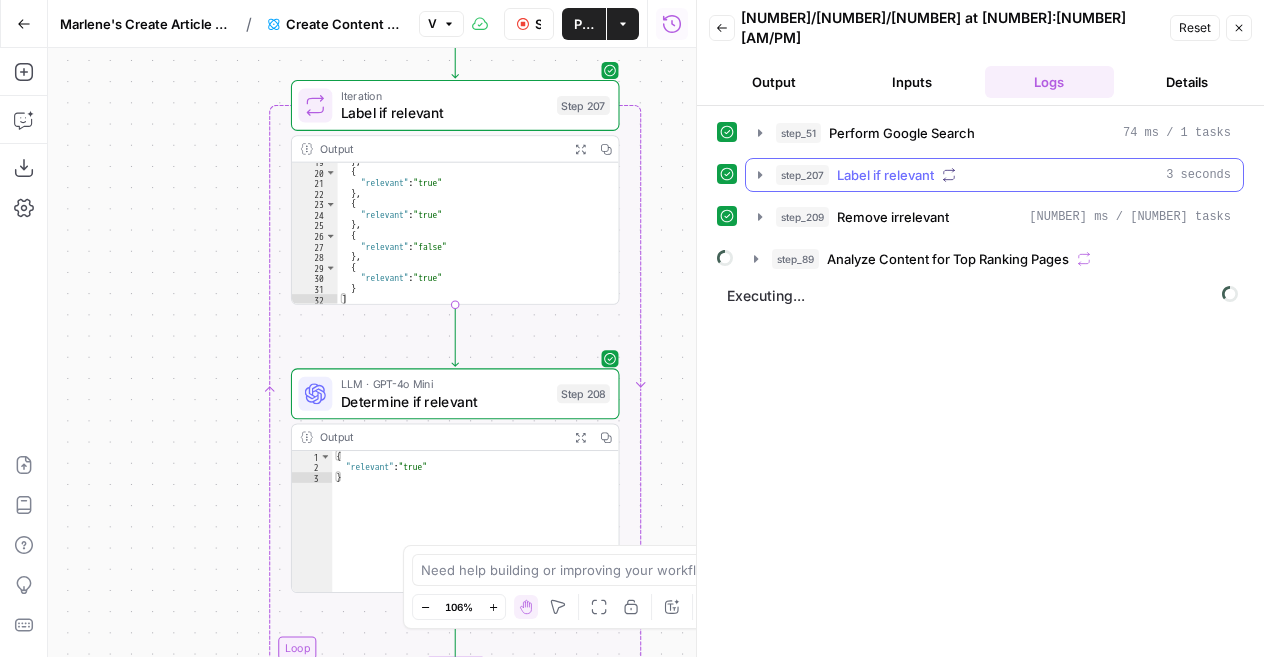 click on "Label if relevant" at bounding box center [885, 175] 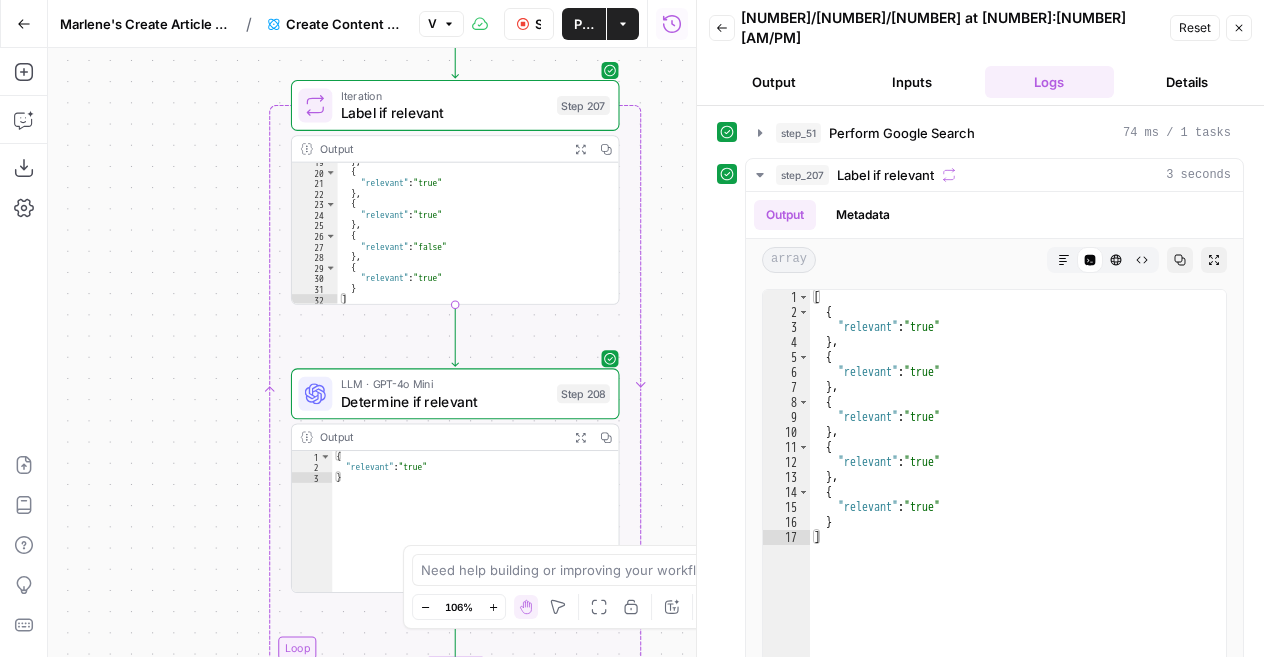 click on "{    "search_metadata" :  {      "id" :  "[ID]" ,      "status" :  "Success" ,      "json_endpoint" :  "https://serpapi.com          /searches/[ID]          /[ID].json" ,      "pixel_position_endpoint" :  "https://serpapi          .com/searches/[ID]          /[ID]          .json_with_pixel_position" ,      "created_at" :  "[YEAR]-[MONTH]-[DAY] [TIME] UTC" ,      "processed_at" :  "[YEAR]-[MONTH]-[DAY] [TIME] UTC" ,      "google_url" :  "https://www.google.com          /search?q=last+minute+flights+europe&oq          =last+minute+flights+europe&gl=us&num          =5&sourceid=chrome&ie=UTF-8" ,     Loop Iteration Label if relevant Step 207 Output Expand Output Copy 19 20 21 22 23 24 25 26 27 28 29 30 31 32    } ,    {      "relevant" :  "true"    } ,    {      :" at bounding box center (372, 352) 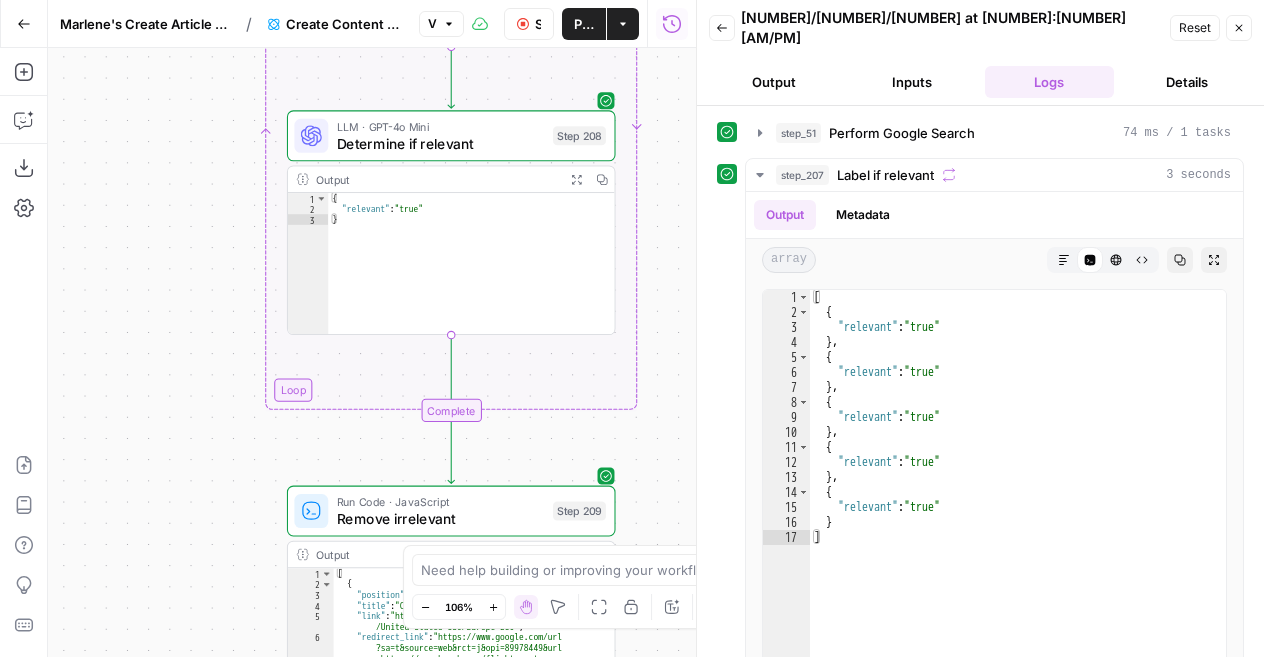 click on "by Marlene Tillmann" at bounding box center [348, 328] 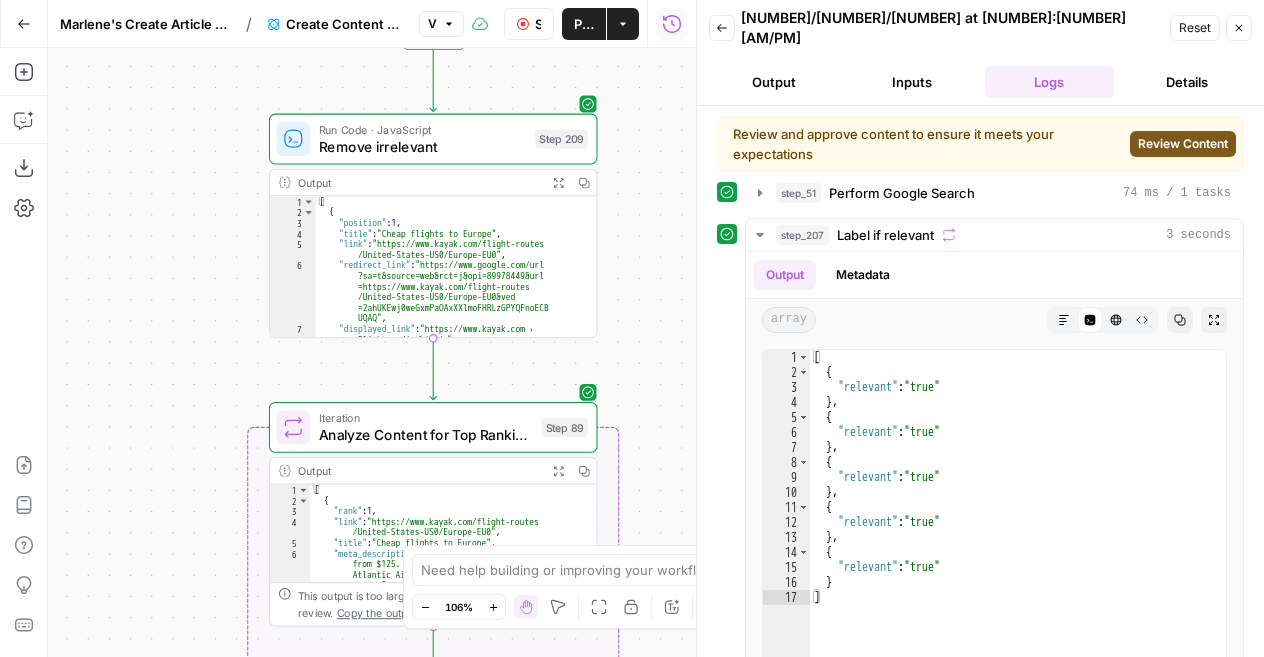 drag, startPoint x: 639, startPoint y: 349, endPoint x: 656, endPoint y: 193, distance: 156.92355 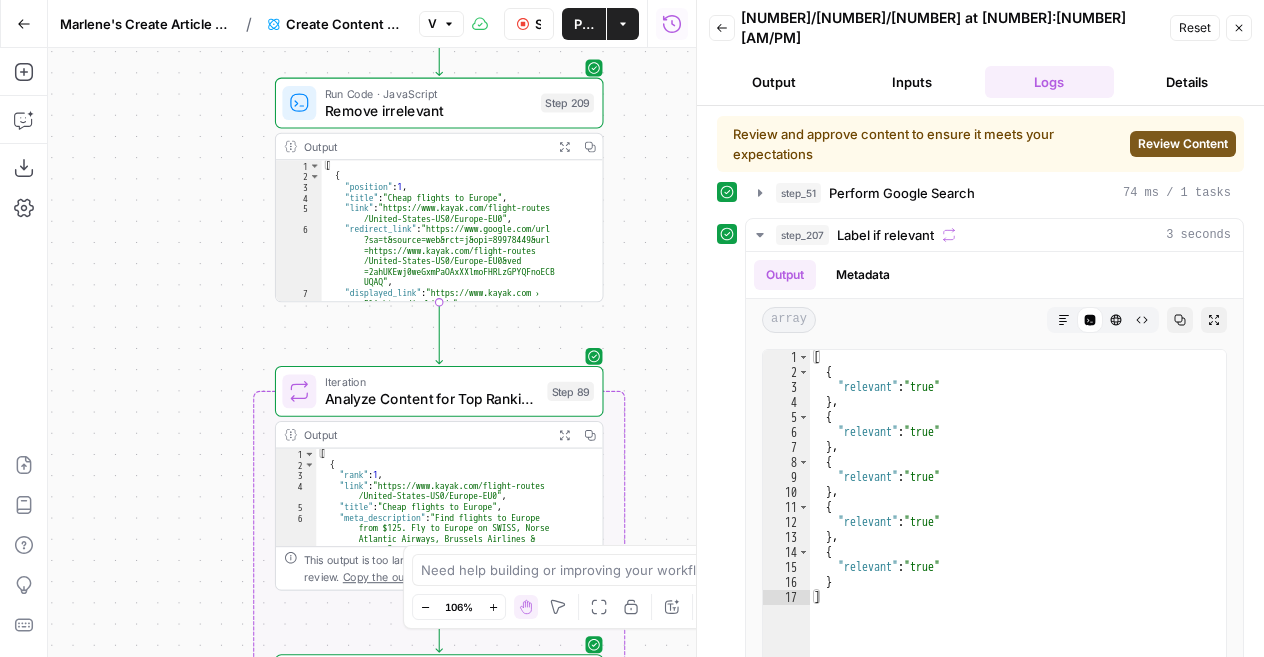 drag, startPoint x: 654, startPoint y: 373, endPoint x: 659, endPoint y: 394, distance: 21.587032 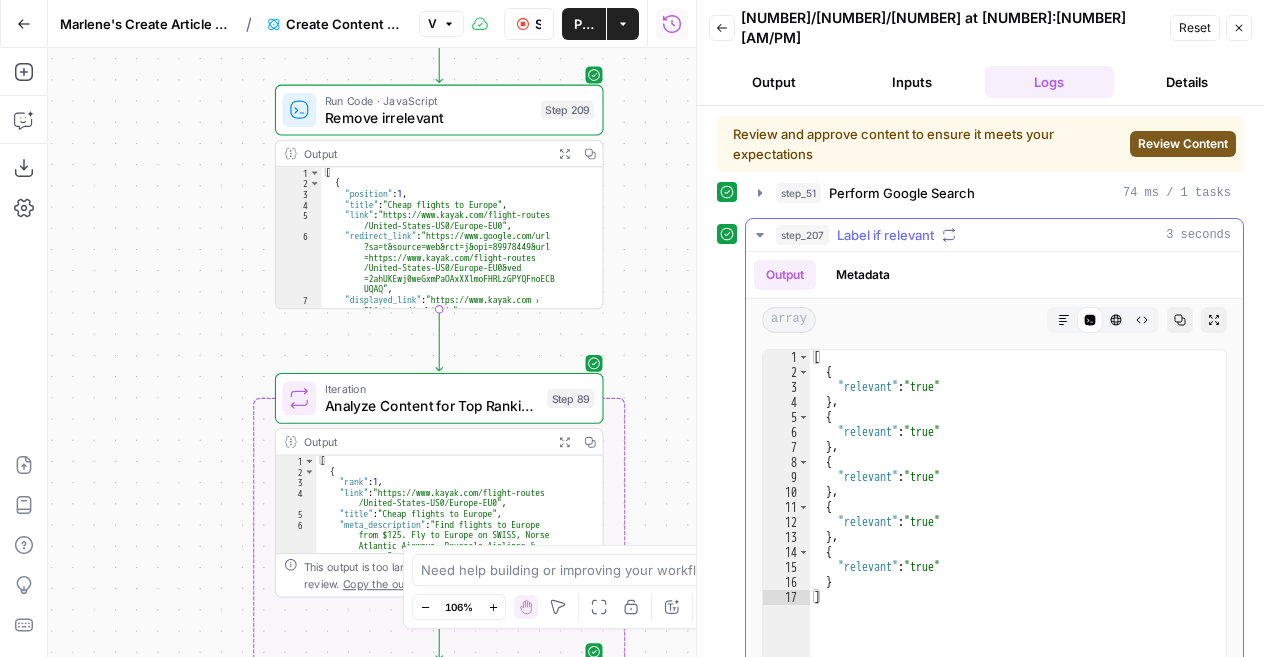 click on "Label if relevant" at bounding box center [885, 235] 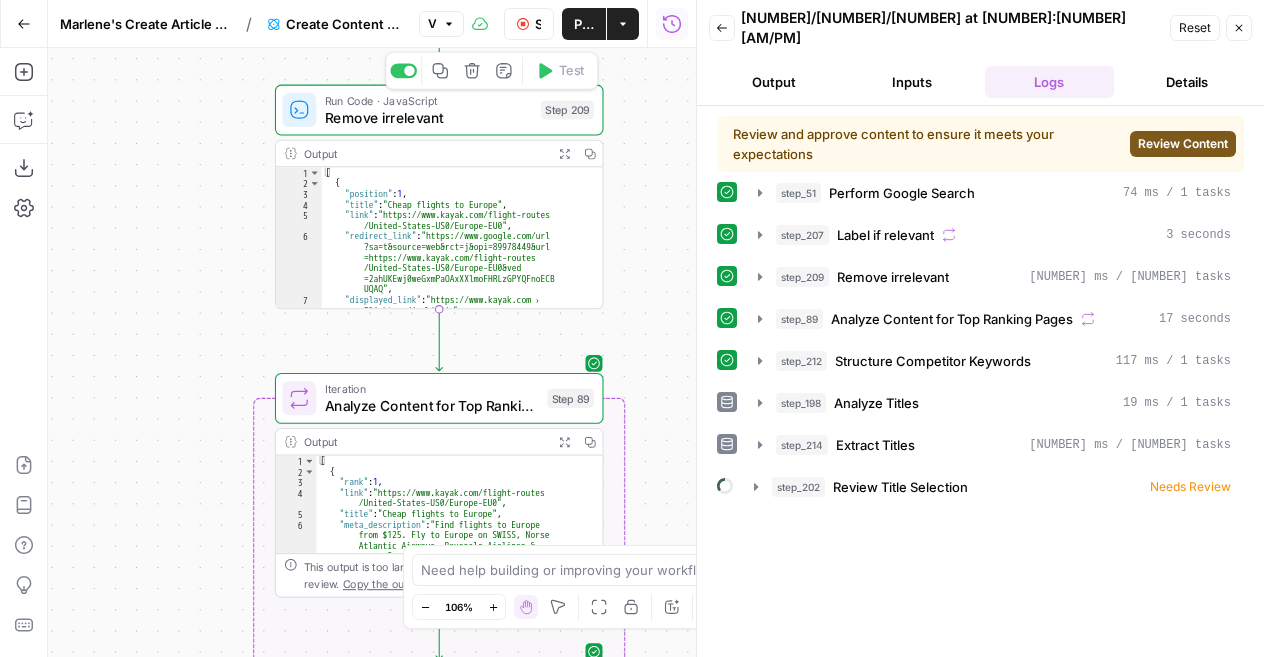 click on "Remove irrelevant" at bounding box center (429, 117) 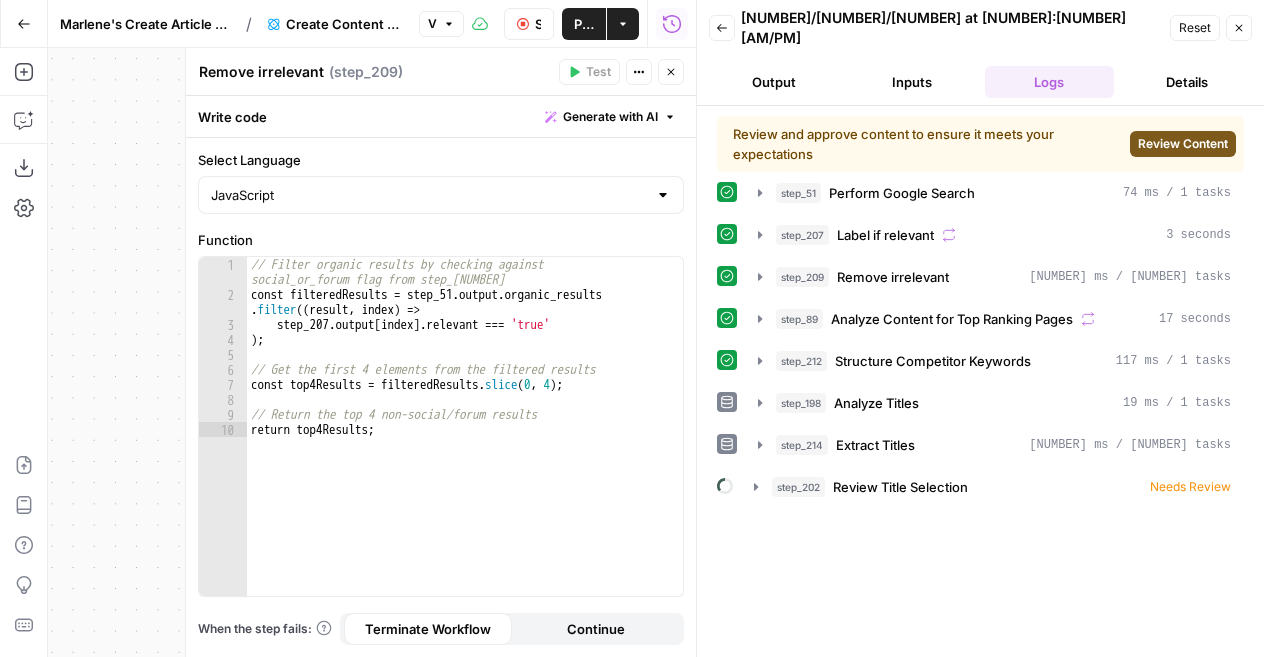 click 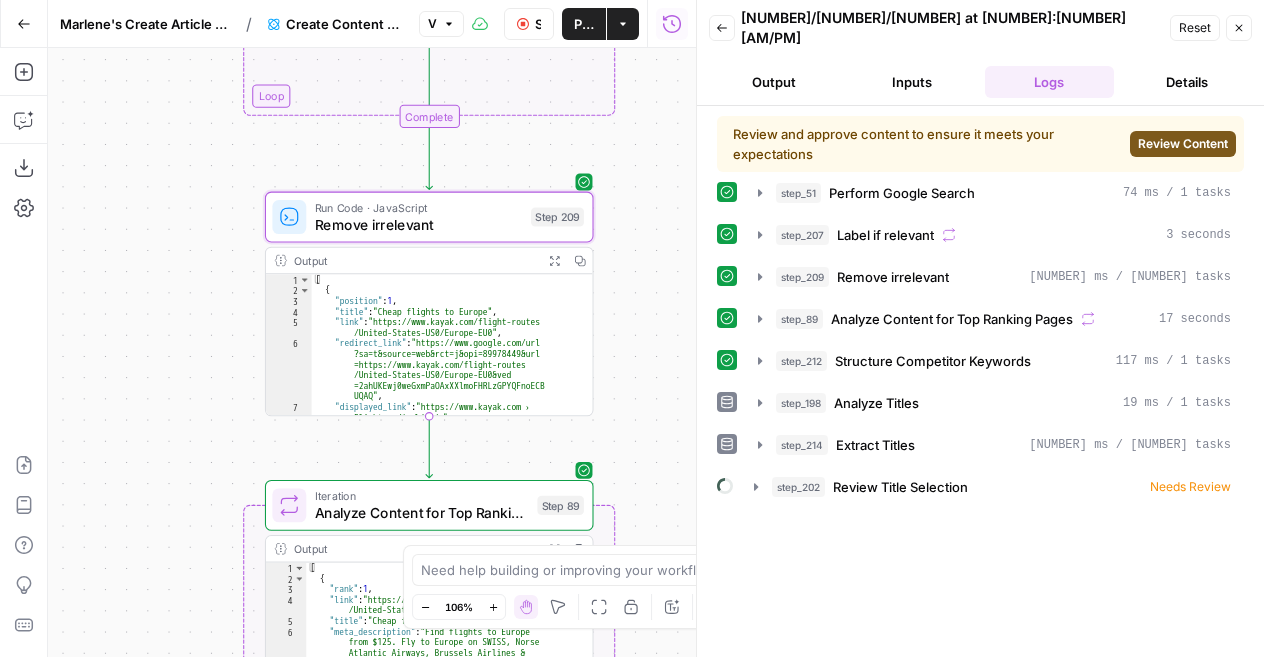 drag, startPoint x: 650, startPoint y: 340, endPoint x: 640, endPoint y: 447, distance: 107.46627 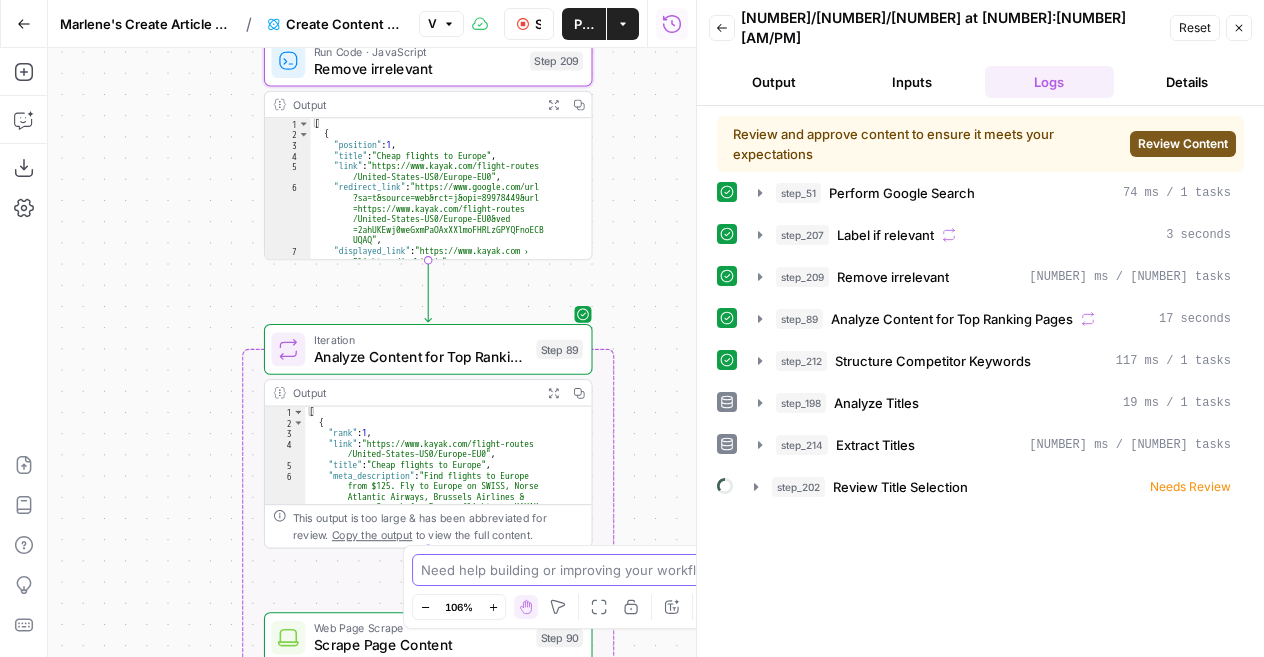 drag, startPoint x: 661, startPoint y: 247, endPoint x: 660, endPoint y: 91, distance: 156.0032 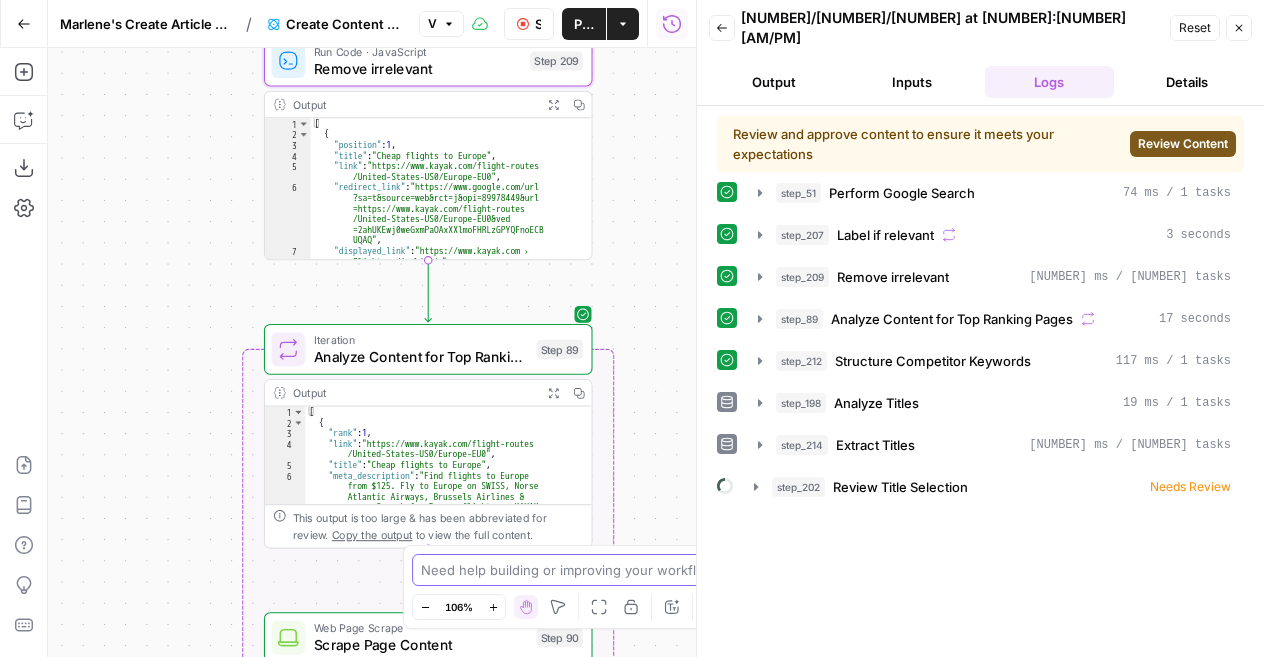 click on "{    "search_metadata" :  {      "id" :  "[ID]" ,      "status" :  "Success" ,      "json_endpoint" :  "https://serpapi.com          /searches/[ID]          /[ID].json" ,      "pixel_position_endpoint" :  "https://serpapi          .com/searches/[ID]          /[ID]          .json_with_pixel_position" ,      "created_at" :  "[YEAR]-[MONTH]-[DAY] [TIME] UTC" ,      "processed_at" :  "[YEAR]-[MONTH]-[DAY] [TIME] UTC" ,      "google_url" :  "https://www.google.com          /search?q=last+minute+flights+europe&oq          =last+minute+flights+europe&gl=us&num          =5&sourceid=chrome&ie=UTF-8" ,     Loop Iteration Label if relevant Step 207 Output Expand Output Copy 19 20 21 22 23 24 25 26 27 28 29 30 31 32    } ,    {      "relevant" :  "true"    } ,    {      :" at bounding box center [372, 352] 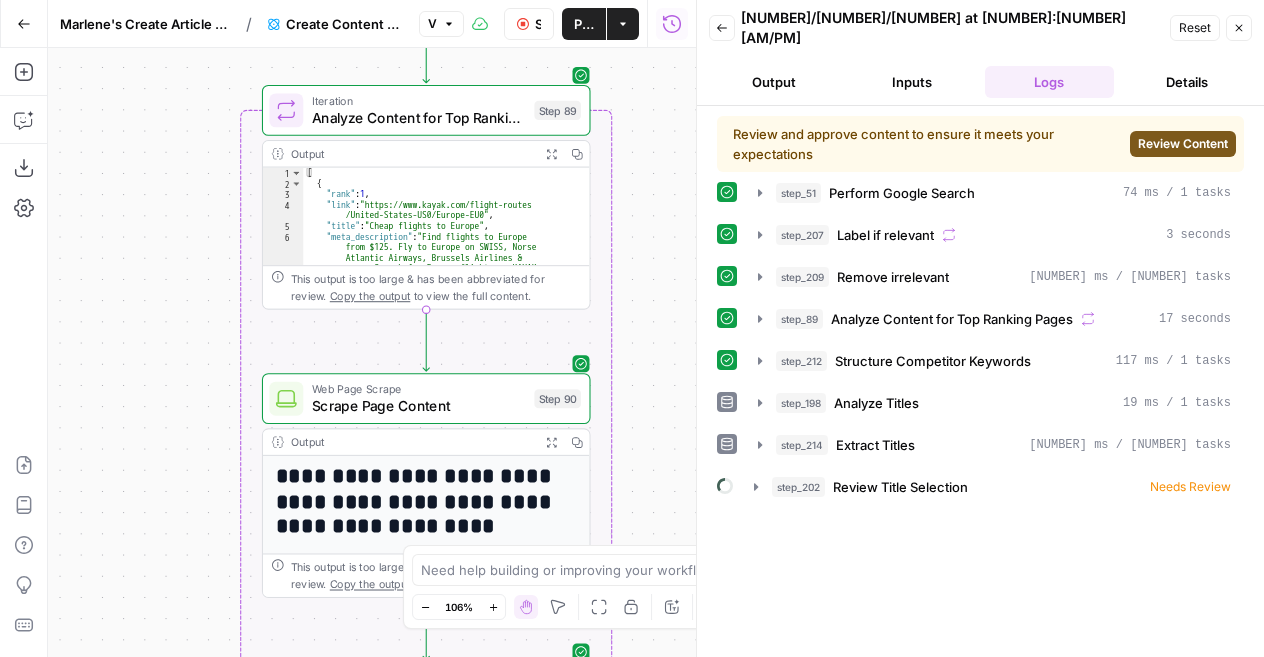 drag, startPoint x: 638, startPoint y: 311, endPoint x: 636, endPoint y: 72, distance: 239.00836 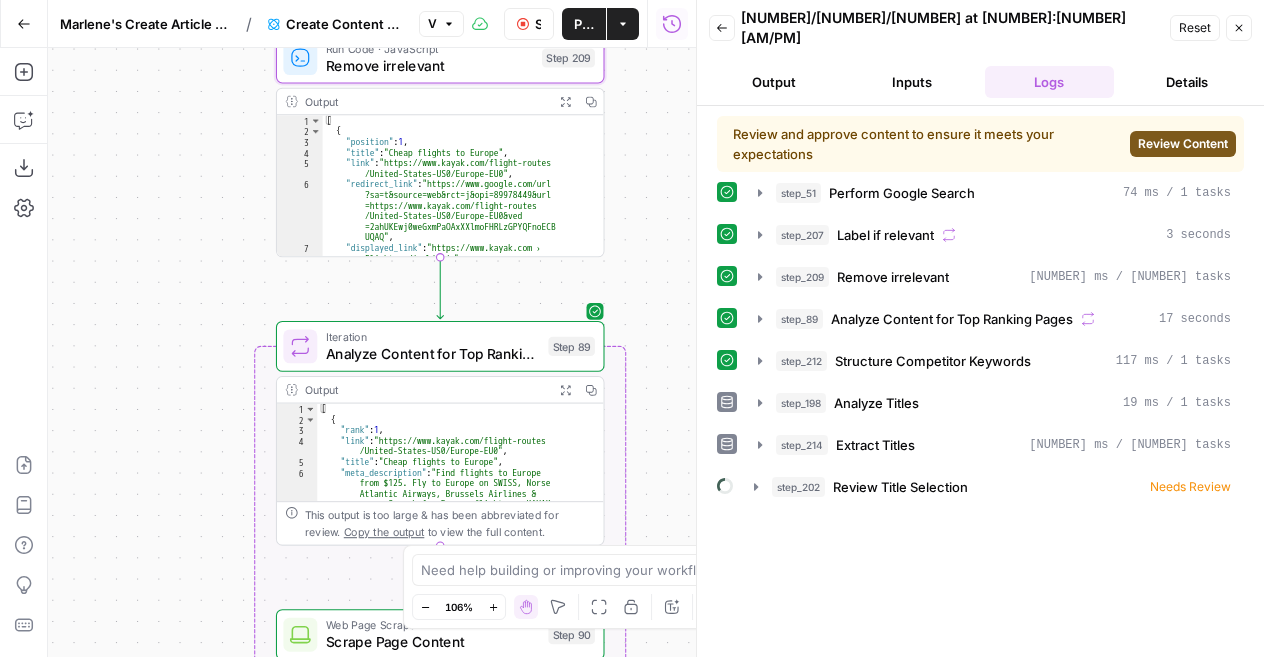drag, startPoint x: 645, startPoint y: 458, endPoint x: 659, endPoint y: 694, distance: 236.41489 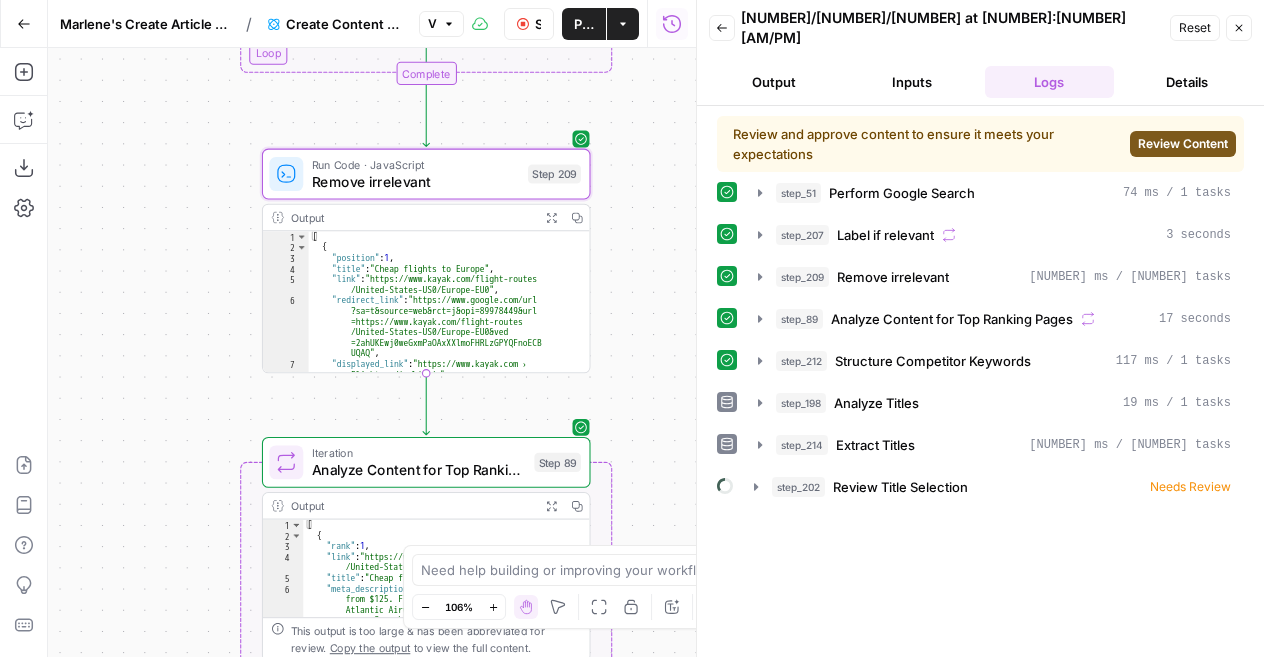 drag, startPoint x: 659, startPoint y: 257, endPoint x: 647, endPoint y: 375, distance: 118.6086 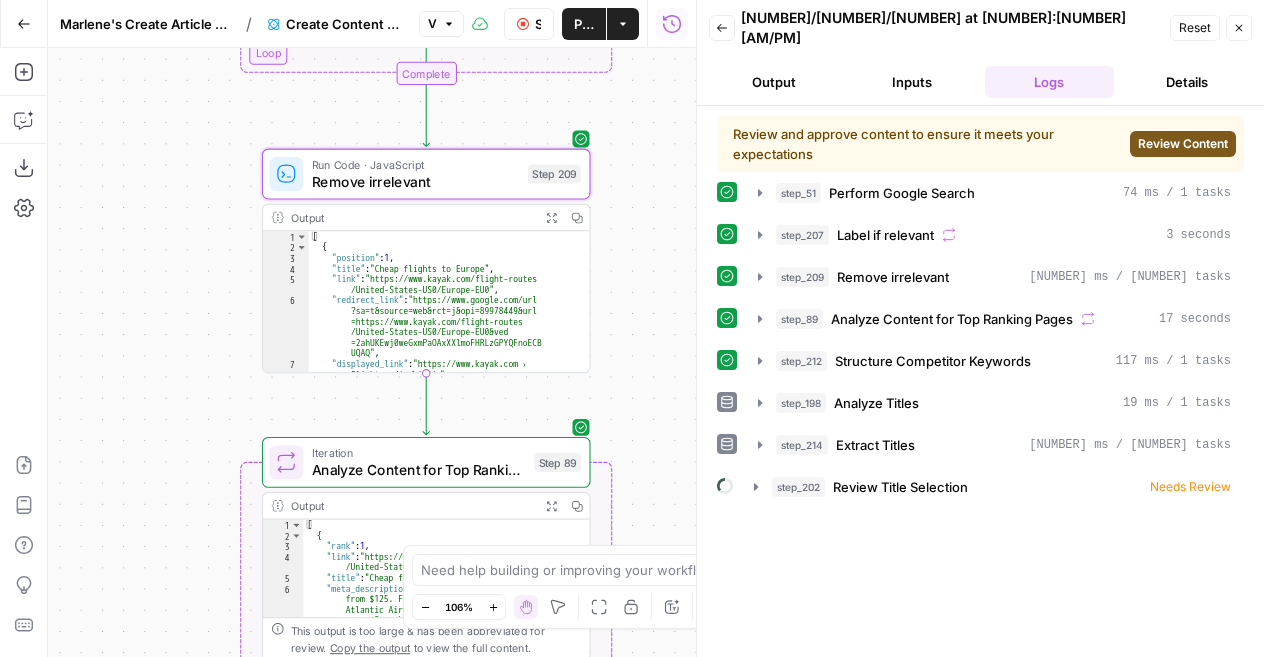 click on "{    "search_metadata" :  {      "id" :  "[ID]" ,      "status" :  "Success" ,      "json_endpoint" :  "https://serpapi.com          /searches/[ID]          /[ID].json" ,      "pixel_position_endpoint" :  "https://serpapi          .com/searches/[ID]          /[ID]          .json_with_pixel_position" ,      "created_at" :  "[YEAR]-[MONTH]-[DAY] [TIME] UTC" ,      "processed_at" :  "[YEAR]-[MONTH]-[DAY] [TIME] UTC" ,      "google_url" :  "https://www.google.com          /search?q=last+minute+flights+europe&oq          =last+minute+flights+europe&gl=us&num          =5&sourceid=chrome&ie=UTF-8" ,     Loop Iteration Label if relevant Step 207 Output Expand Output Copy 19 20 21 22 23 24 25 26 27 28 29 30 31 32    } ,    {      "relevant" :  "true"    } ,    {      :" at bounding box center (372, 352) 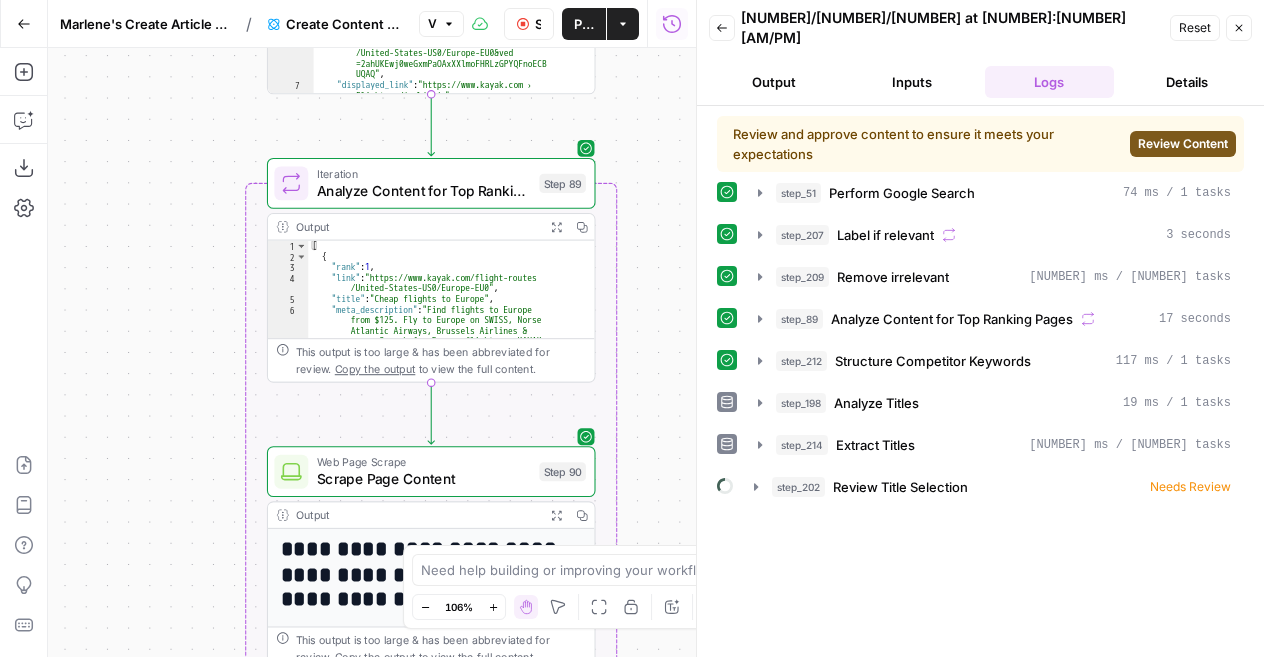 drag, startPoint x: 647, startPoint y: 375, endPoint x: 650, endPoint y: 94, distance: 281.01602 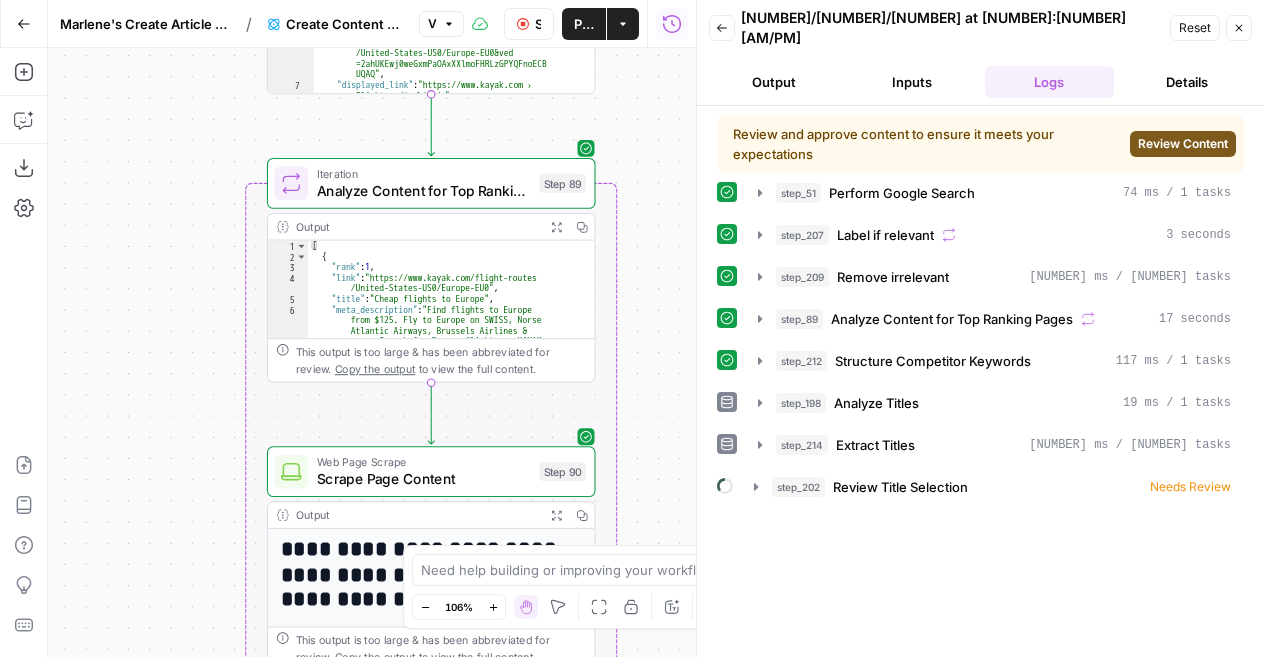click on "{    "search_metadata" :  {      "id" :  "[ID]" ,      "status" :  "Success" ,      "json_endpoint" :  "https://serpapi.com          /searches/[ID]          /[ID].json" ,      "pixel_position_endpoint" :  "https://serpapi          .com/searches/[ID]          /[ID]          .json_with_pixel_position" ,      "created_at" :  "[YEAR]-[MONTH]-[DAY] [TIME] UTC" ,      "processed_at" :  "[YEAR]-[MONTH]-[DAY] [TIME] UTC" ,      "google_url" :  "https://www.google.com          /search?q=last+minute+flights+europe&oq          =last+minute+flights+europe&gl=us&num          =5&sourceid=chrome&ie=UTF-8" ,     Loop Iteration Label if relevant Step 207 Output Expand Output Copy 19 20 21 22 23 24 25 26 27 28 29 30 31 32    } ,    {      "relevant" :  "true"    } ,    {      :" at bounding box center (372, 352) 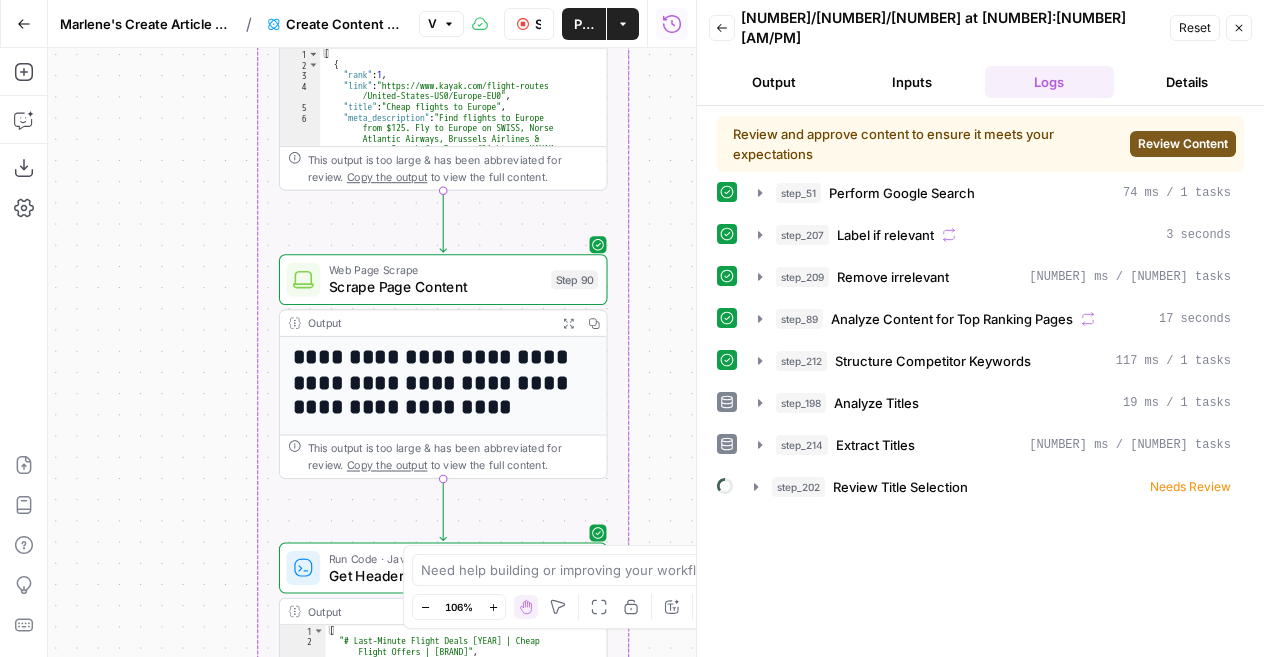 drag, startPoint x: 644, startPoint y: 487, endPoint x: 656, endPoint y: 295, distance: 192.37463 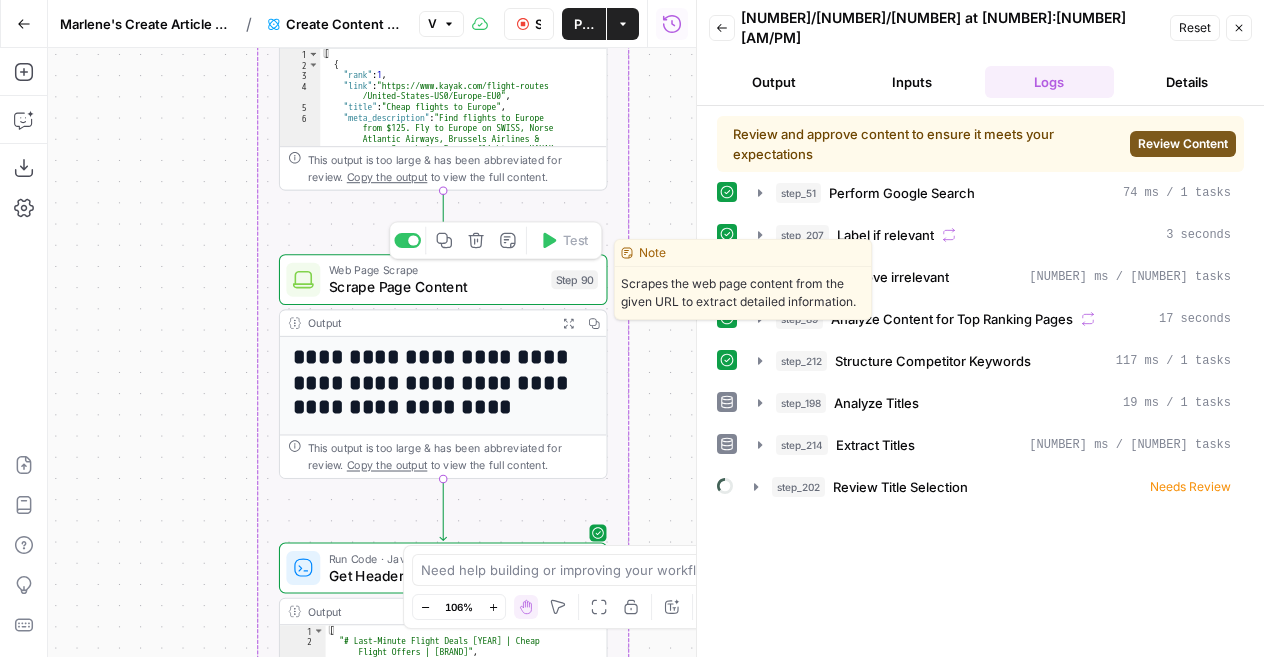 click on "Scrape Page Content" at bounding box center (436, 287) 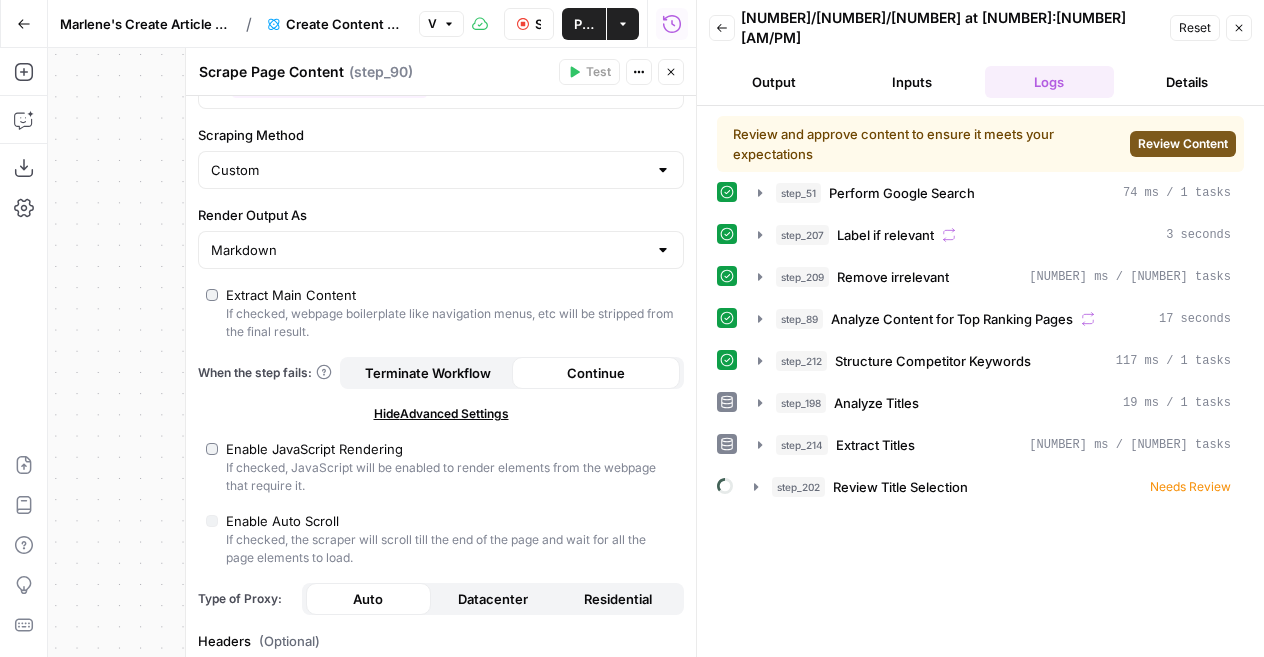 scroll, scrollTop: 0, scrollLeft: 0, axis: both 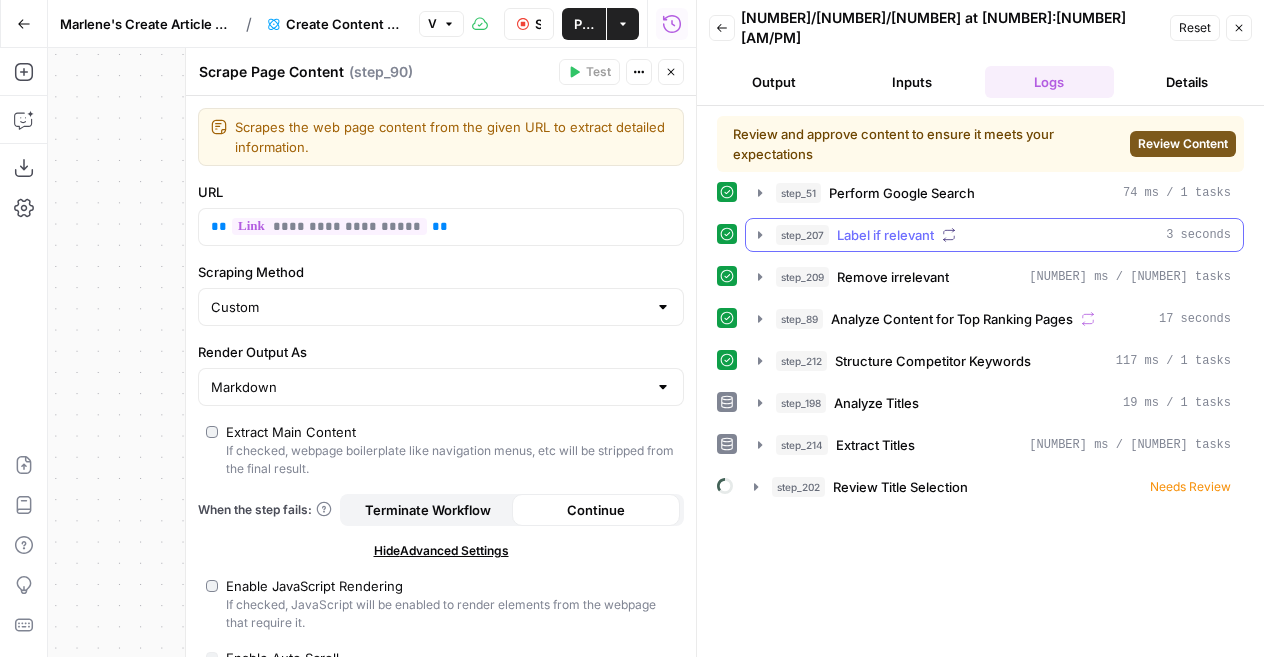click on "Label if relevant" at bounding box center (885, 235) 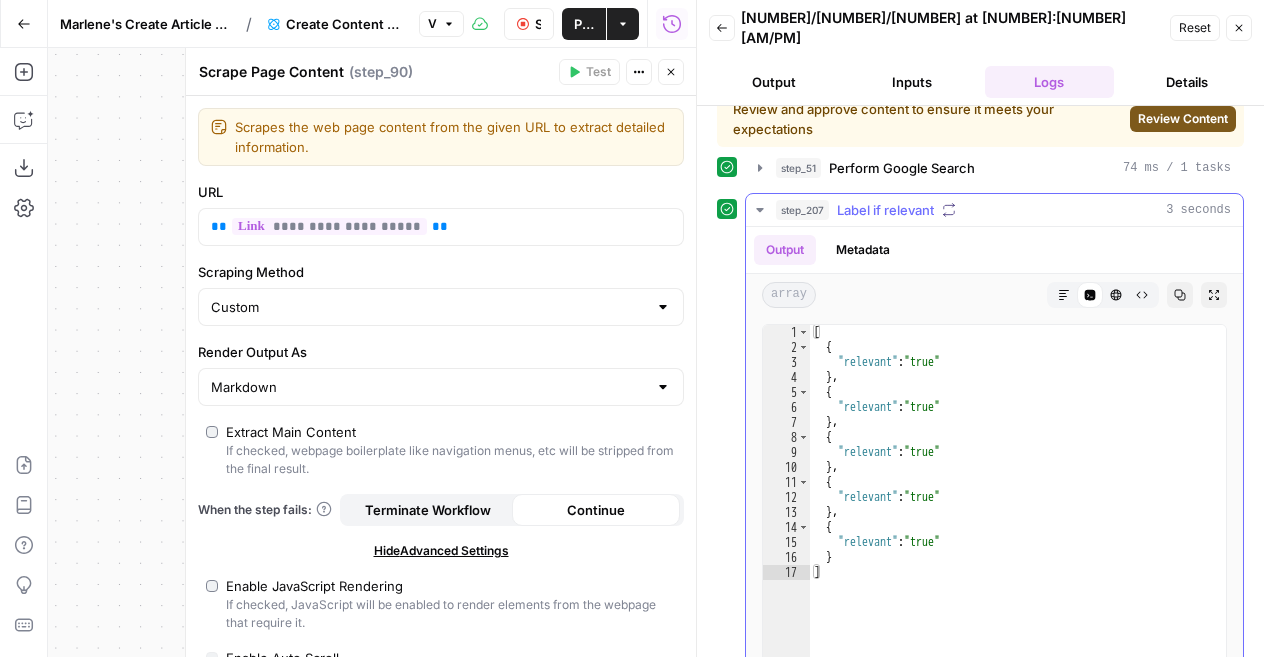 scroll, scrollTop: 0, scrollLeft: 0, axis: both 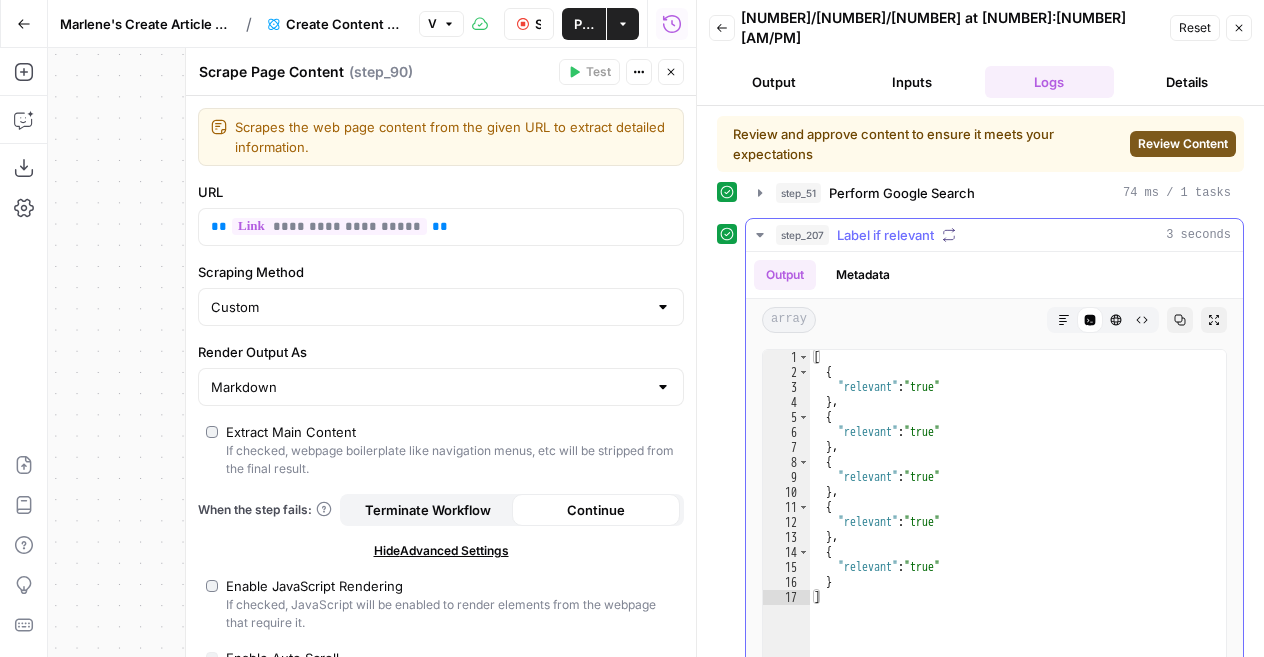 click on "Label if relevant" at bounding box center (885, 235) 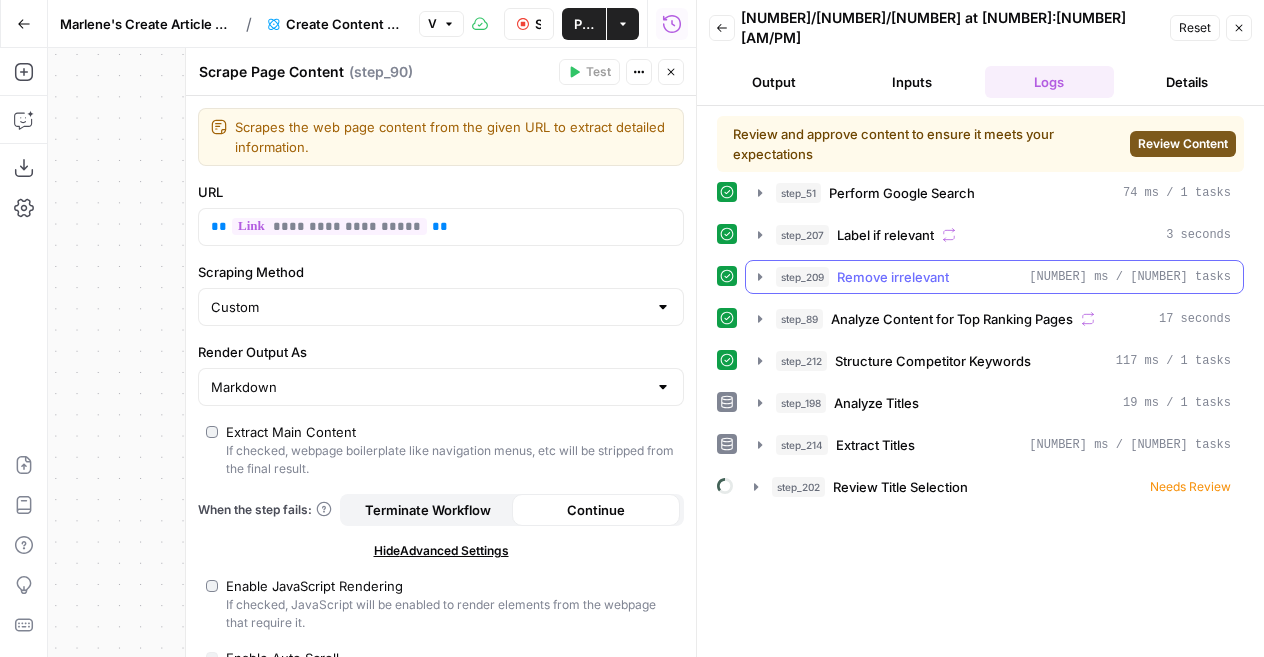 click on "Remove irrelevant" at bounding box center (893, 277) 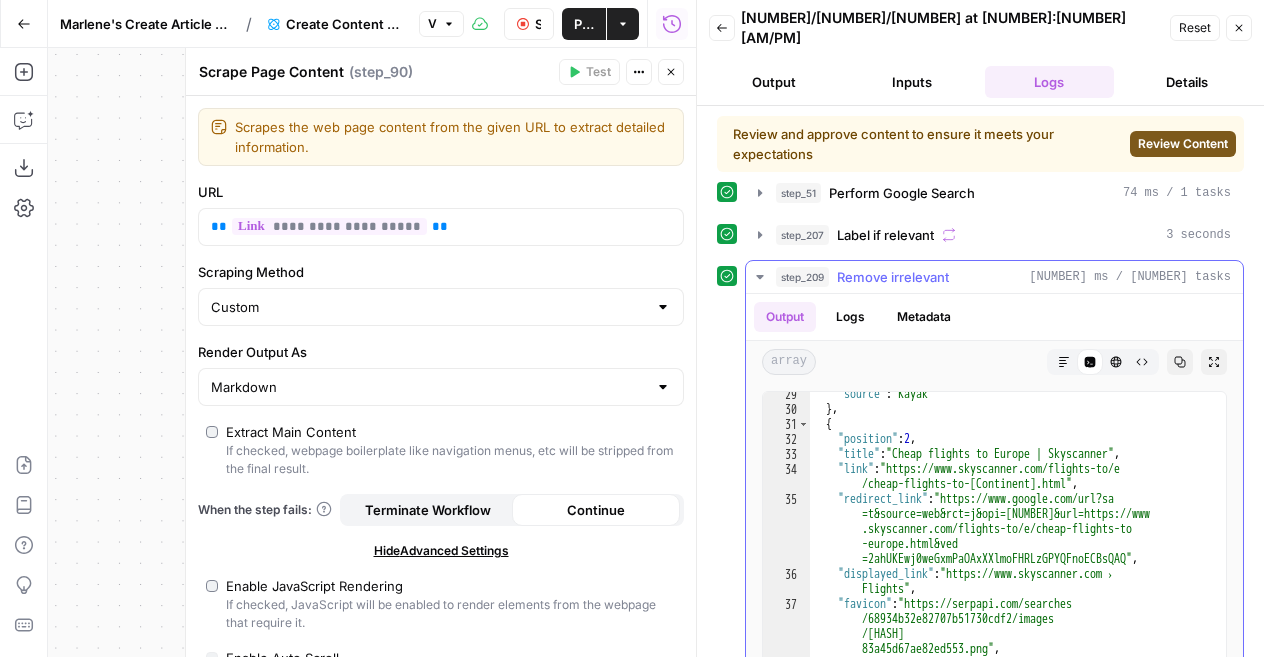 scroll, scrollTop: 625, scrollLeft: 0, axis: vertical 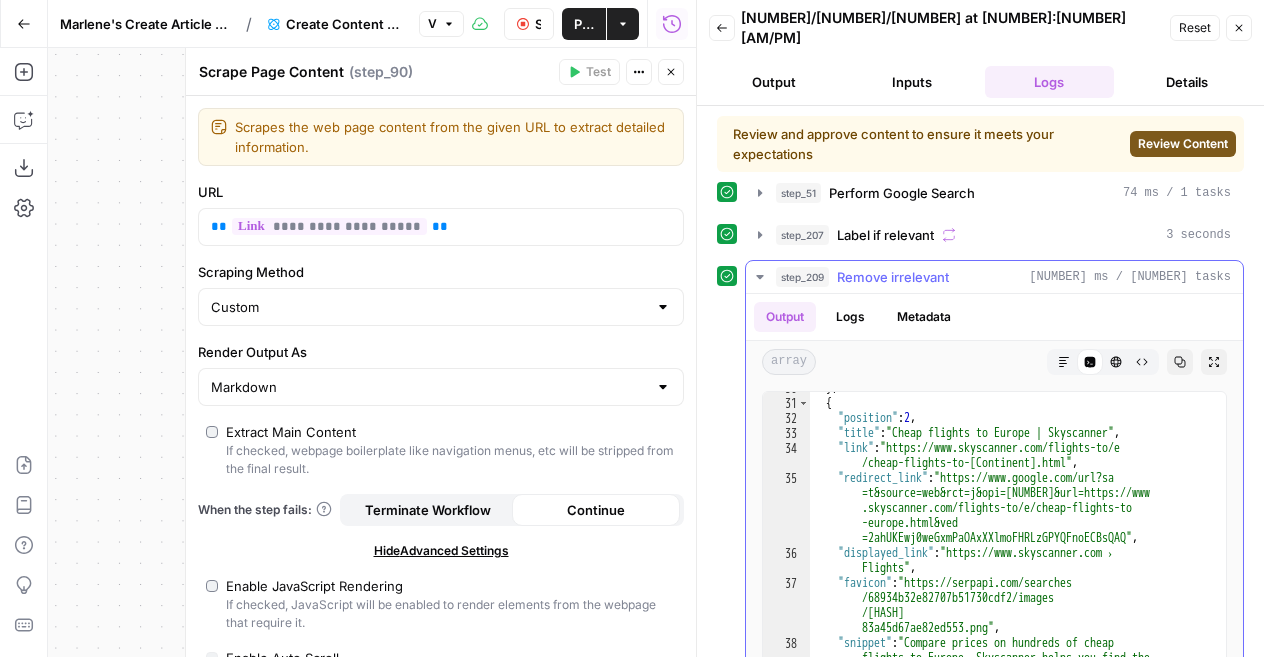 click on "Remove irrelevant" at bounding box center [893, 277] 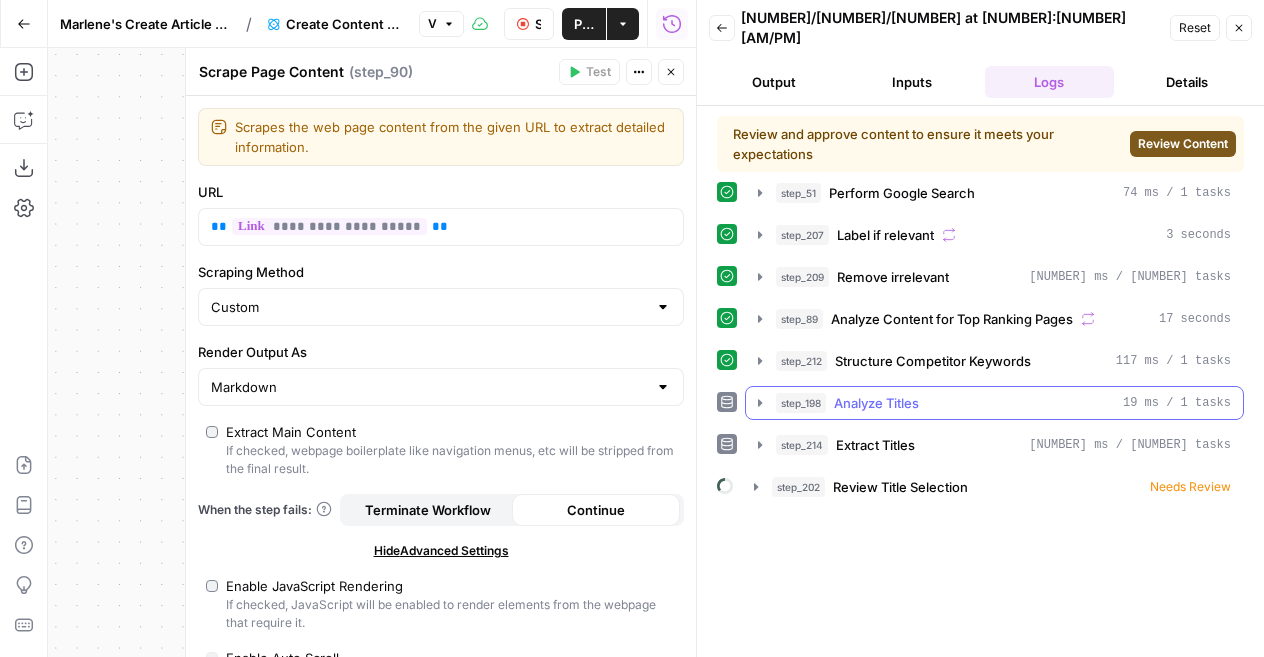 click on "Analyze Content for Top Ranking Pages" at bounding box center [952, 319] 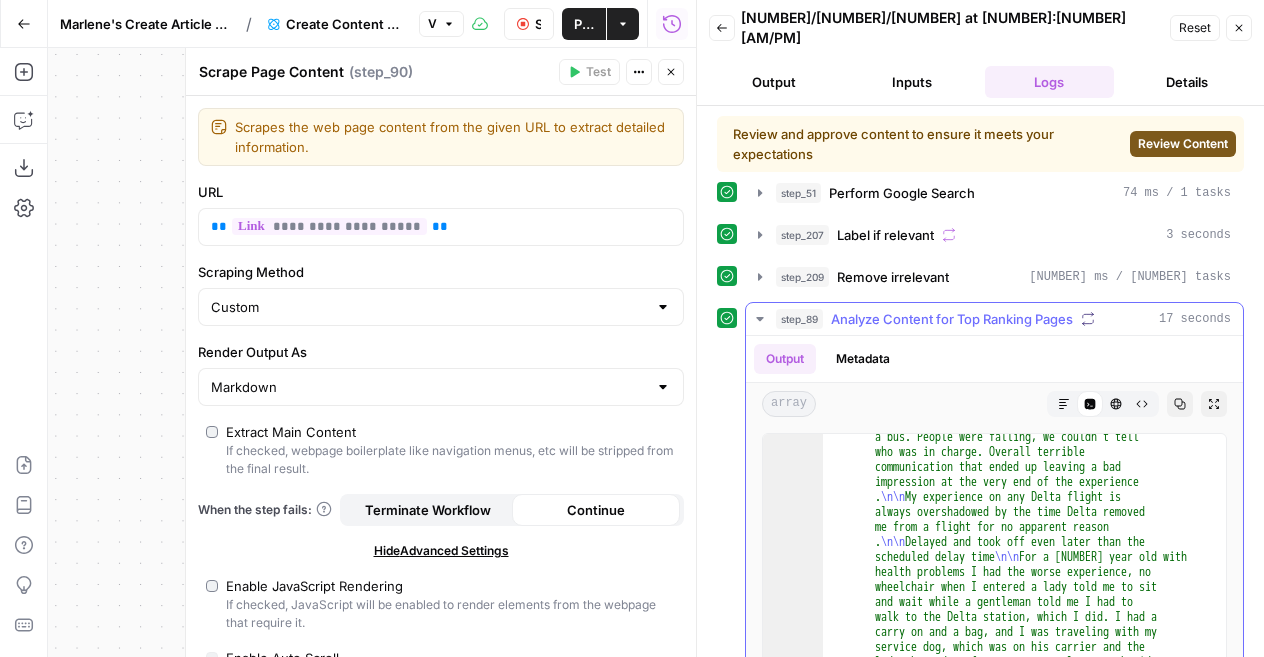 scroll, scrollTop: 4246, scrollLeft: 0, axis: vertical 